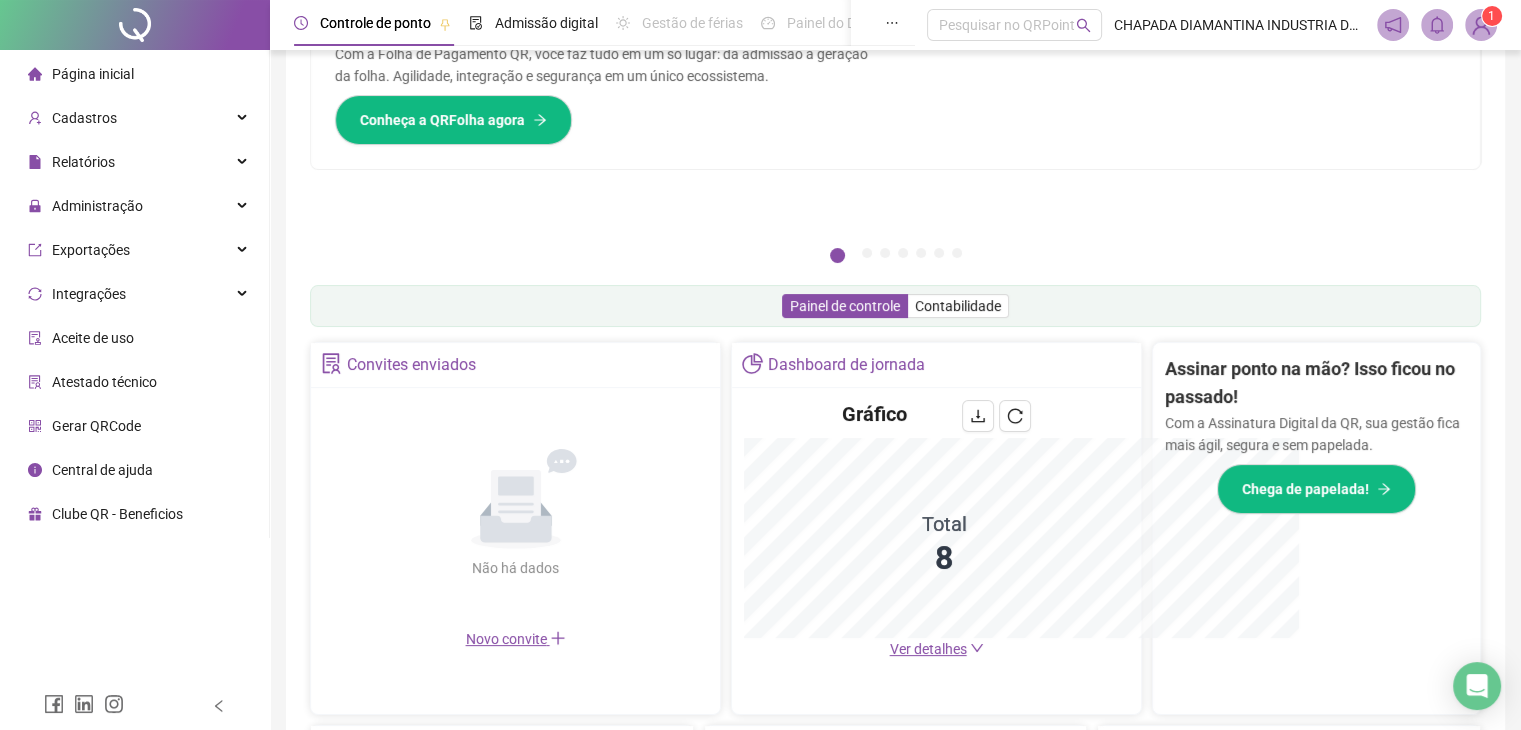 scroll, scrollTop: 394, scrollLeft: 0, axis: vertical 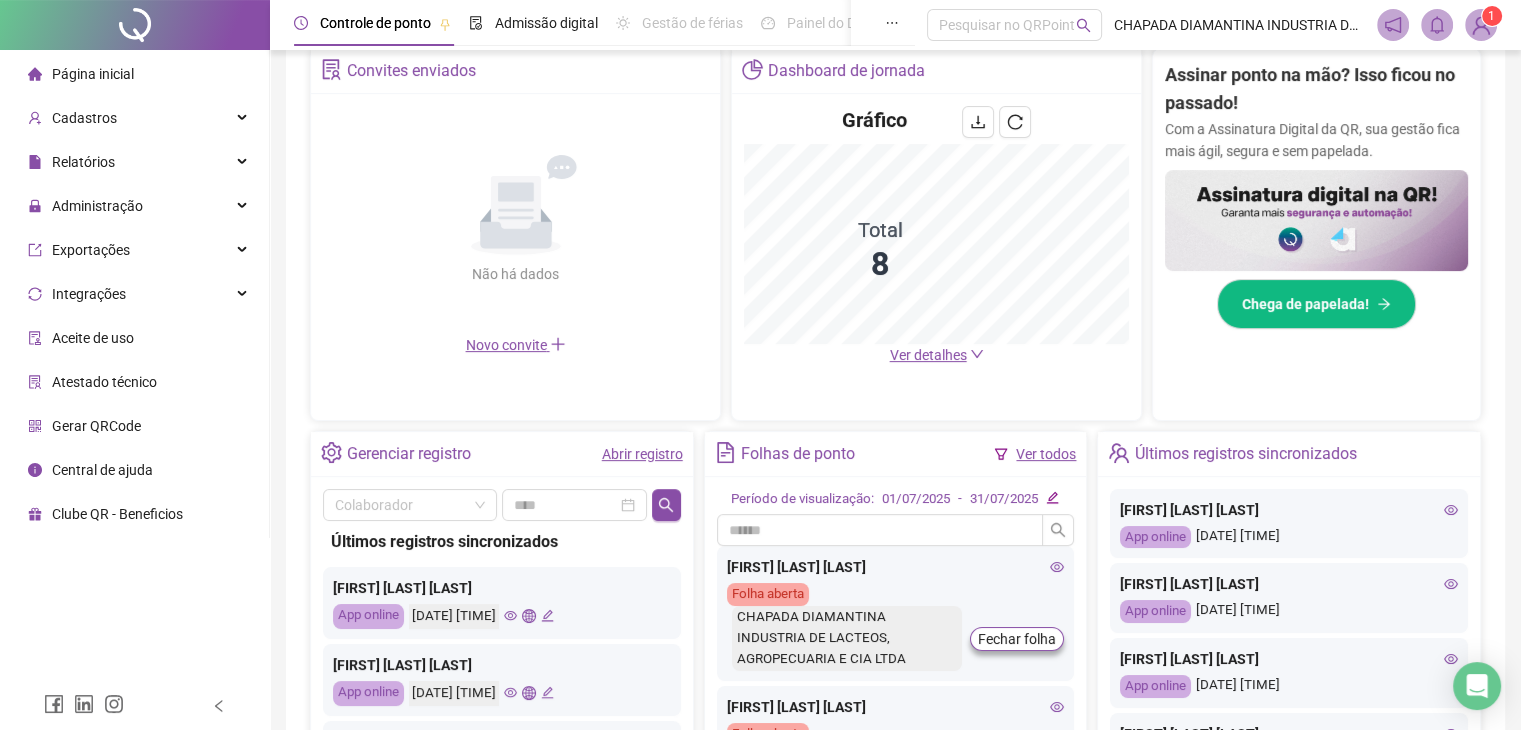 click 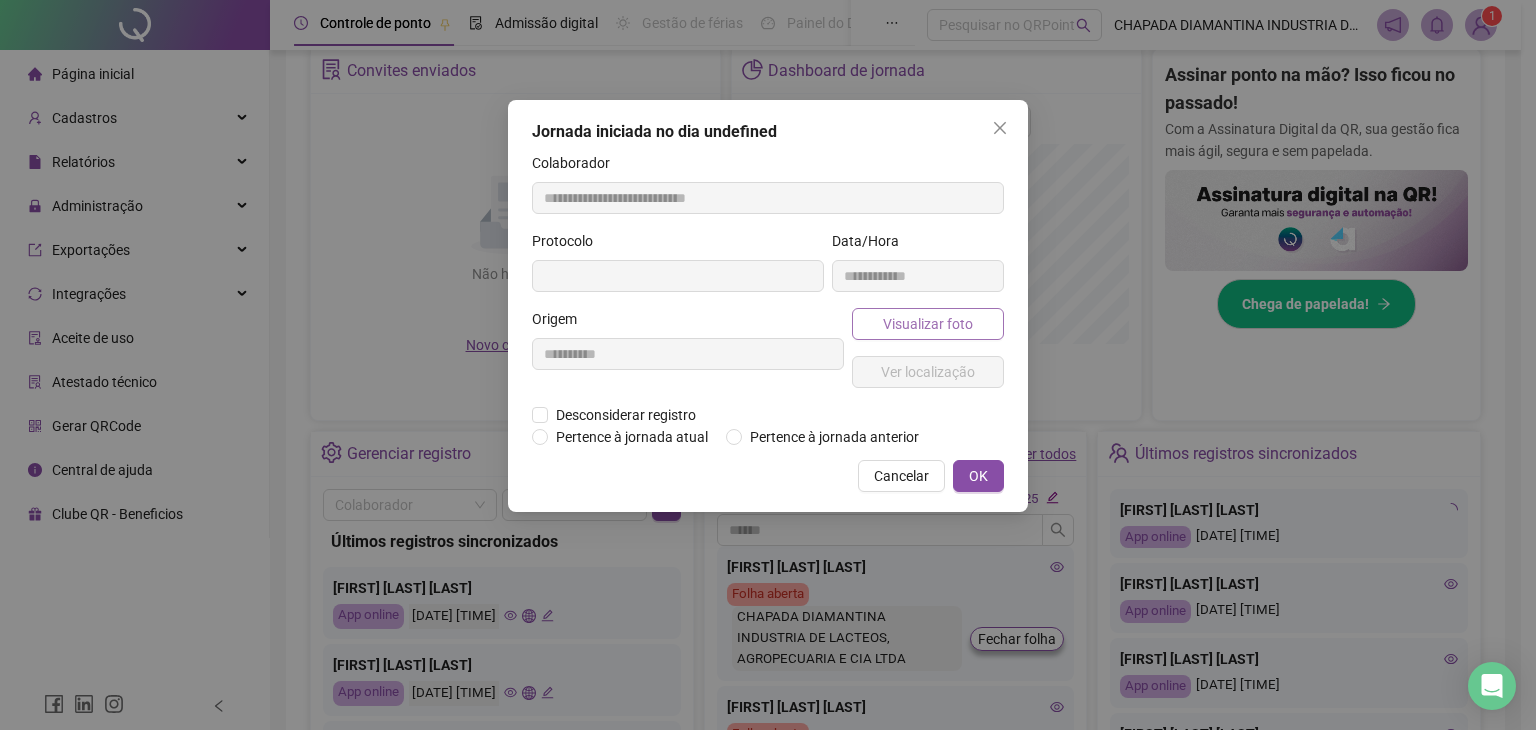 click on "Visualizar foto" at bounding box center (928, 324) 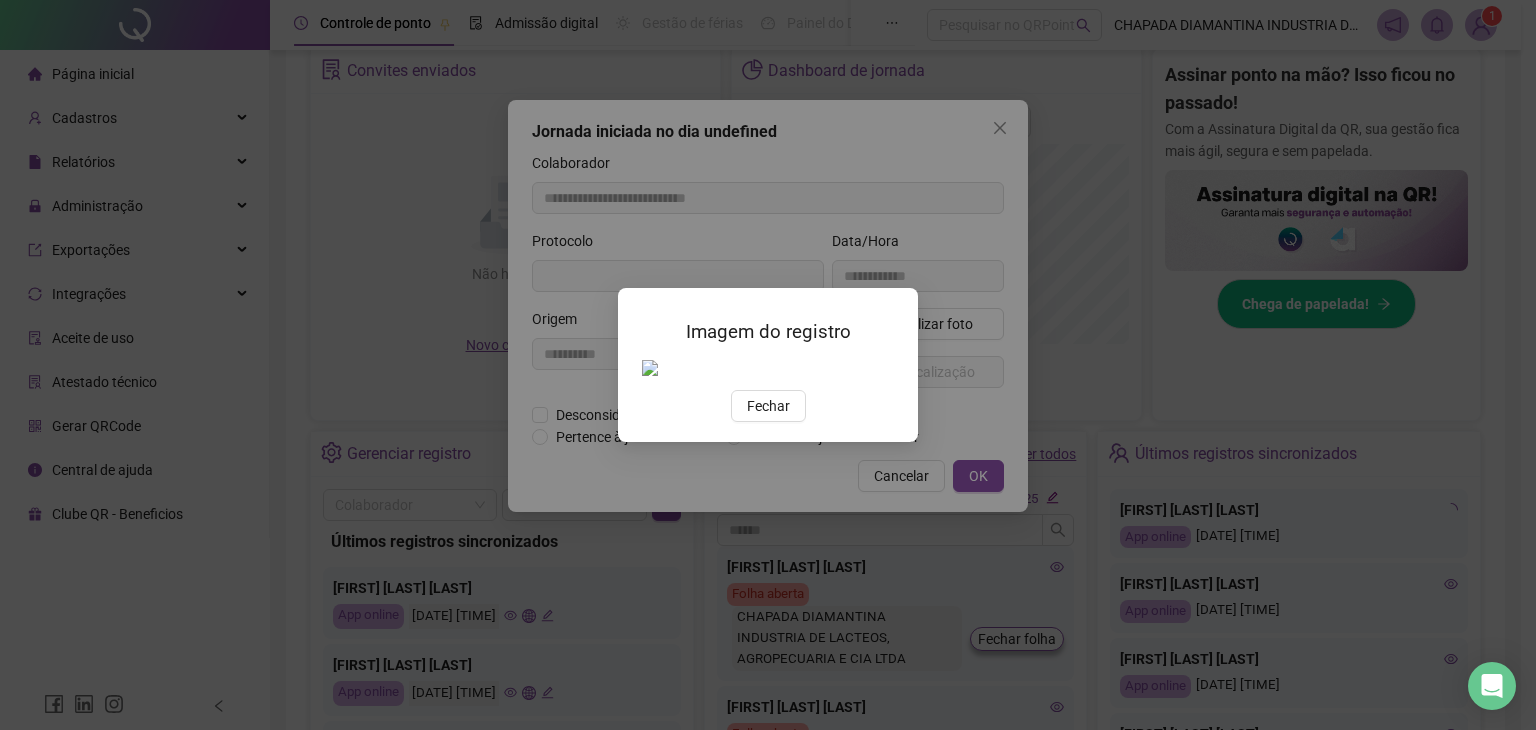 type on "**********" 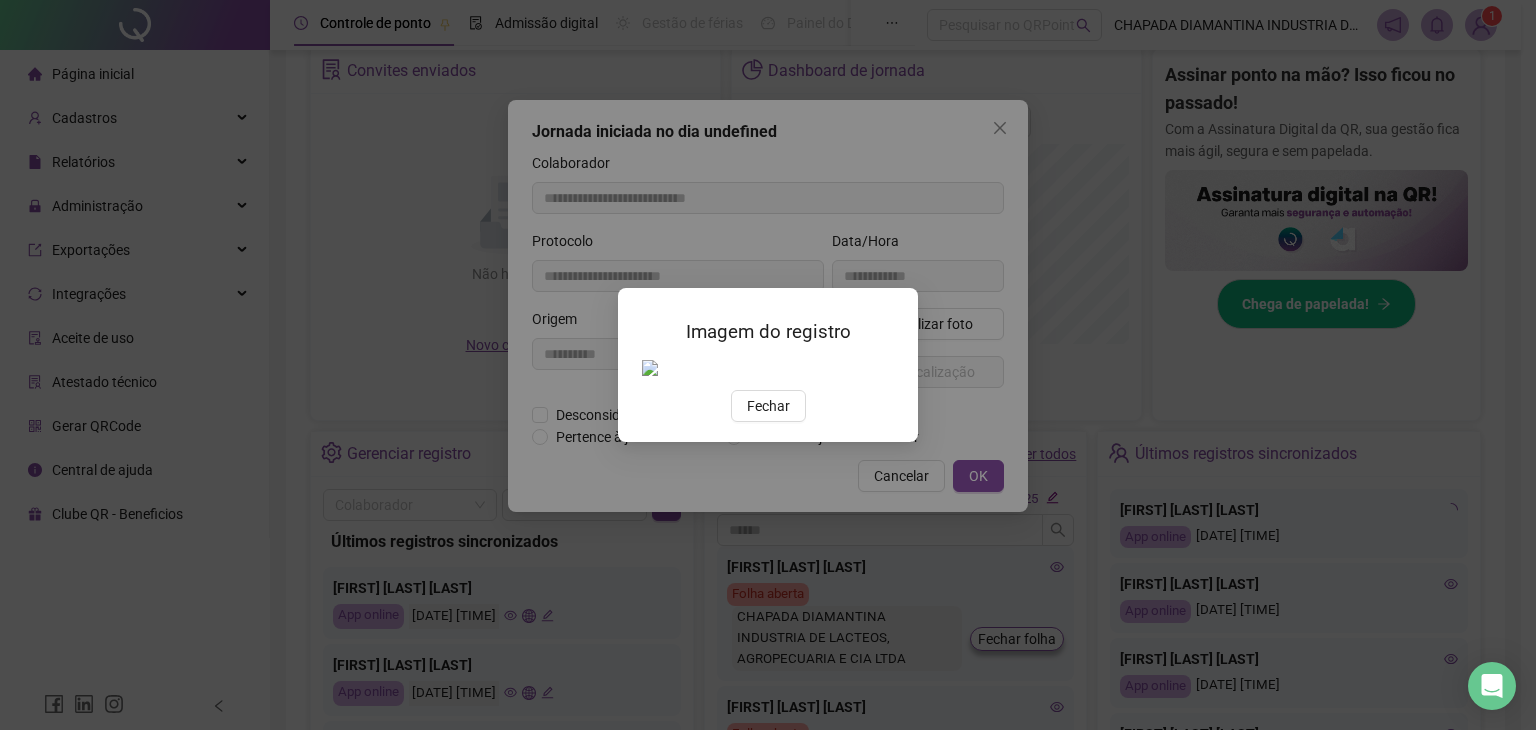 type on "**********" 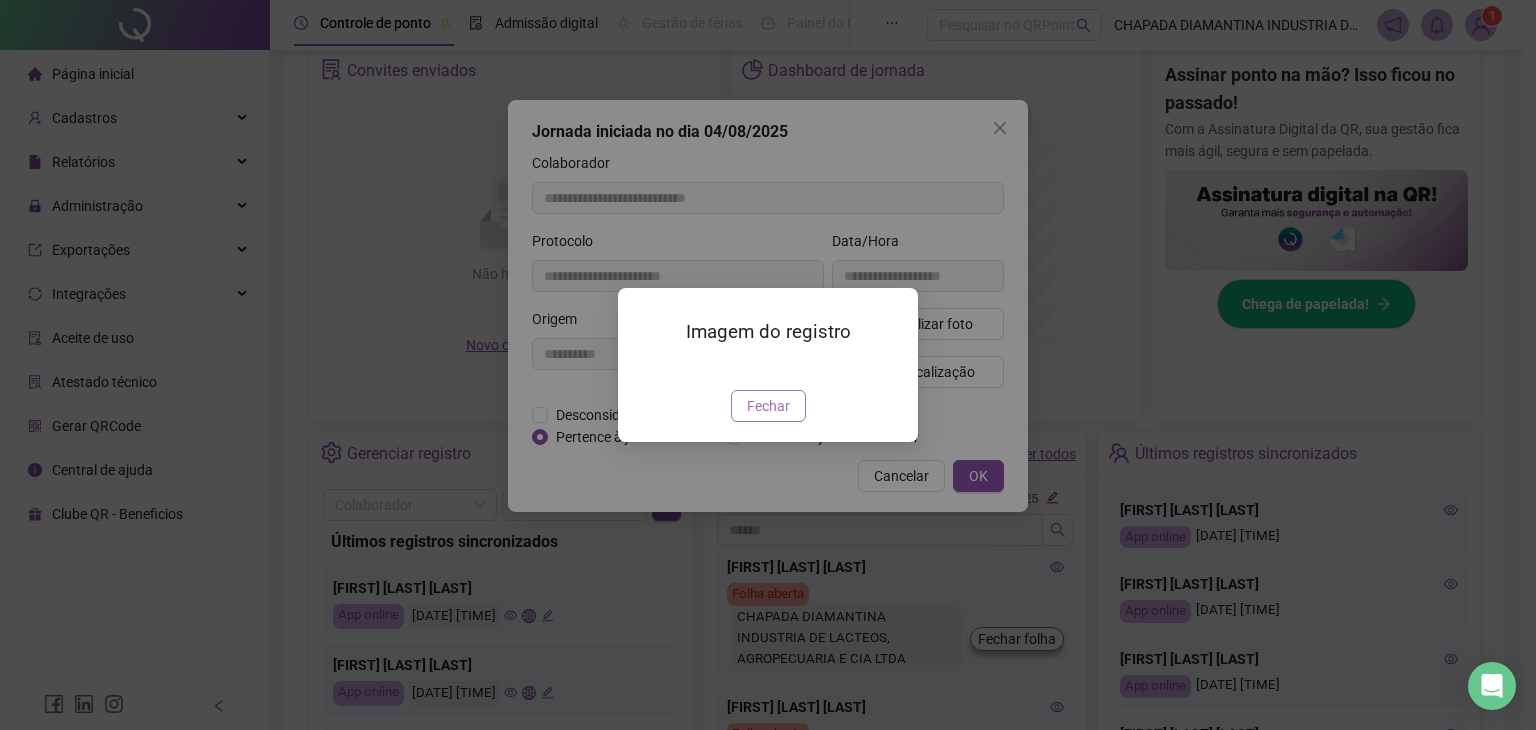 click on "Fechar" at bounding box center [768, 406] 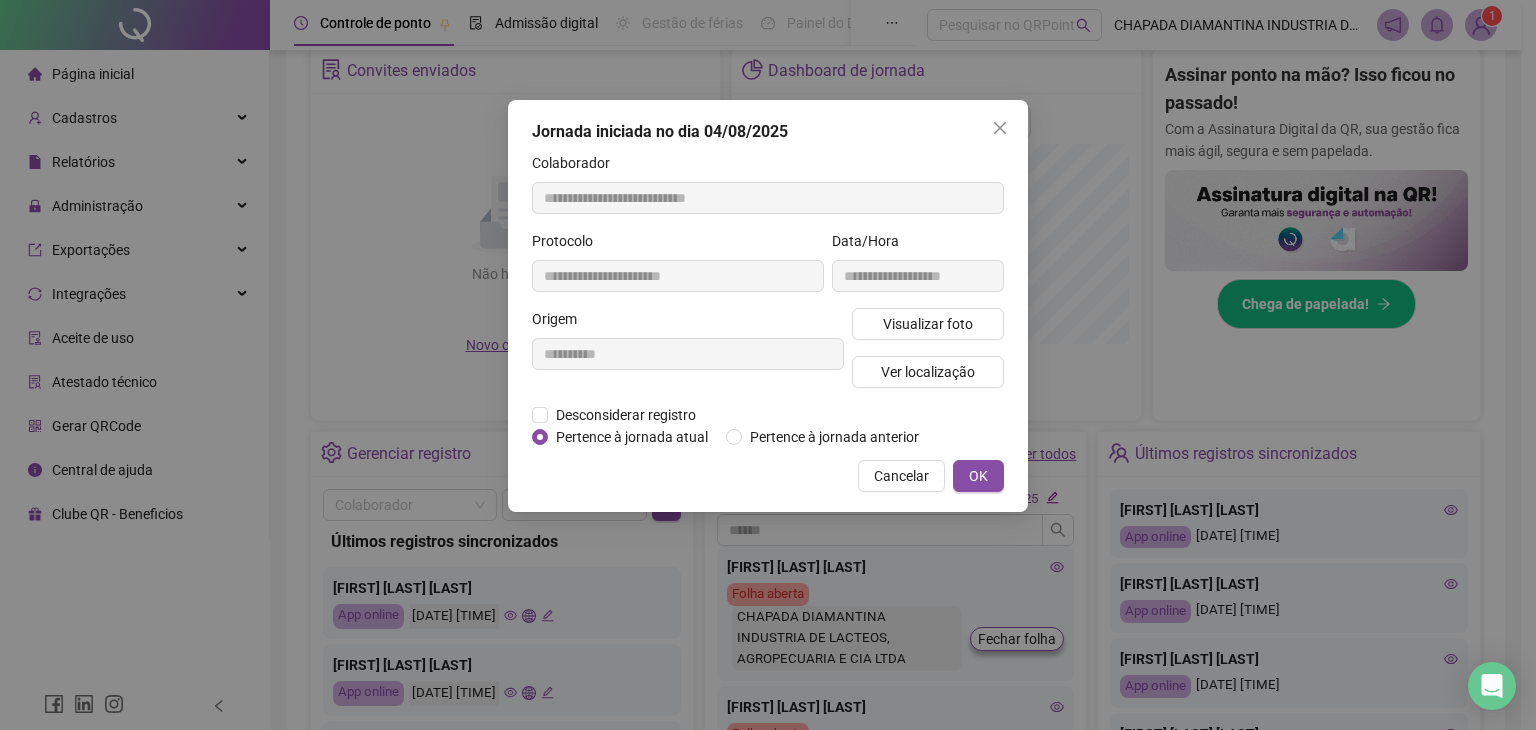 click on "OK" at bounding box center [978, 476] 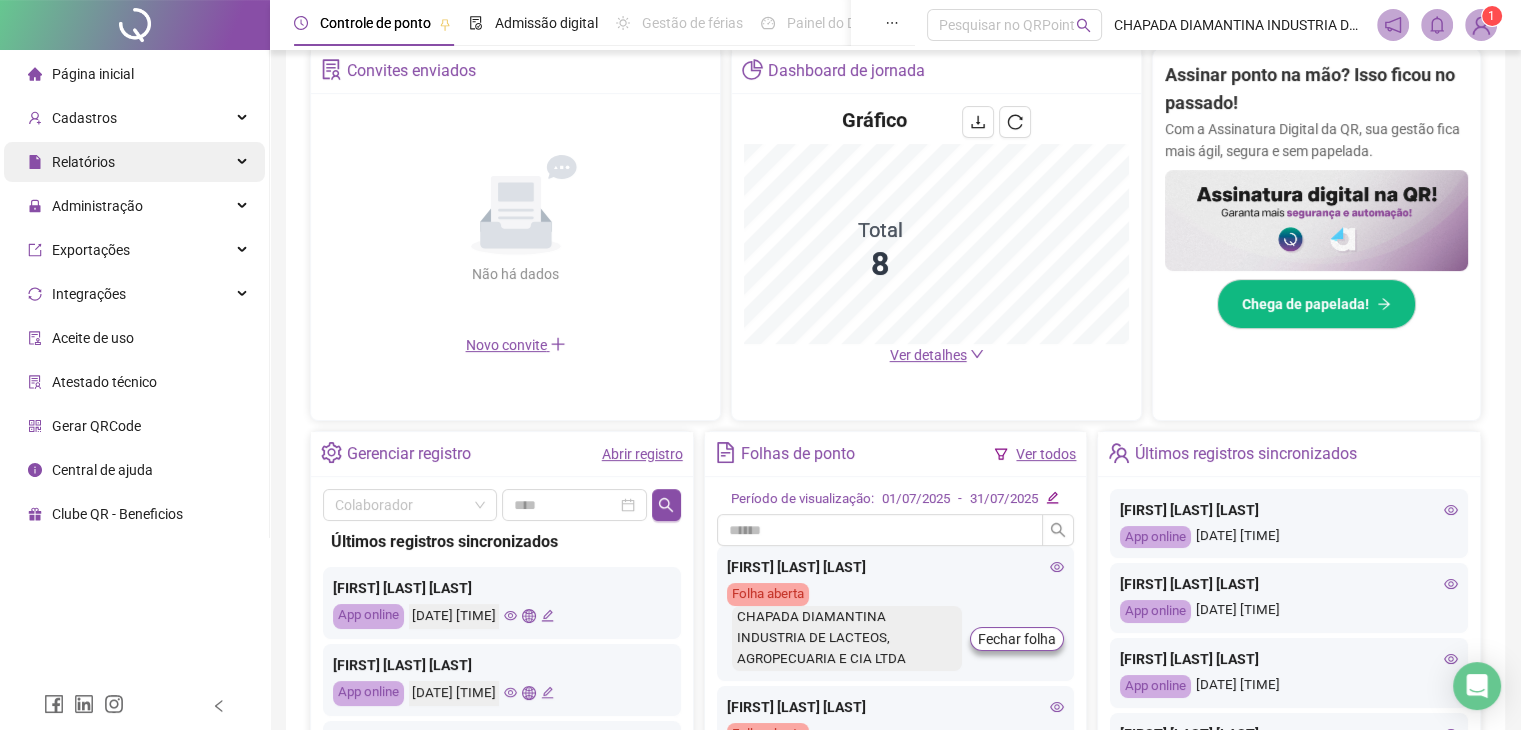 click on "Relatórios" at bounding box center (134, 162) 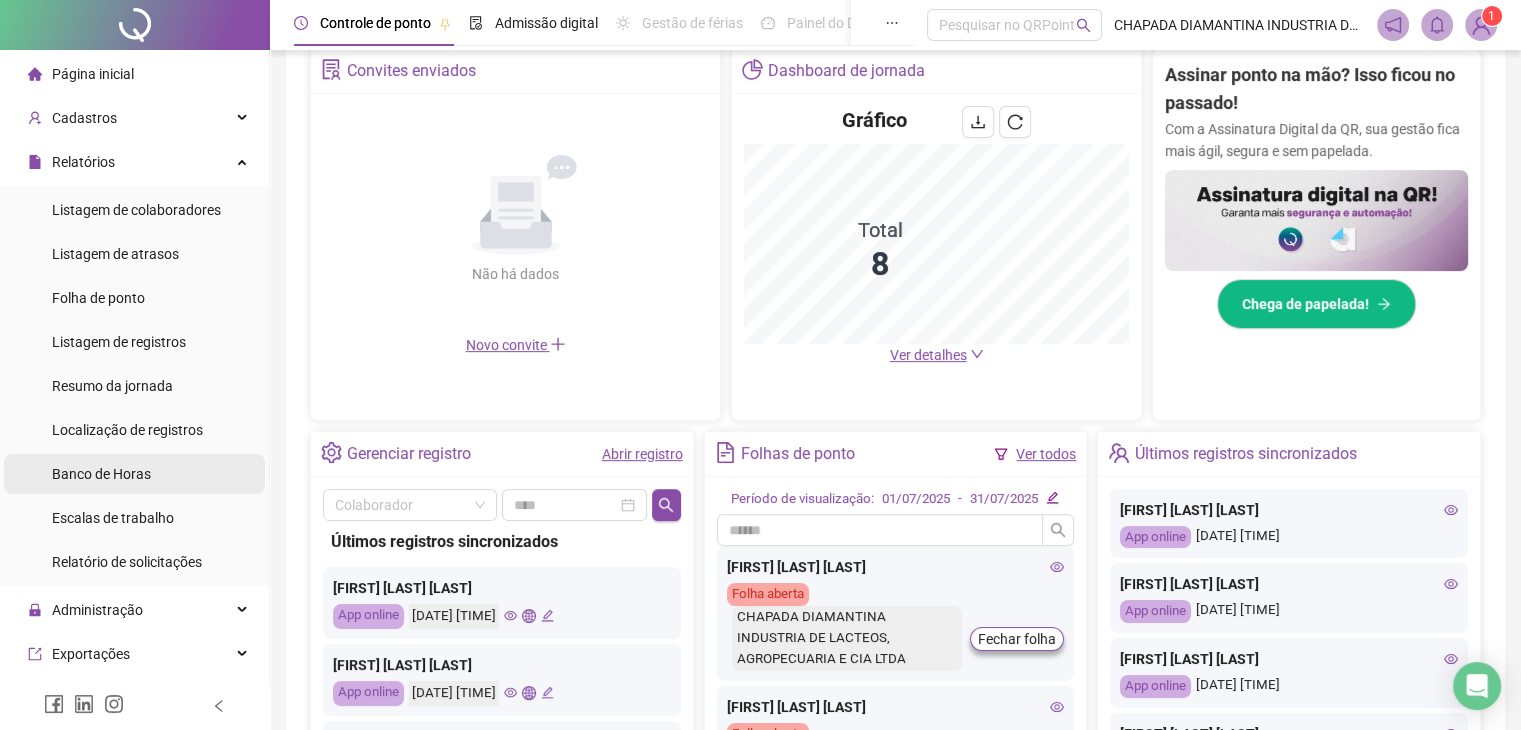 click on "Banco de Horas" at bounding box center [101, 474] 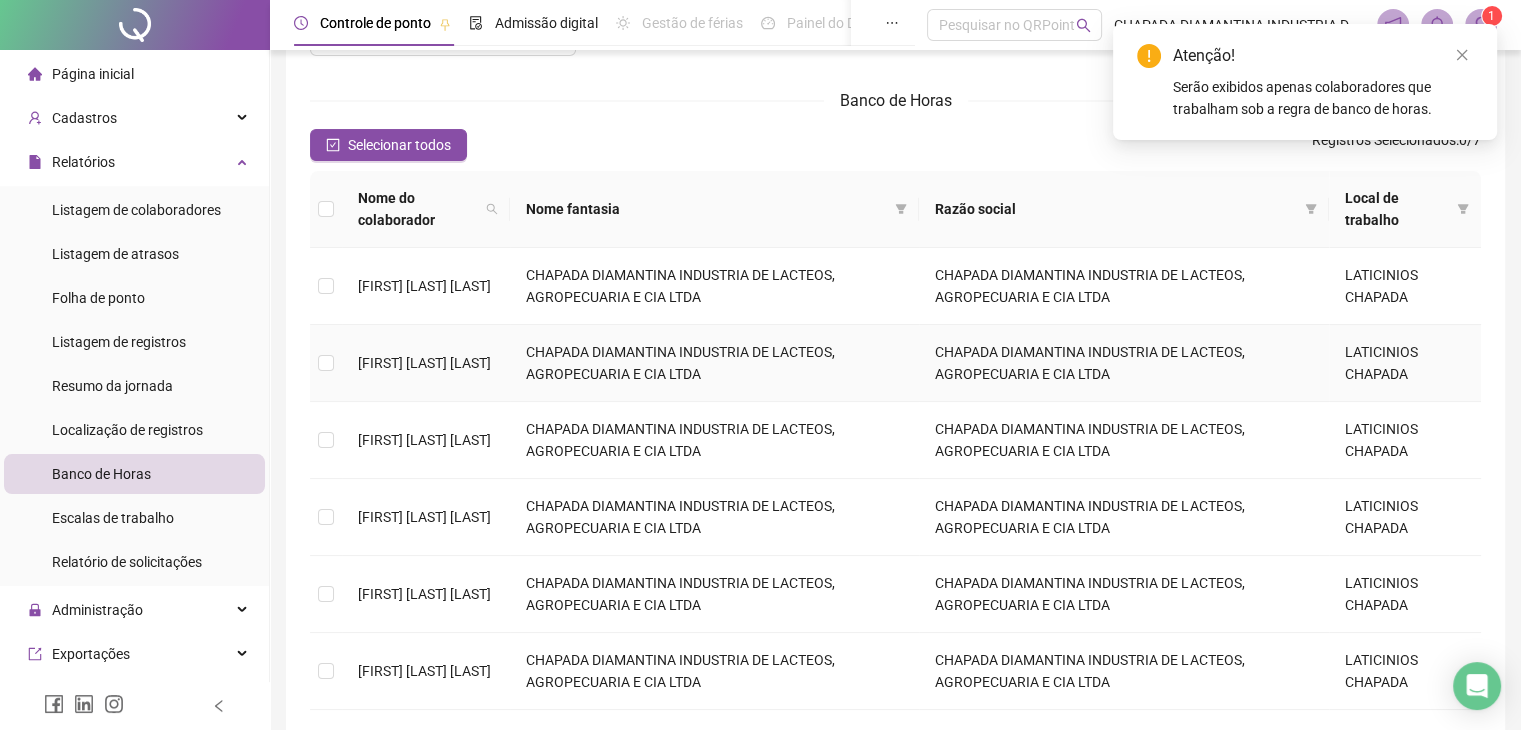 scroll, scrollTop: 200, scrollLeft: 0, axis: vertical 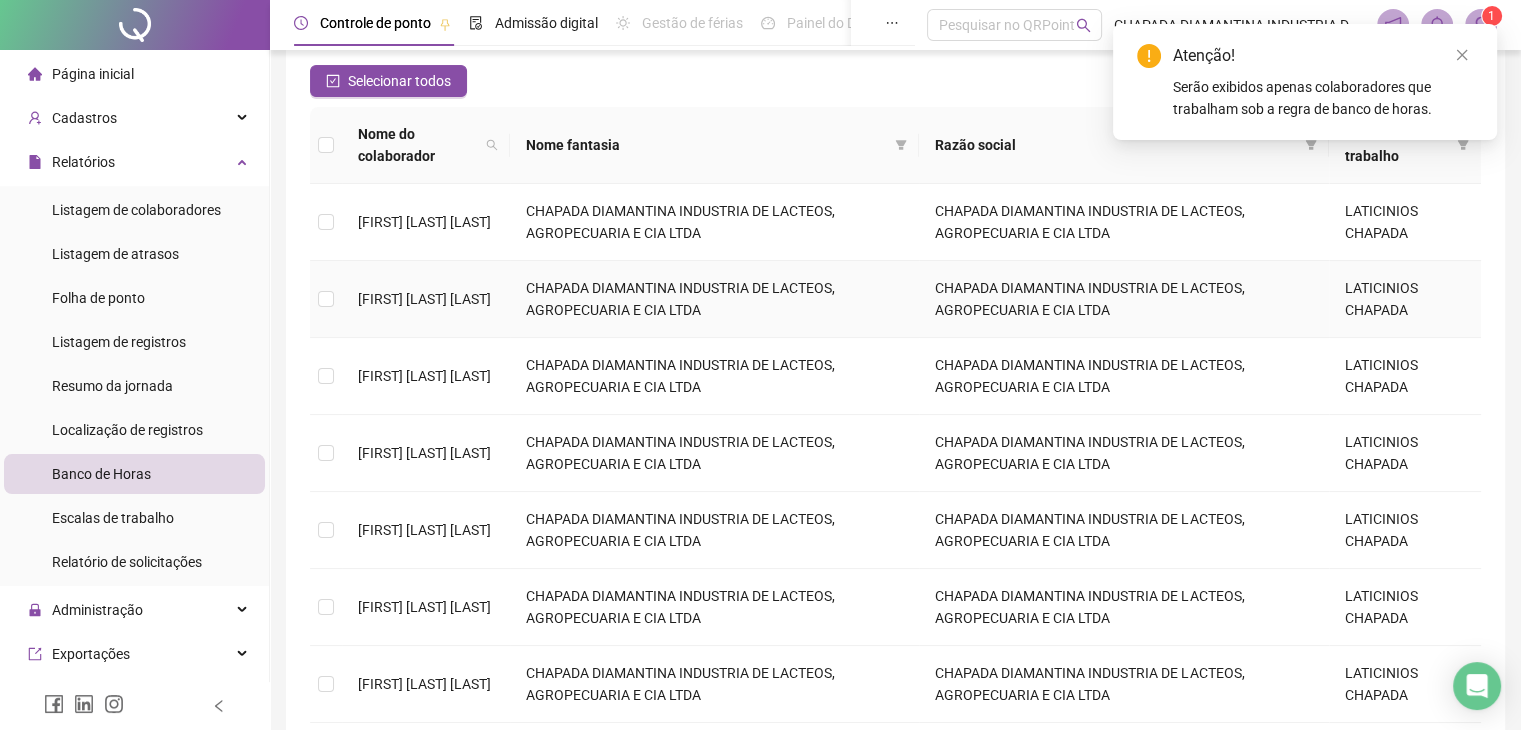 click on "[FIRST] [LAST] [LAST]" at bounding box center [424, 299] 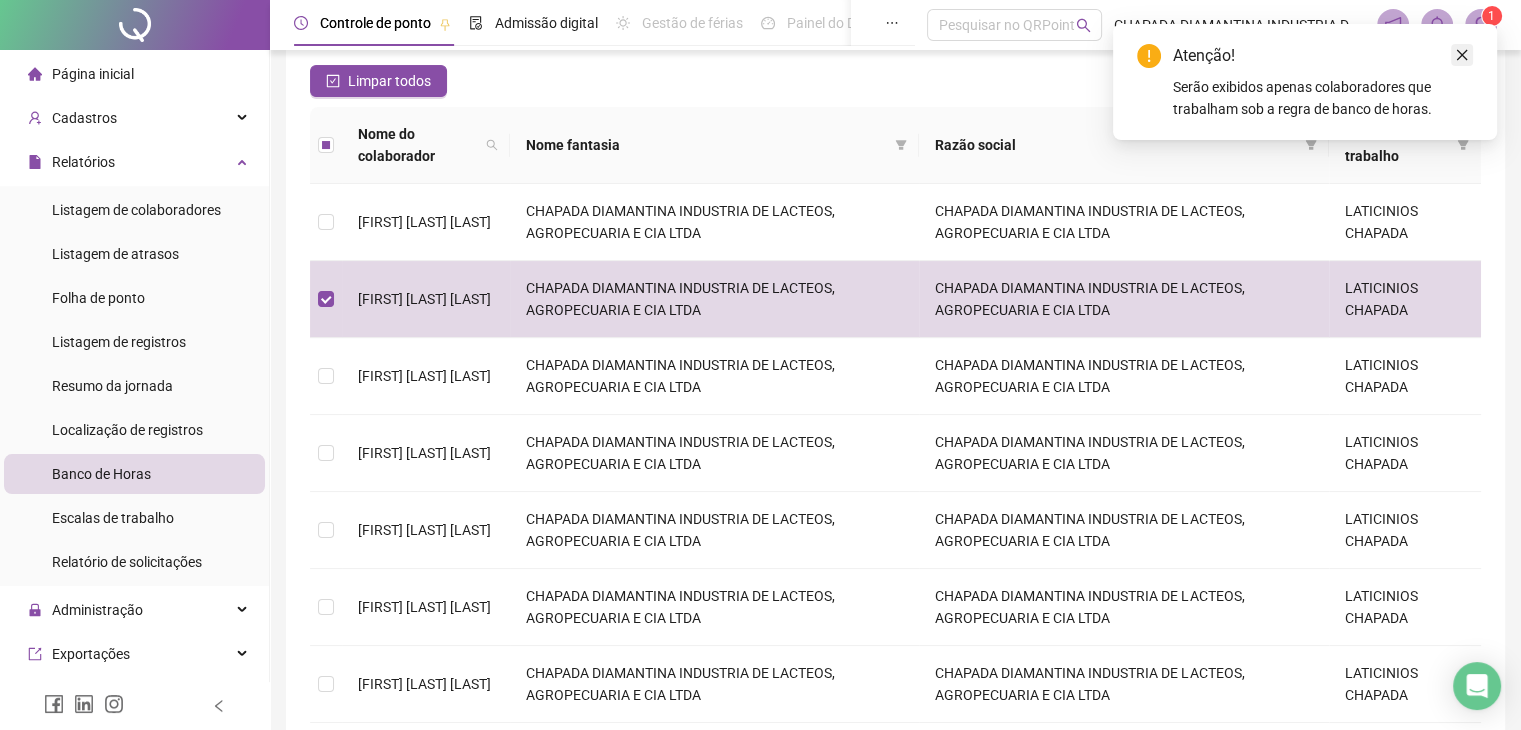 click at bounding box center [1462, 55] 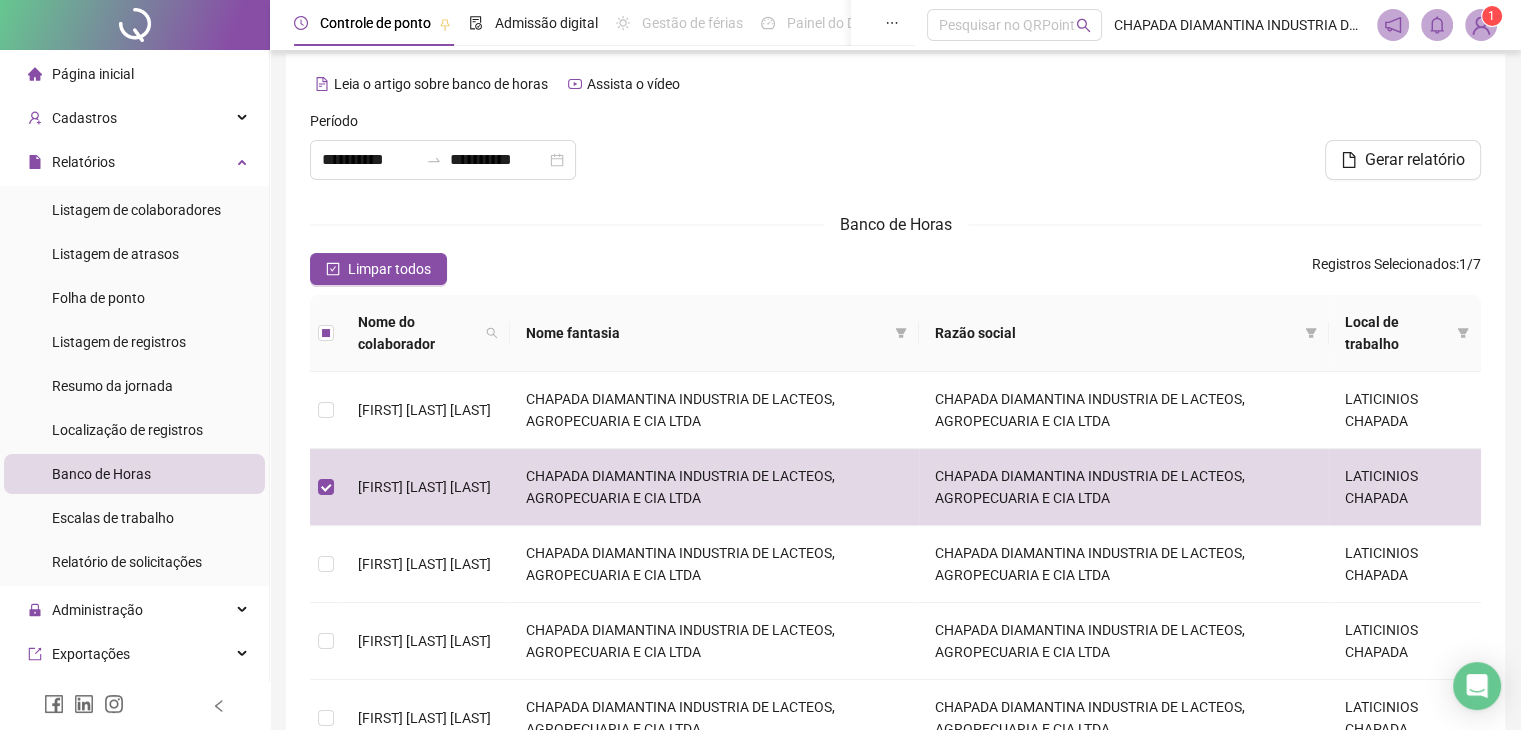 scroll, scrollTop: 0, scrollLeft: 0, axis: both 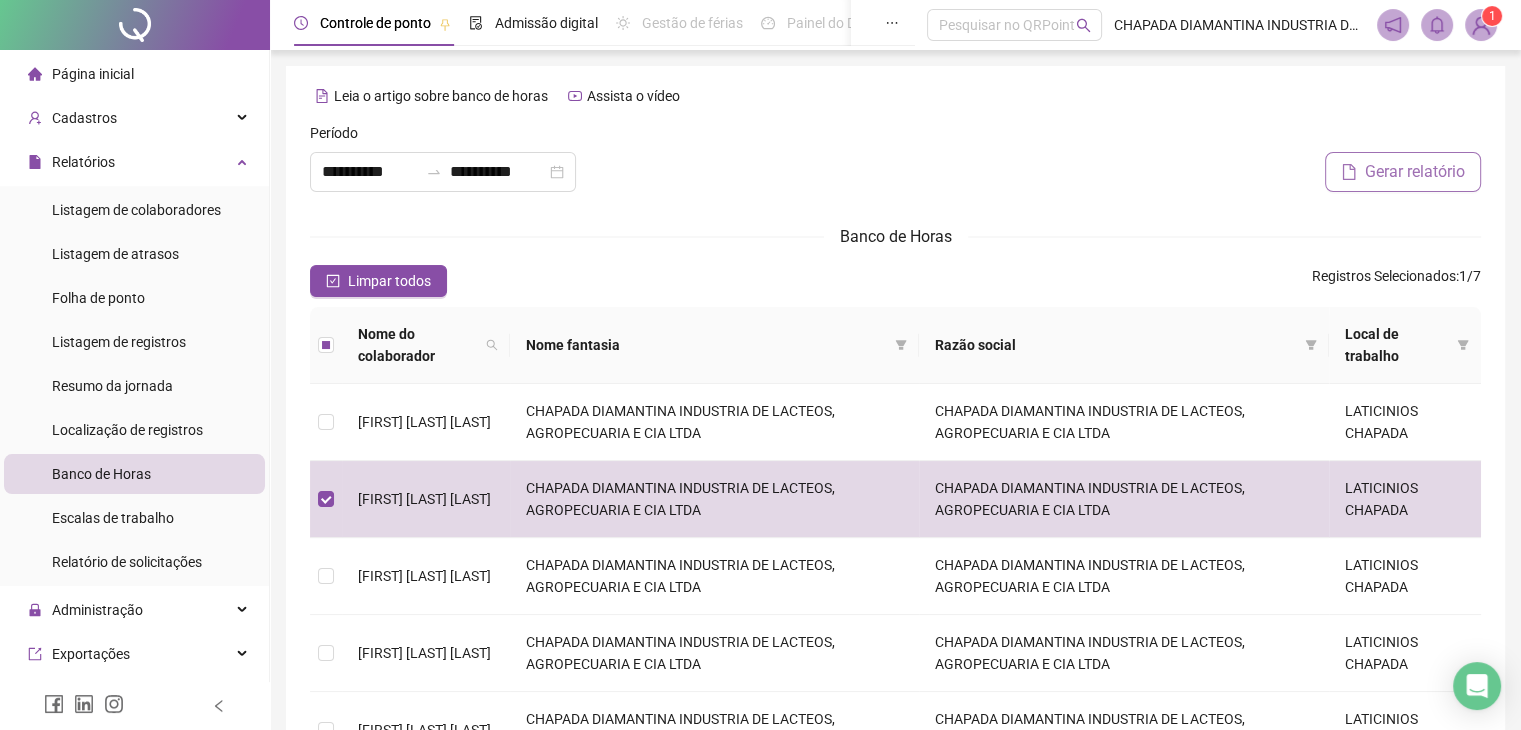 click on "Gerar relatório" at bounding box center [1415, 172] 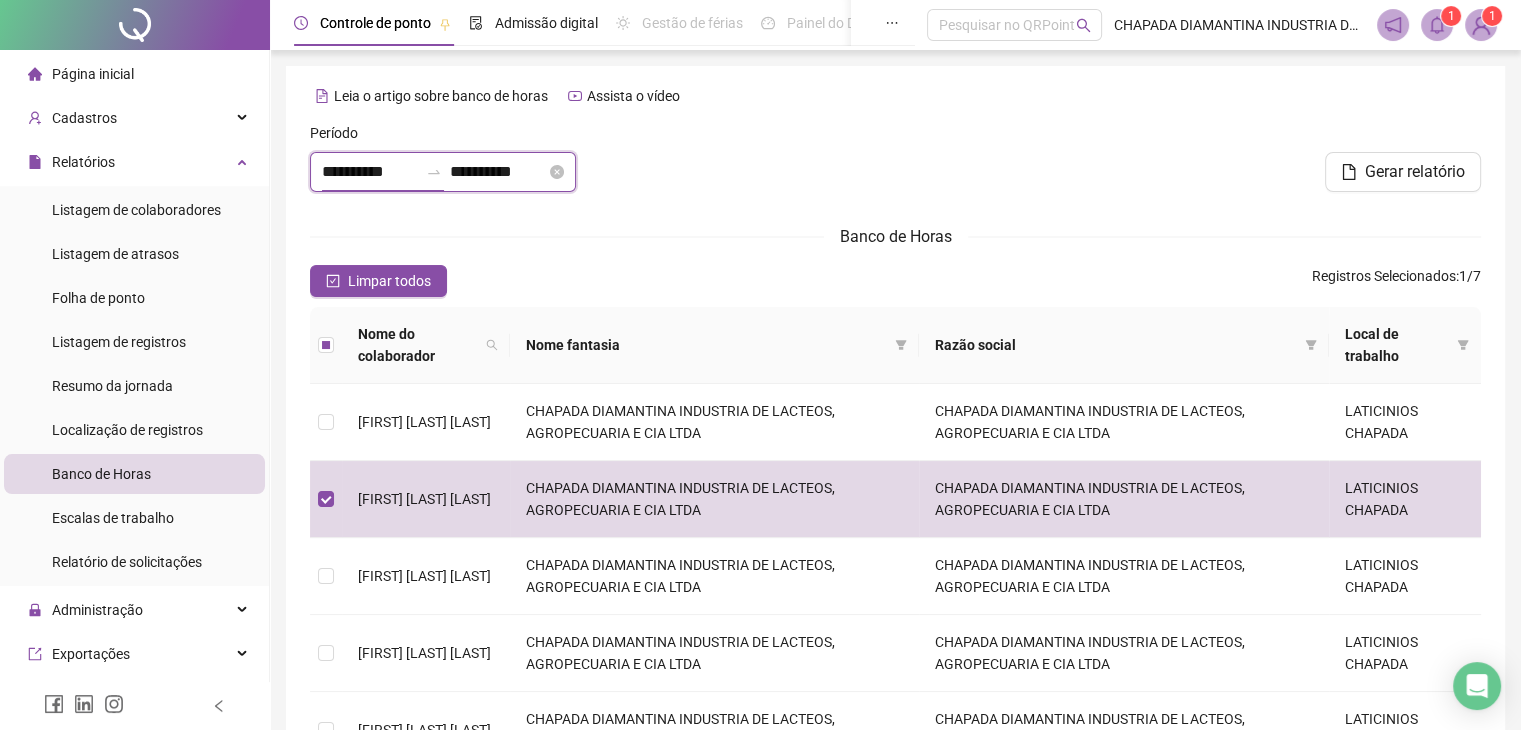 click on "**********" at bounding box center (370, 172) 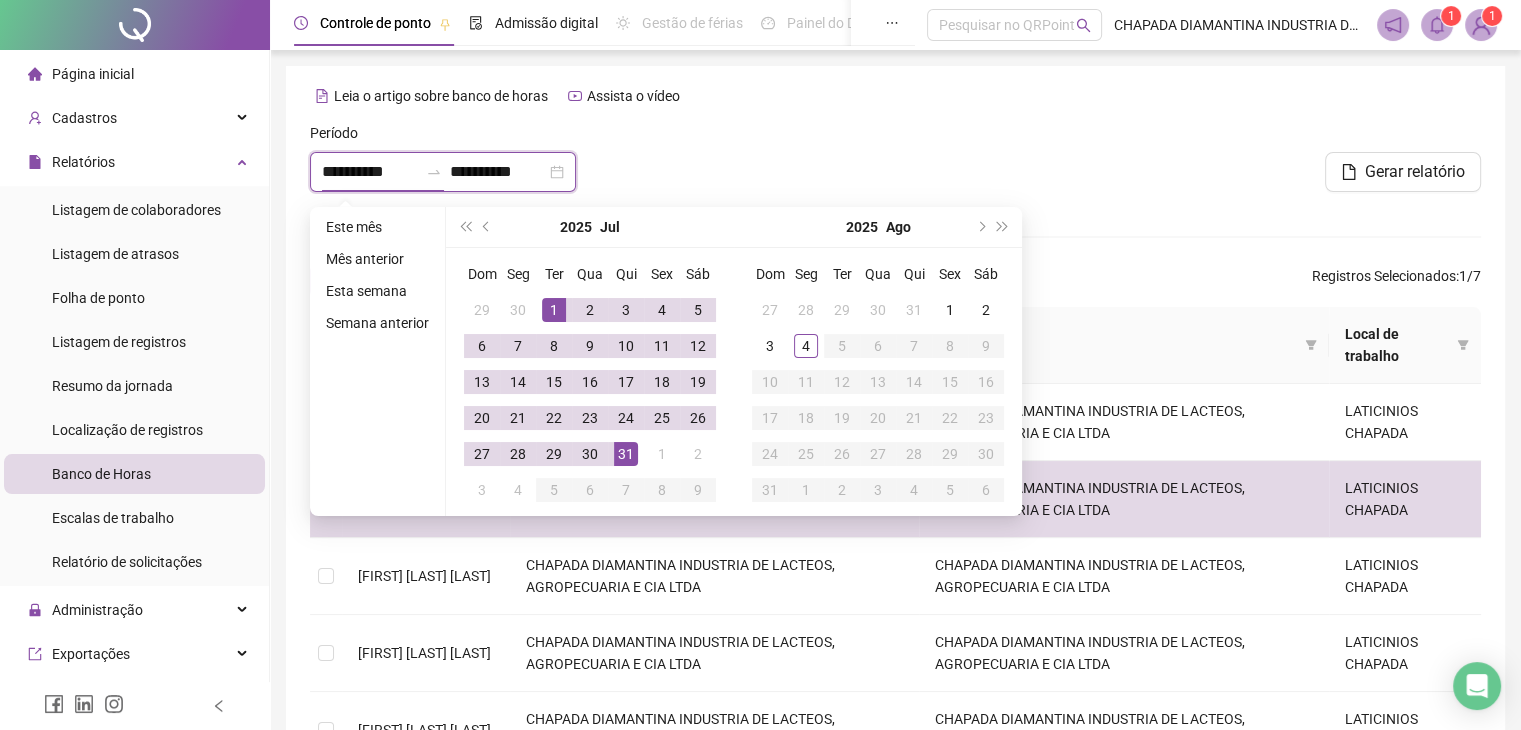 type on "**********" 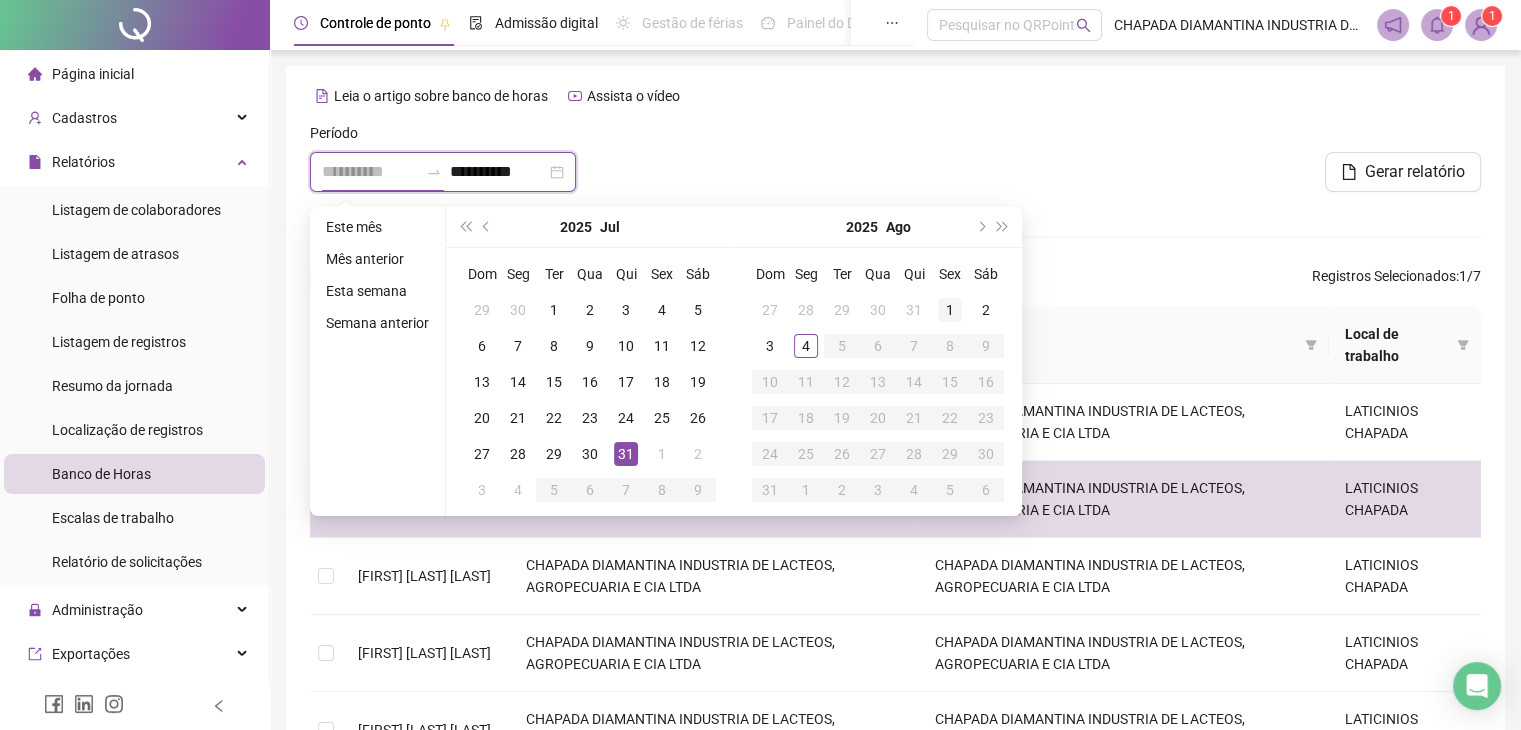 type on "**********" 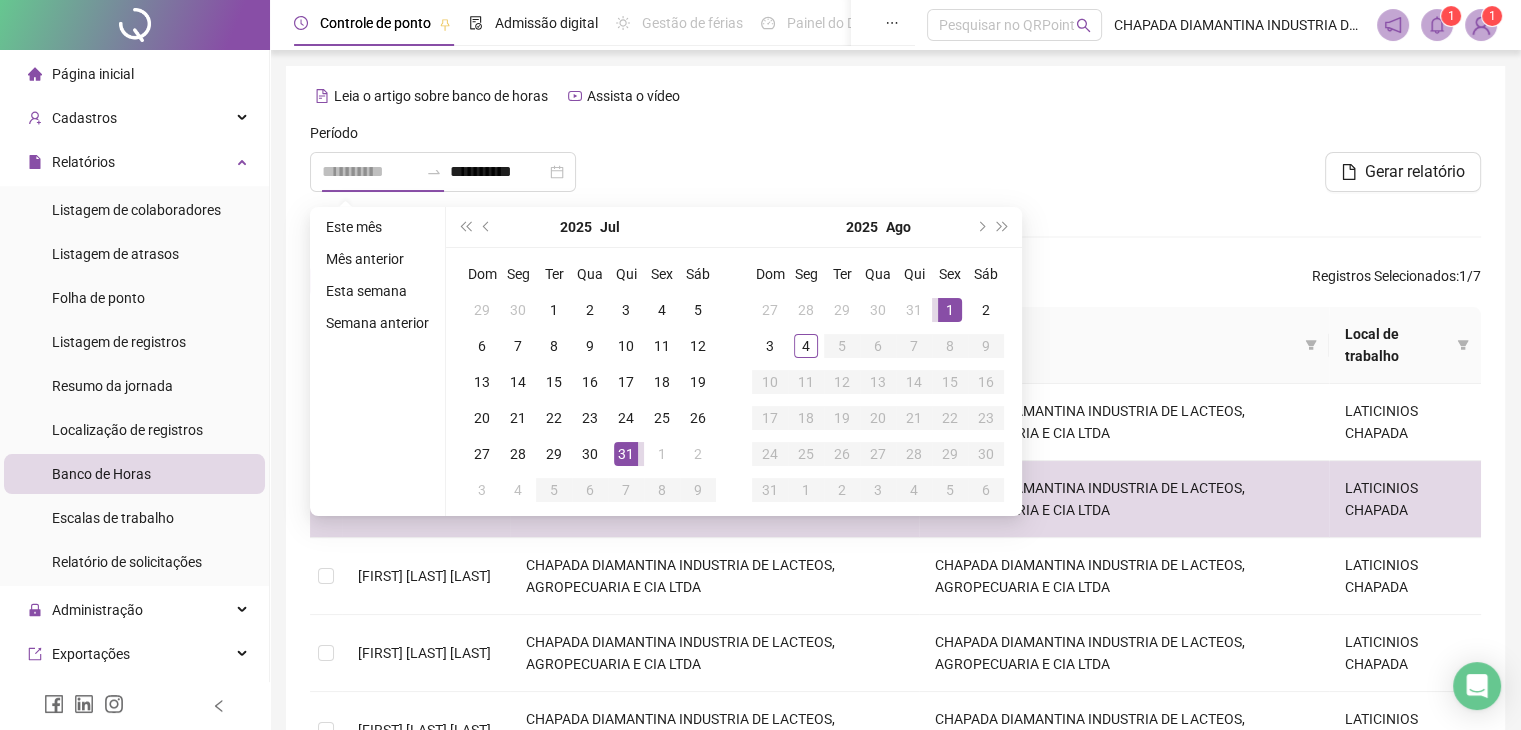 click on "1" at bounding box center (950, 310) 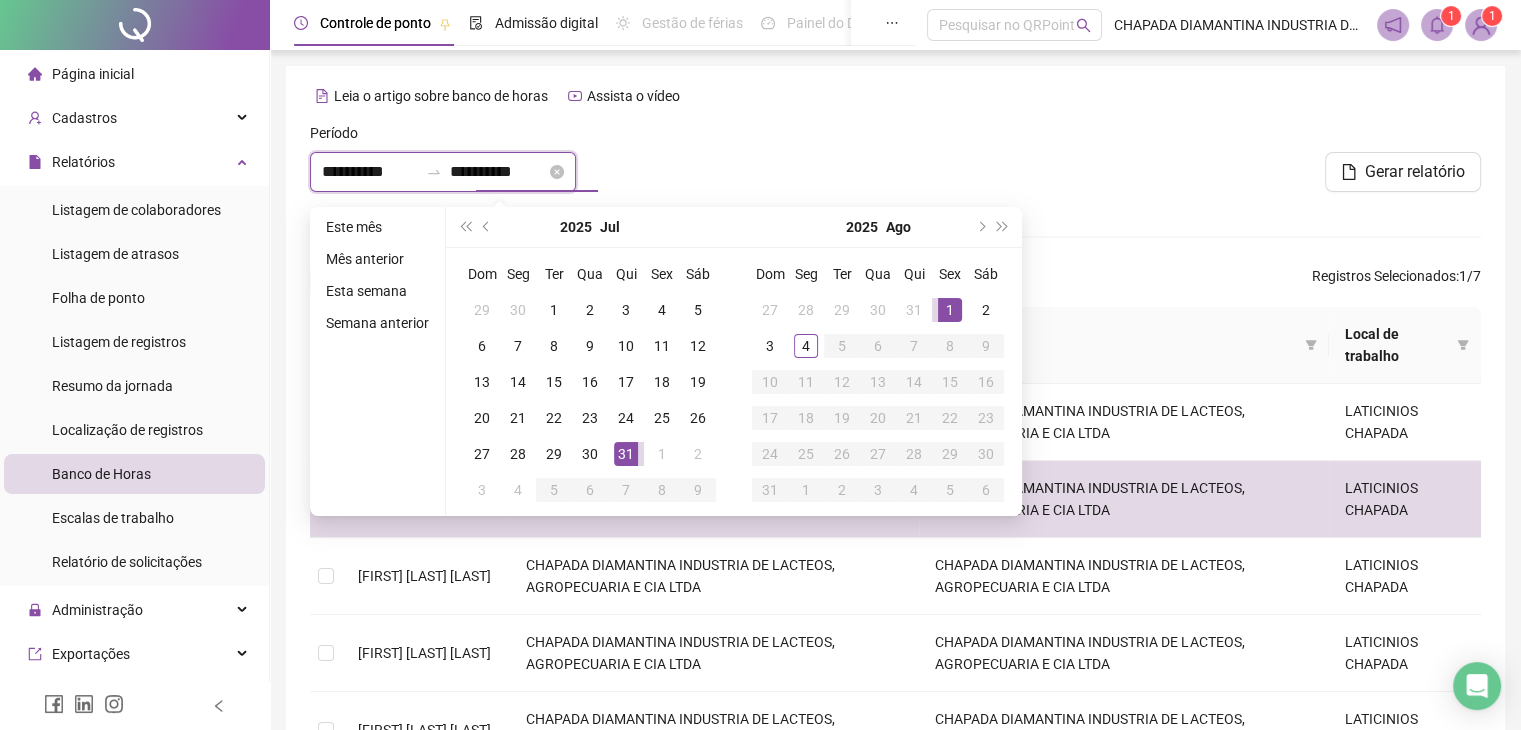 click on "**********" at bounding box center [498, 172] 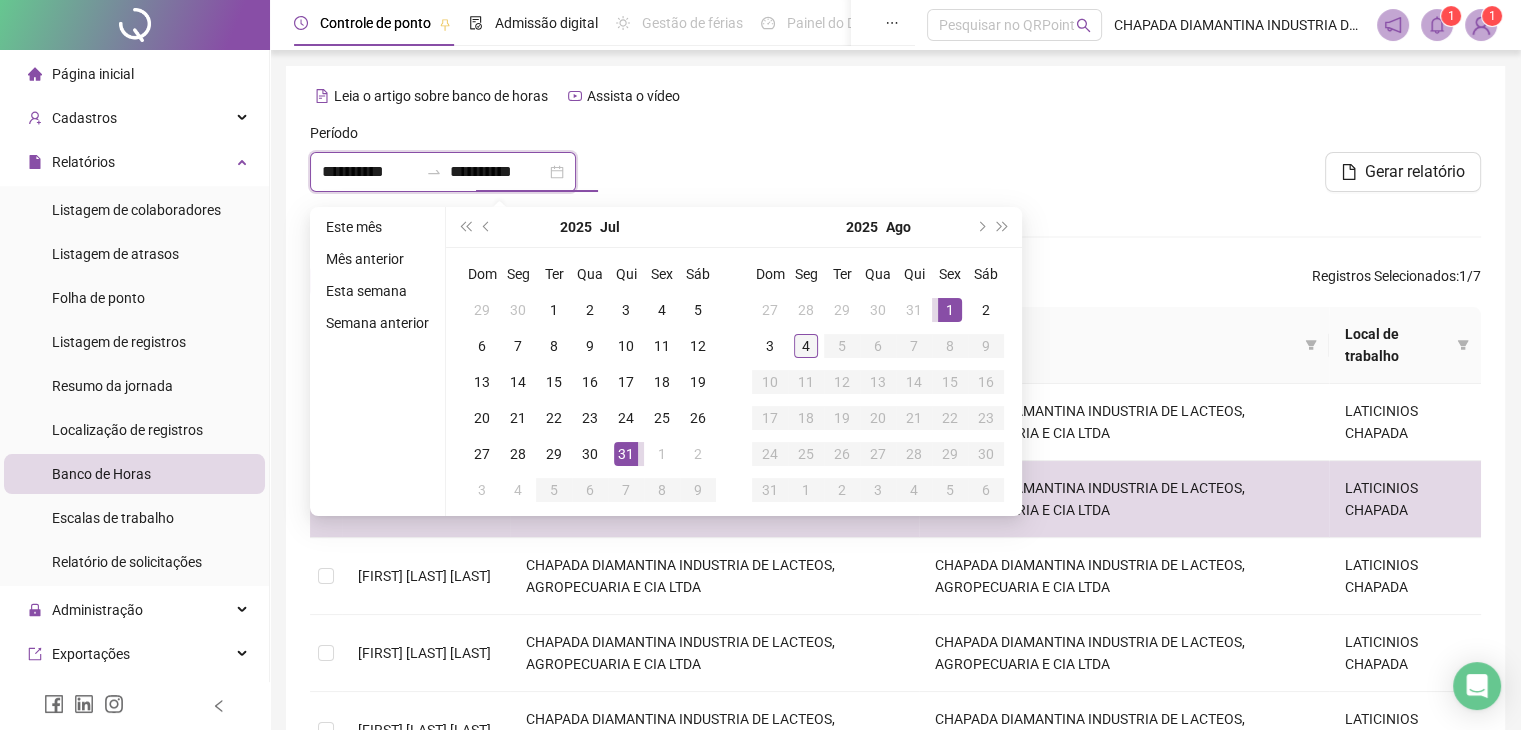 type on "**********" 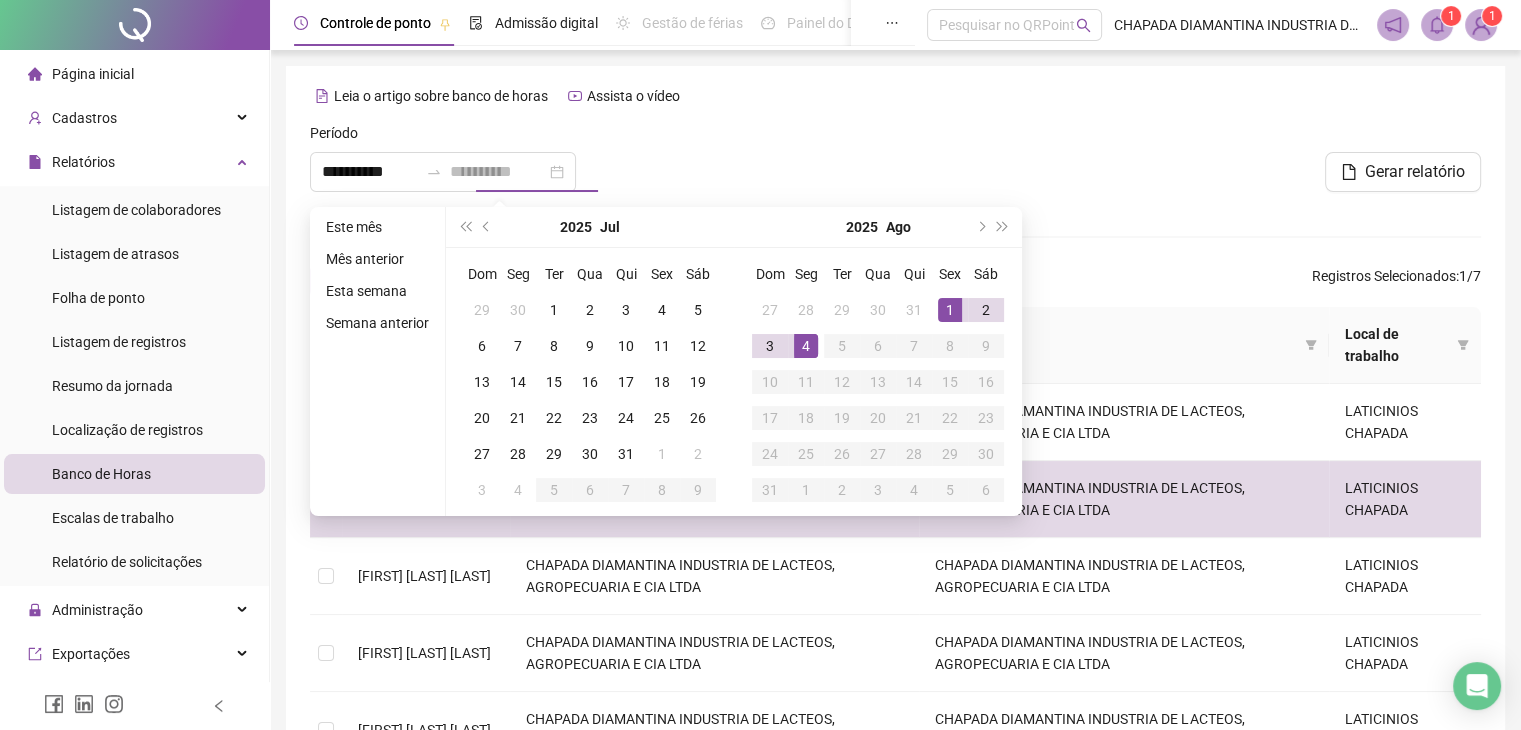 click on "4" at bounding box center (806, 346) 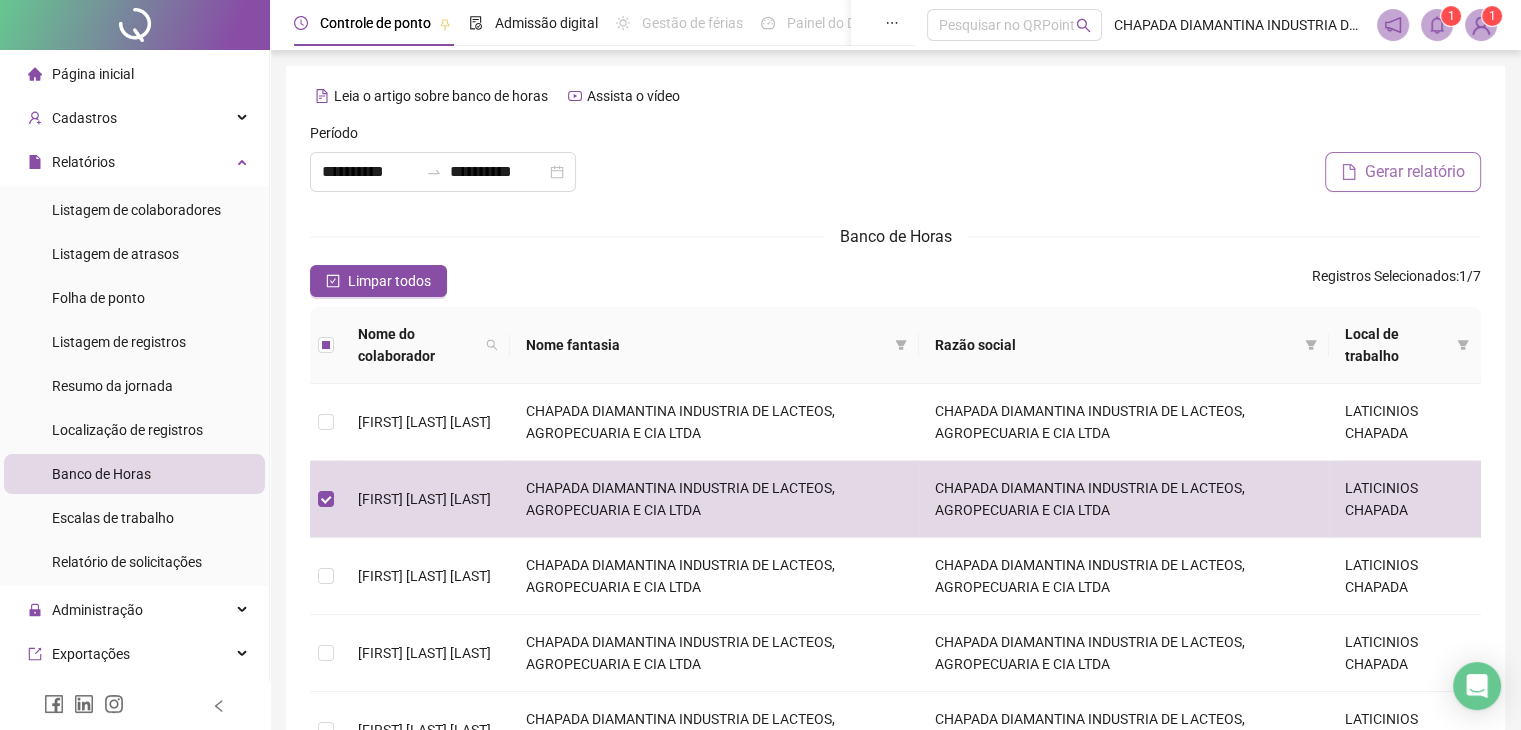 click on "Gerar relatório" at bounding box center [1415, 172] 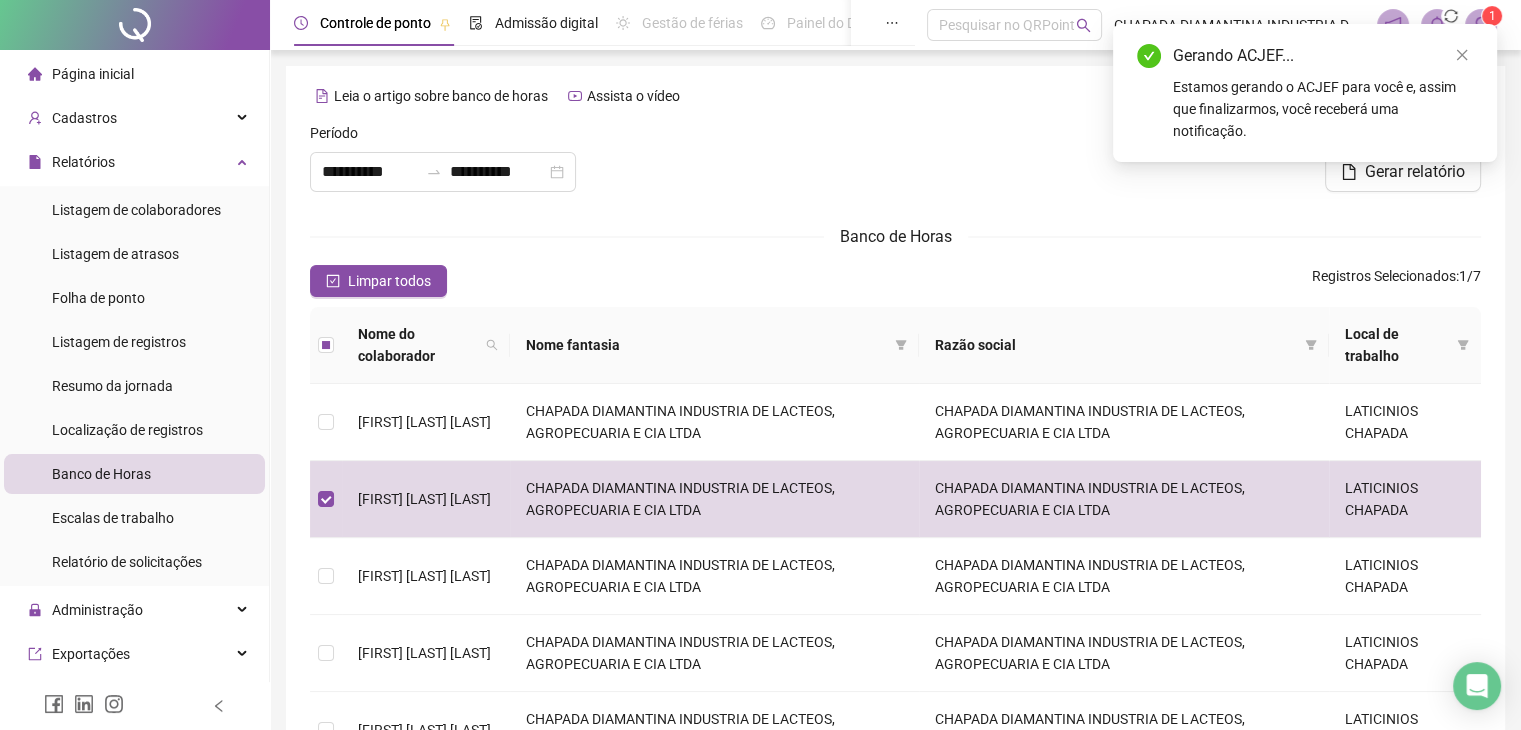 click on "Estamos gerando o ACJEF para você e, assim que finalizarmos, você receberá uma notificação." at bounding box center [1323, 109] 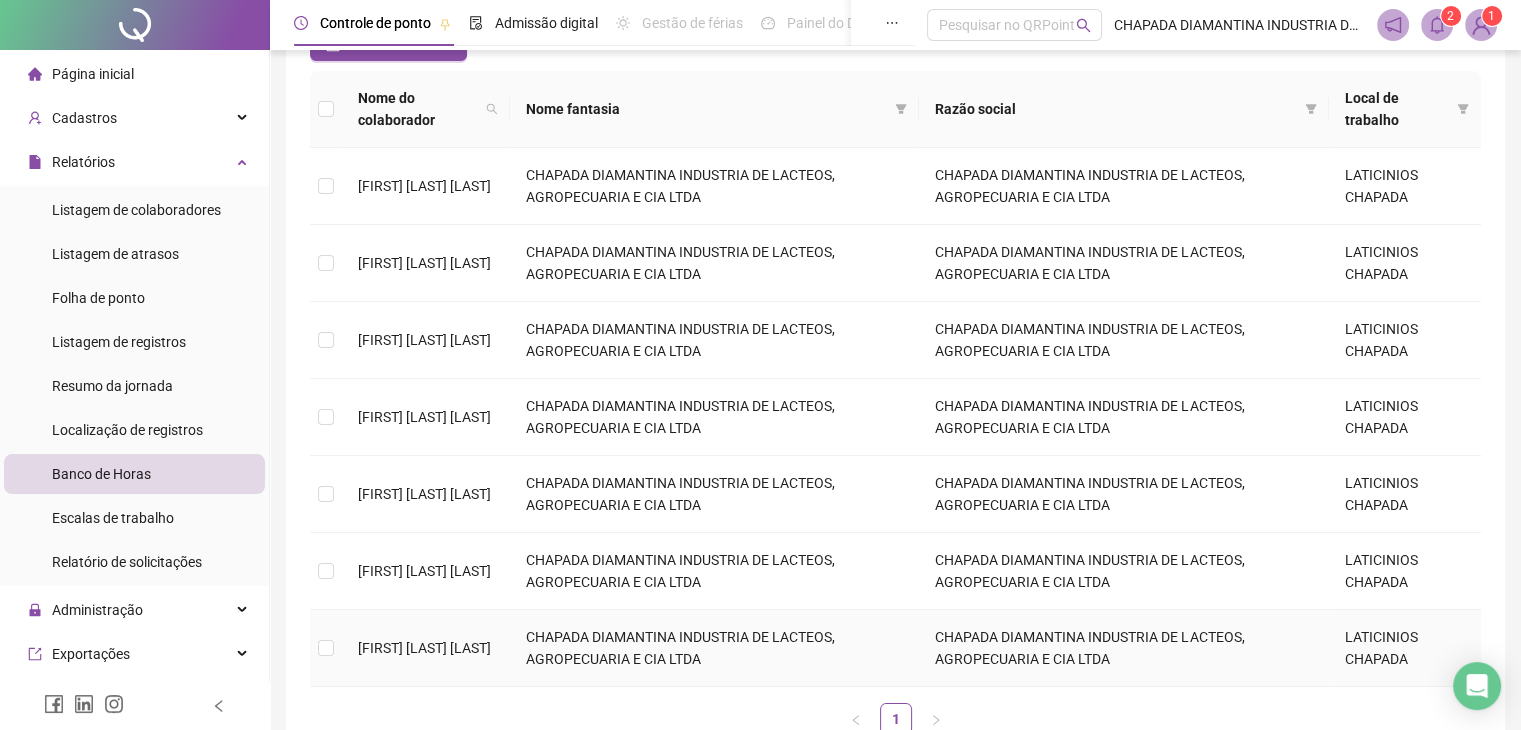 scroll, scrollTop: 0, scrollLeft: 0, axis: both 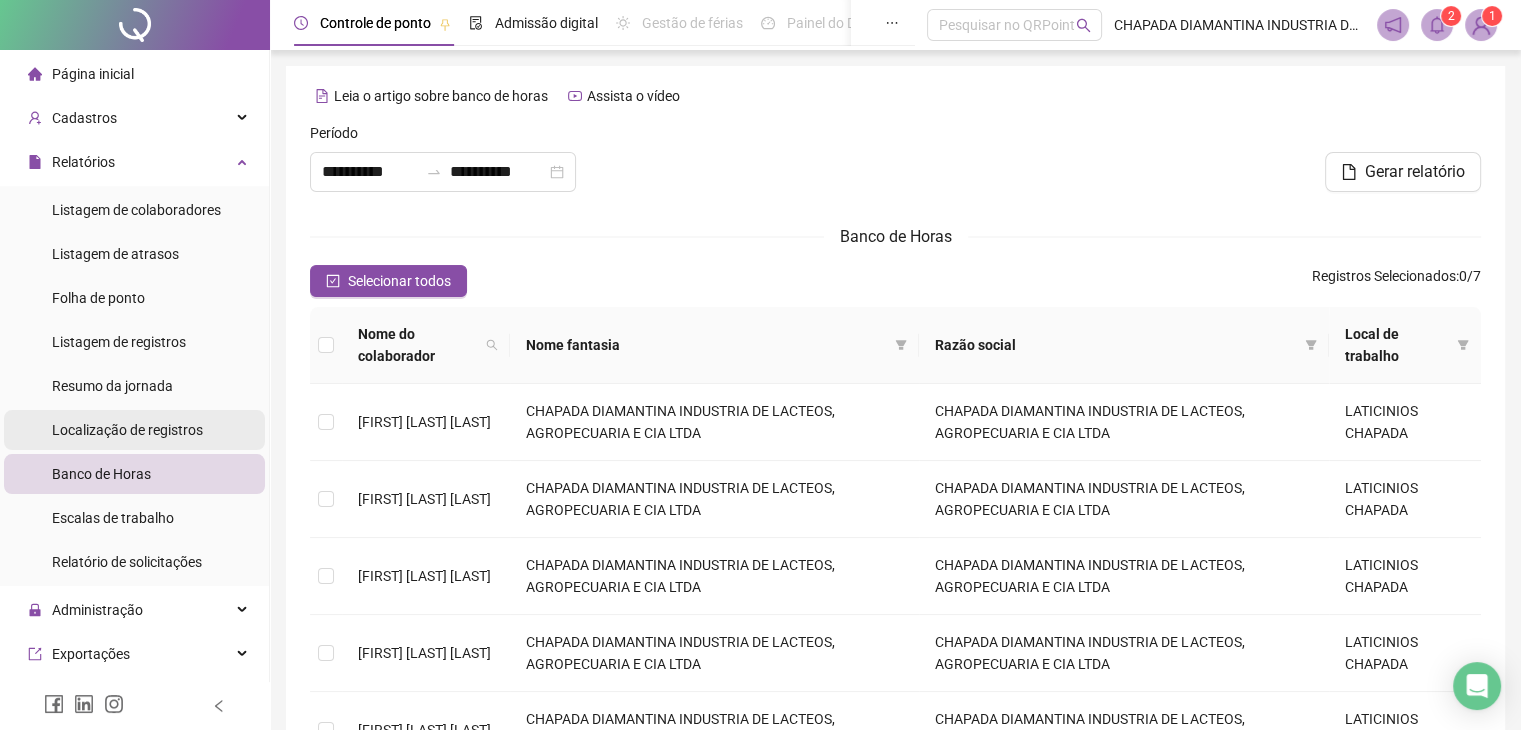 click on "Localização de registros" at bounding box center [127, 430] 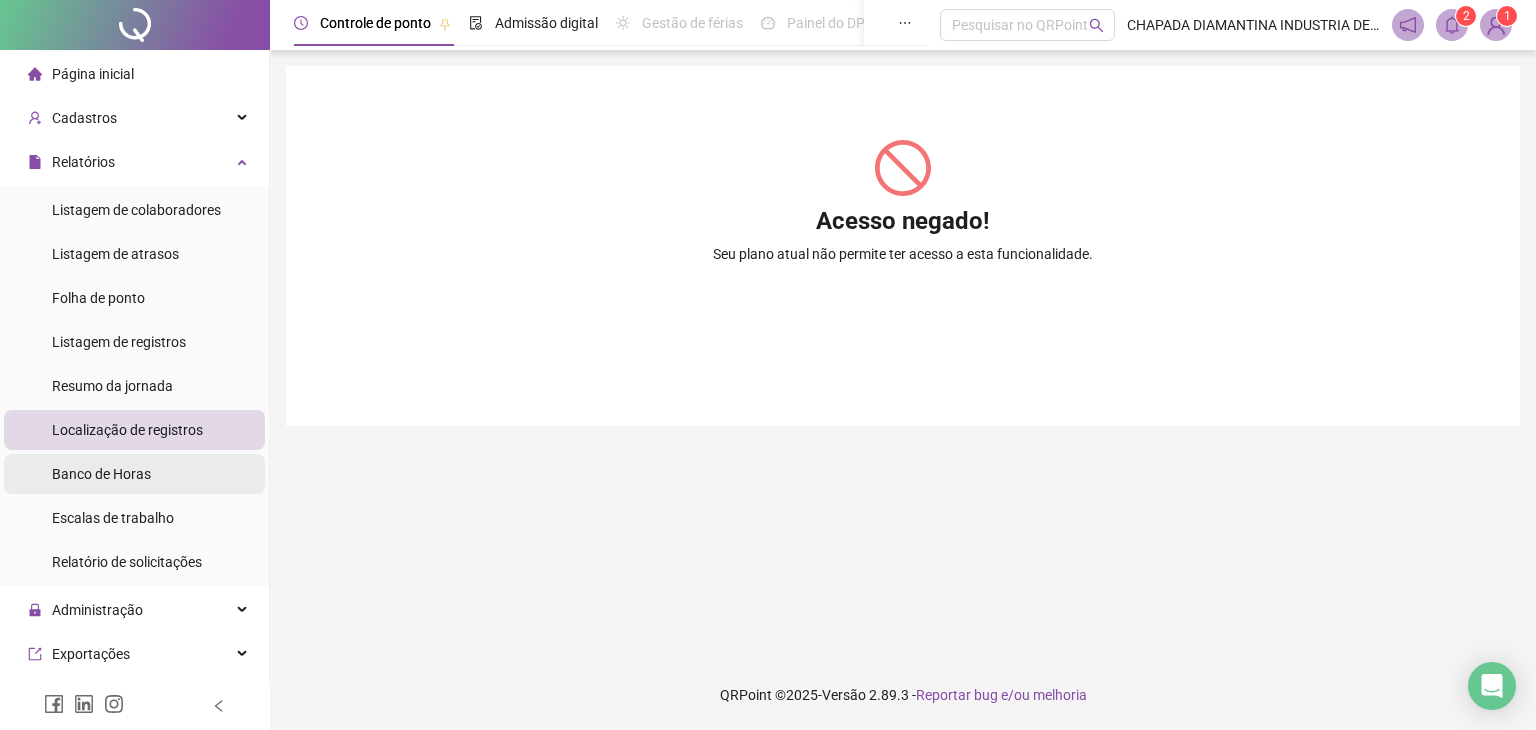 click on "Banco de Horas" at bounding box center (134, 474) 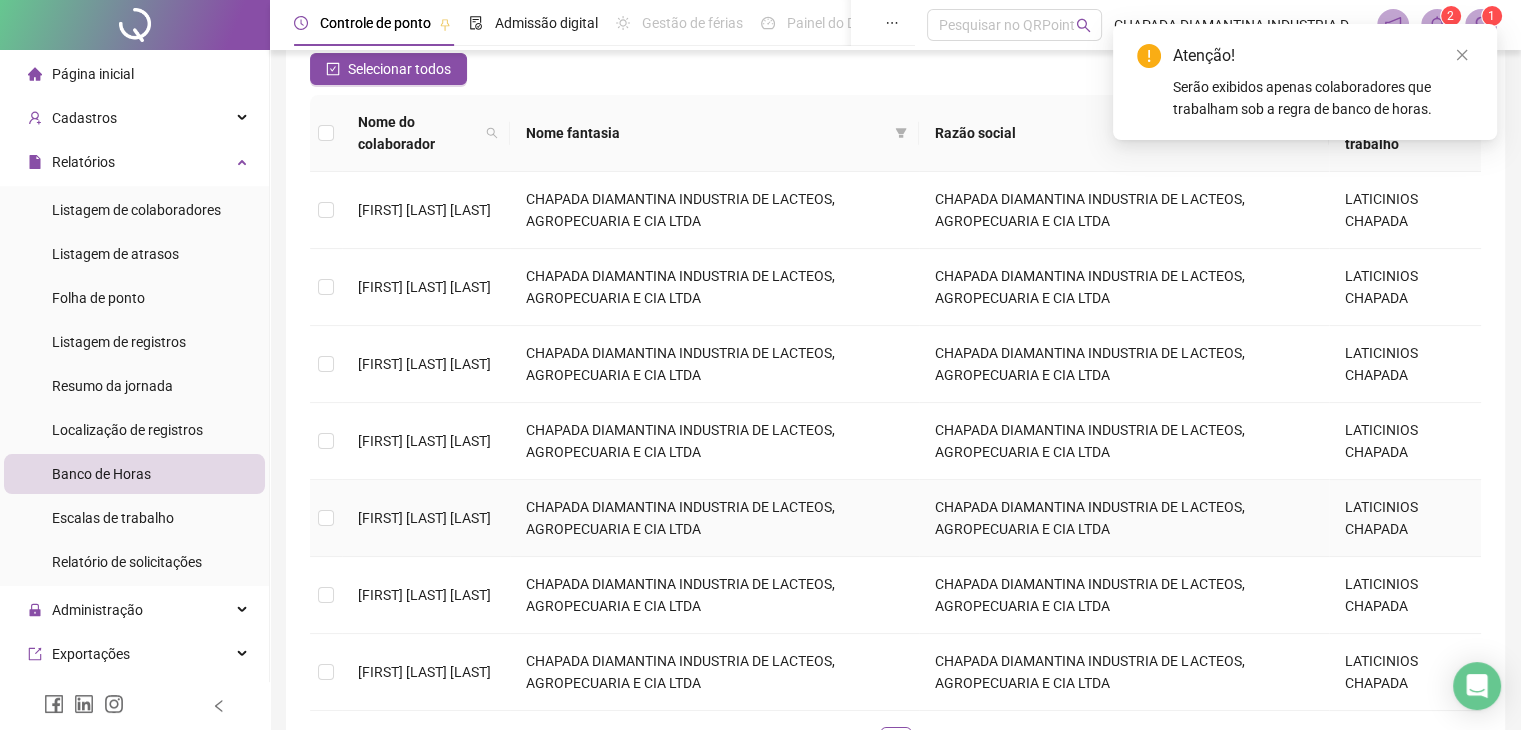 scroll, scrollTop: 100, scrollLeft: 0, axis: vertical 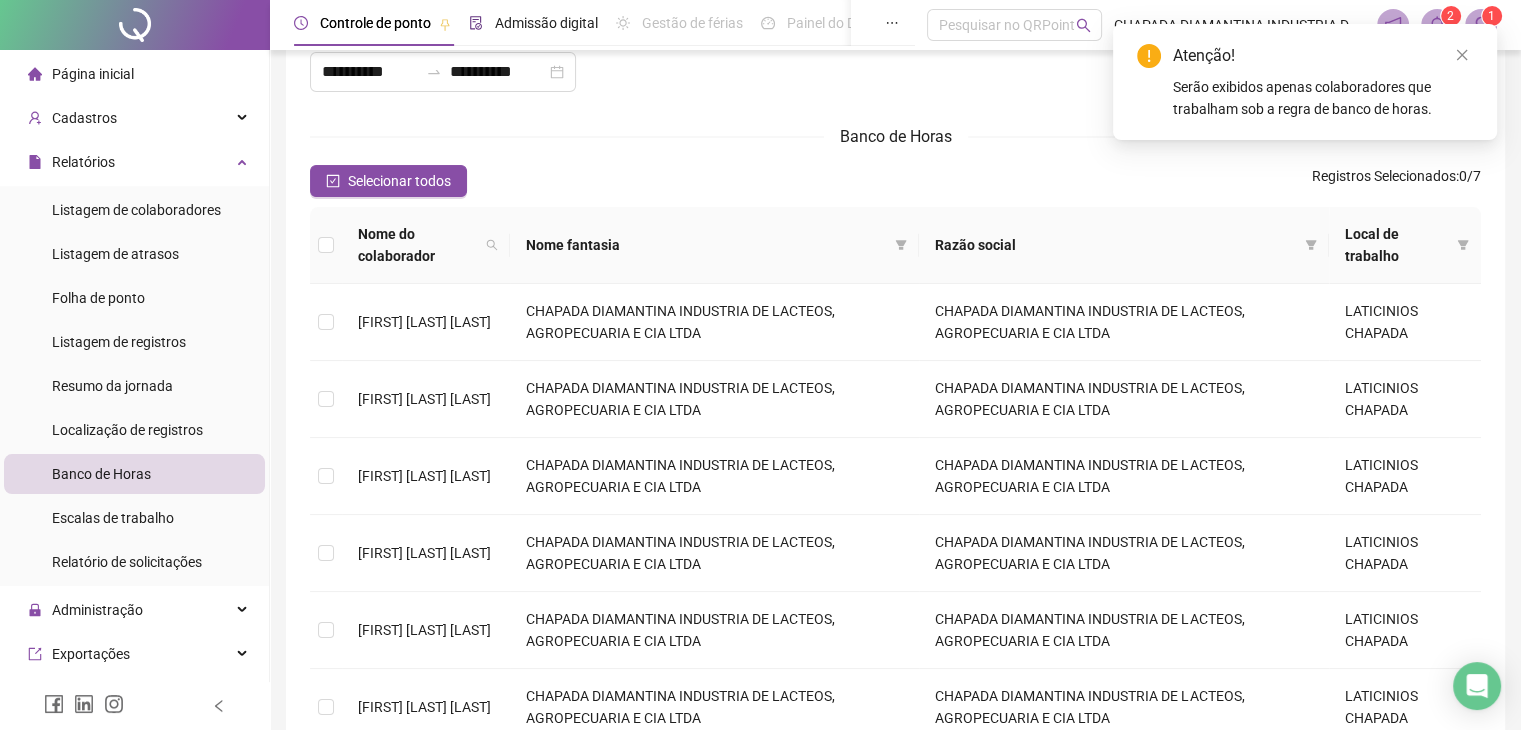 click on "Admissão digital" at bounding box center [546, 23] 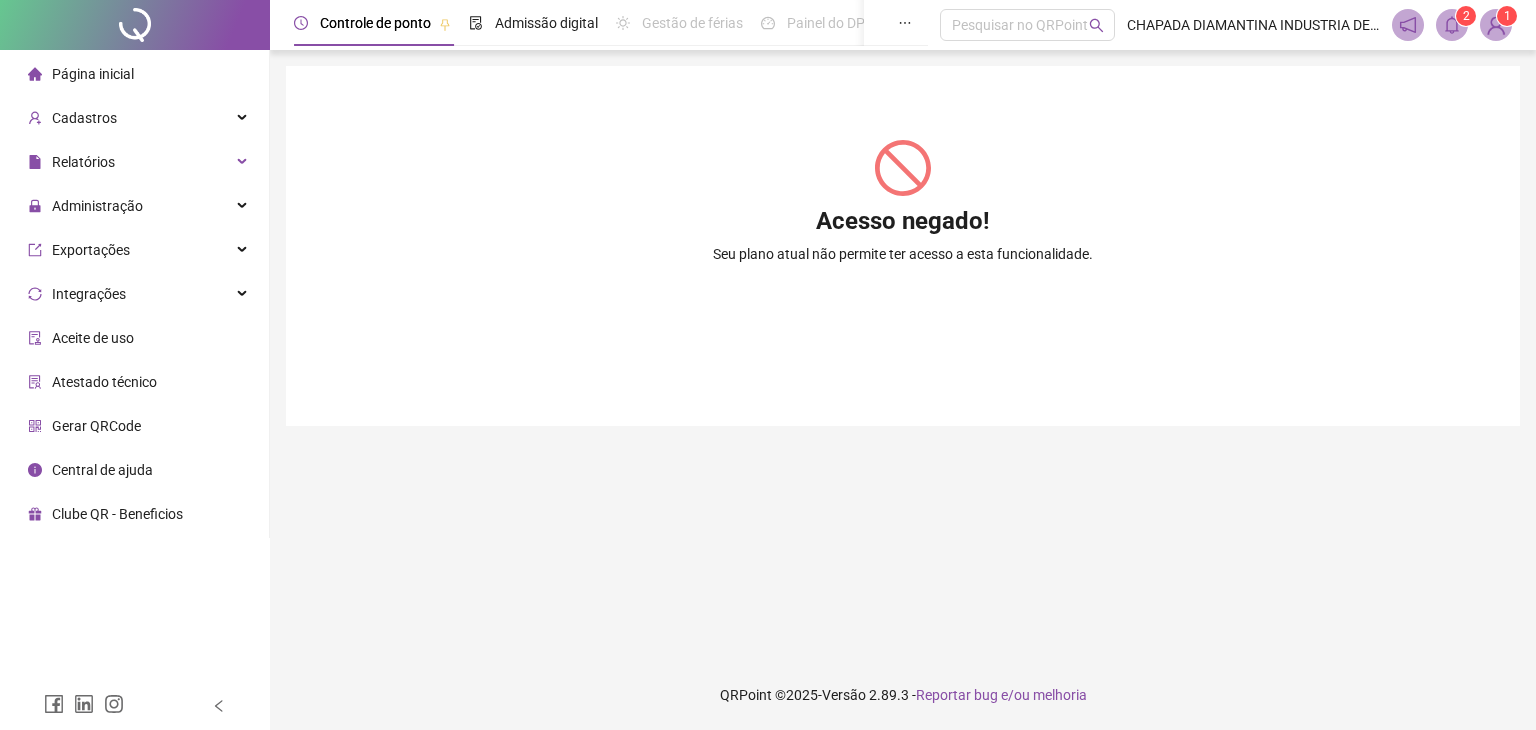 scroll, scrollTop: 0, scrollLeft: 0, axis: both 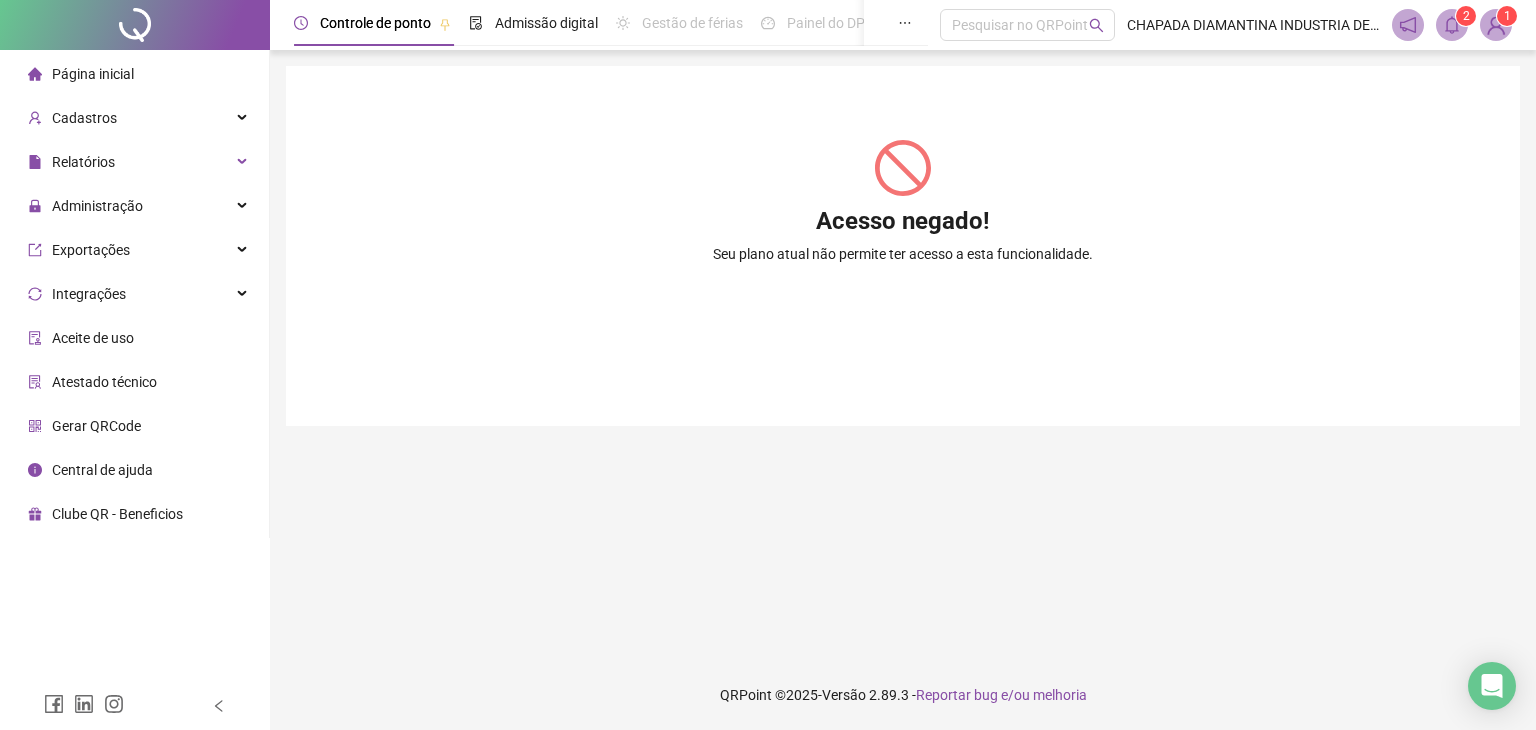 click on "Gerar QRCode" at bounding box center (134, 426) 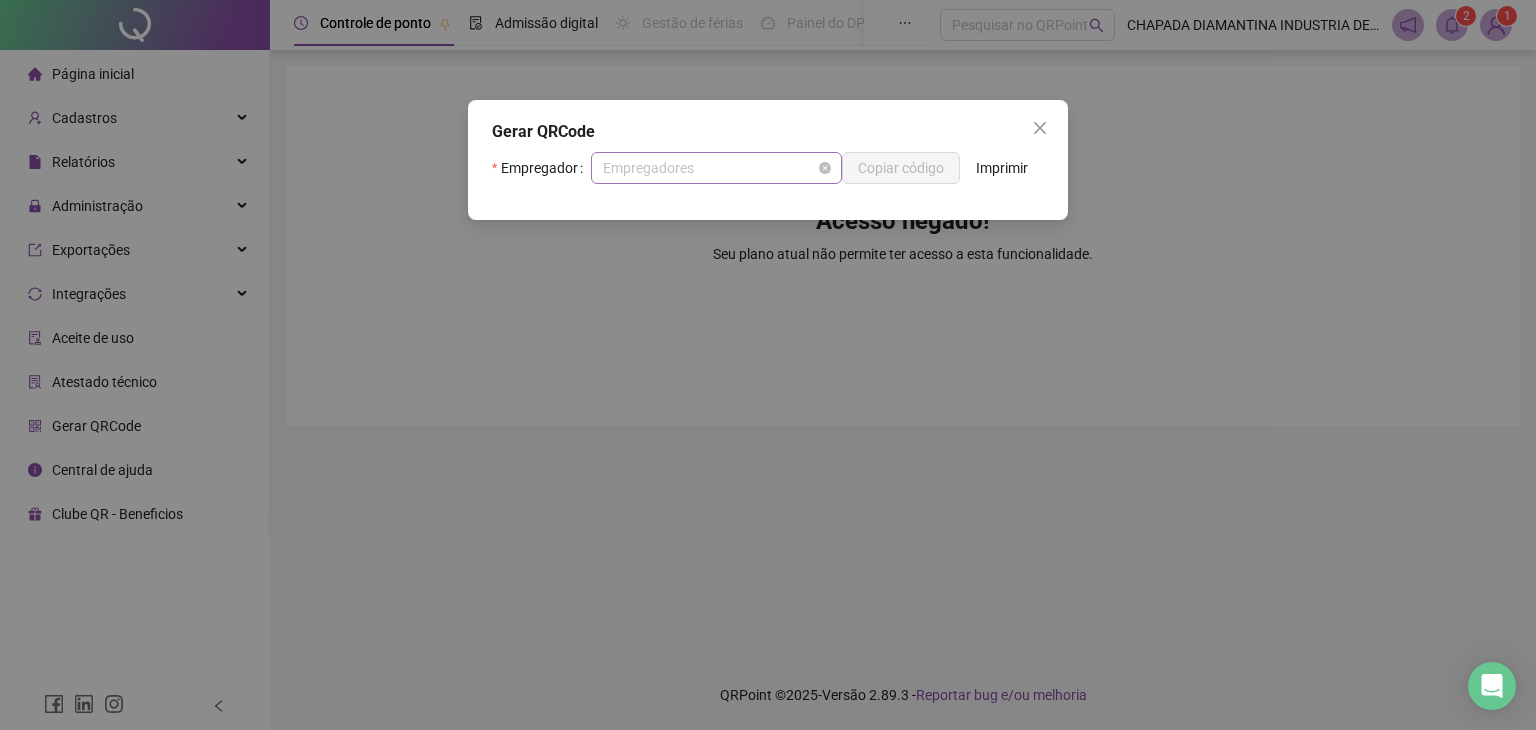 click on "Empregadores" at bounding box center (716, 168) 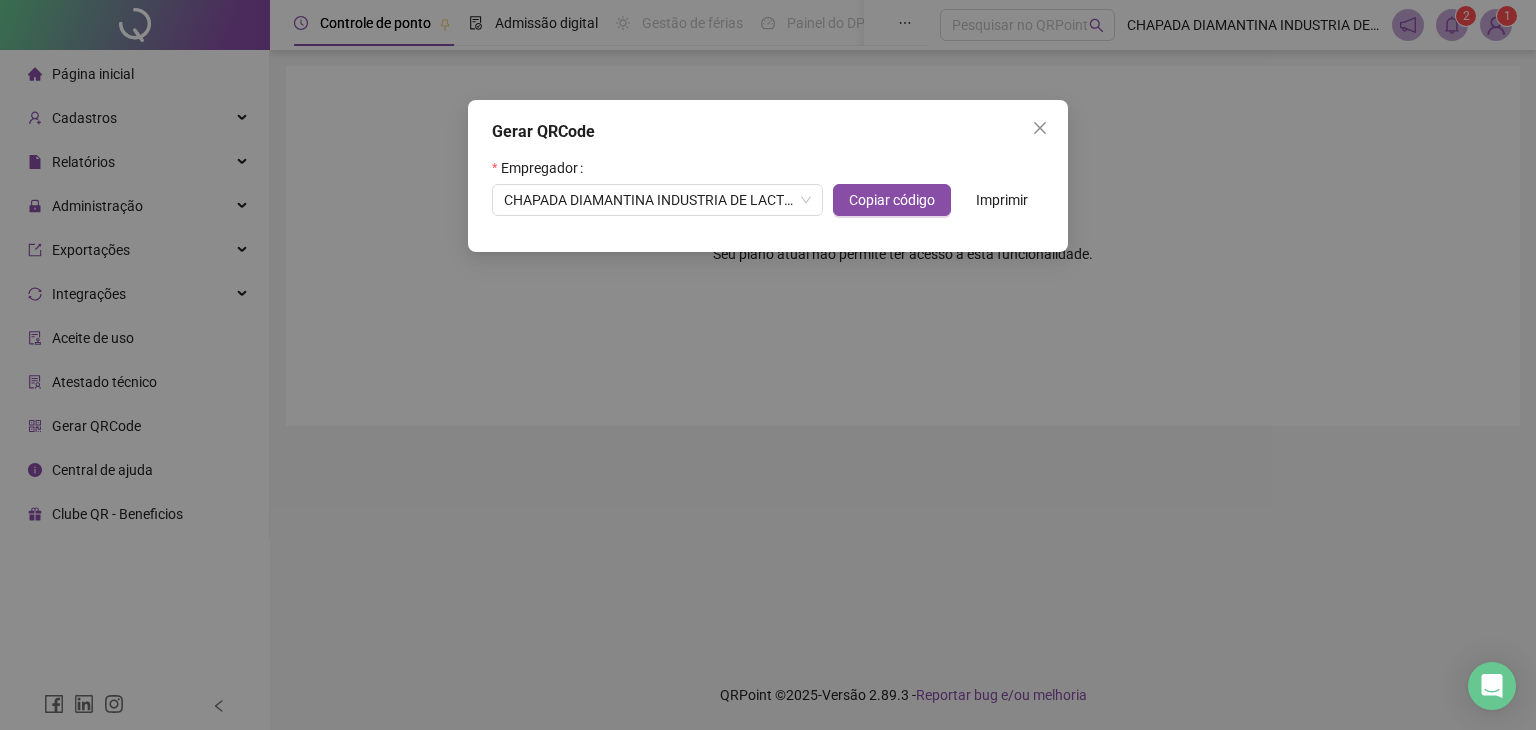 click on "Empregador CHAPADA DIAMANTINA INDUSTRIA DE LACTEOS, AGROPECUARIA E CIA LTDA Copiar código Imprimir" at bounding box center (768, 184) 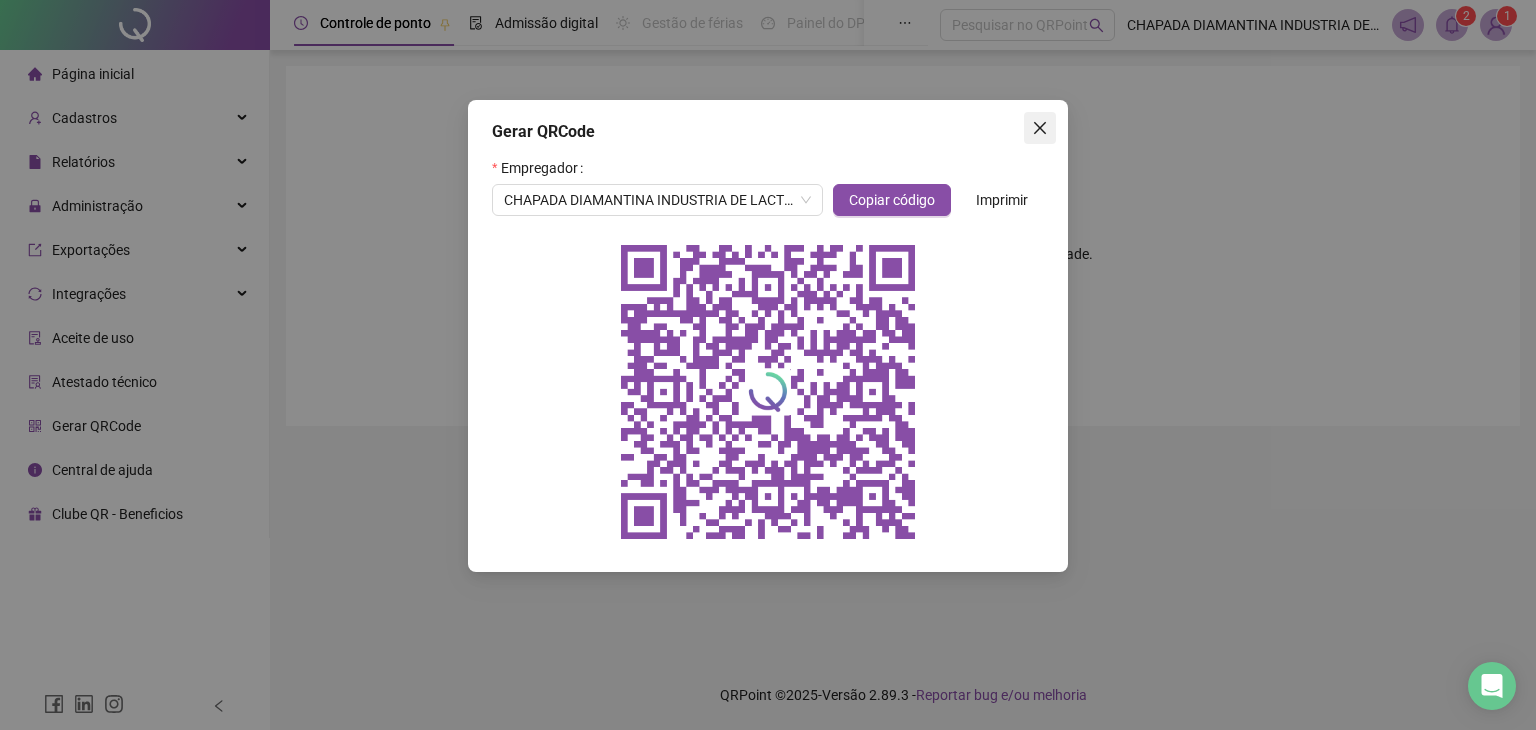click at bounding box center (1040, 128) 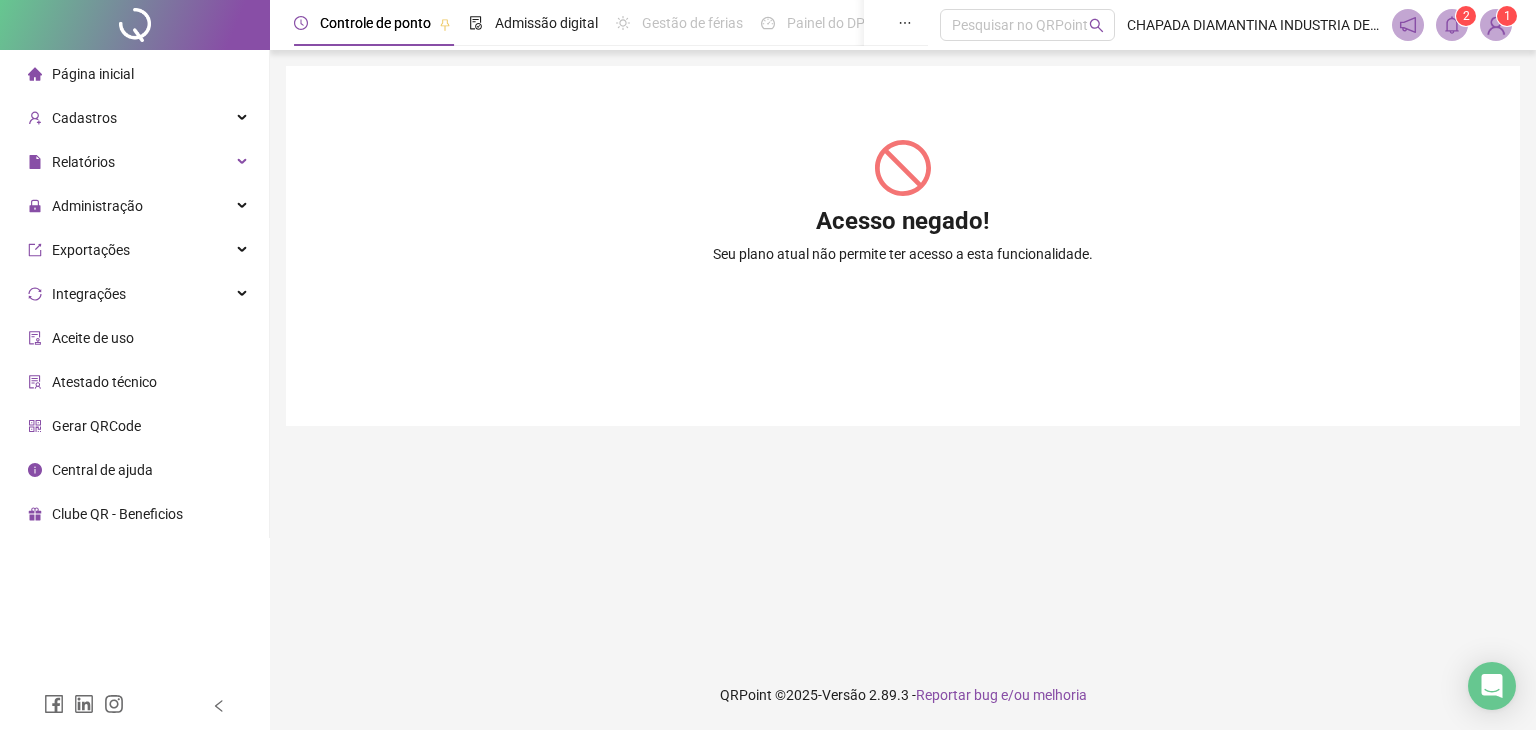 click on "Aceite de uso" at bounding box center [134, 338] 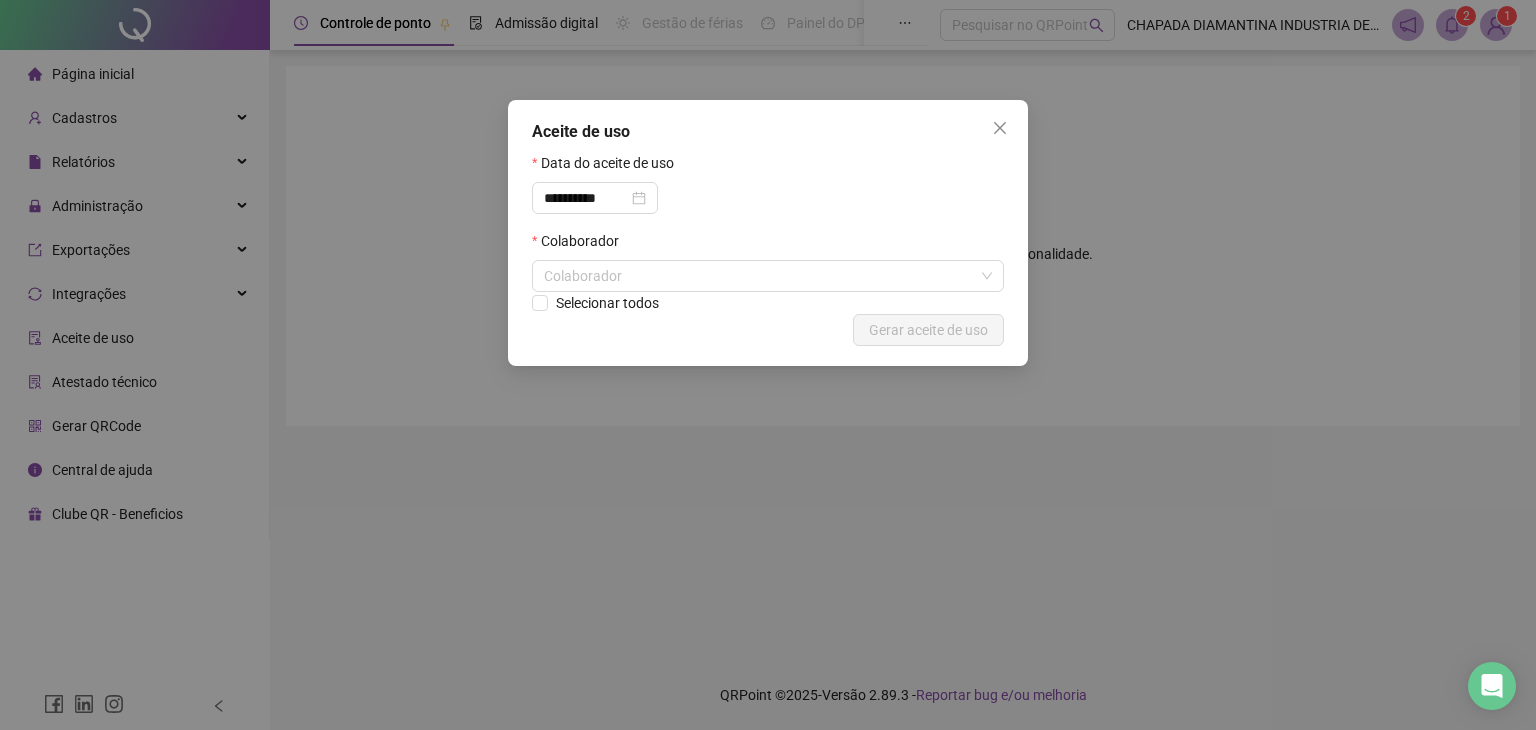 drag, startPoint x: 989, startPoint y: 121, endPoint x: 972, endPoint y: 123, distance: 17.117243 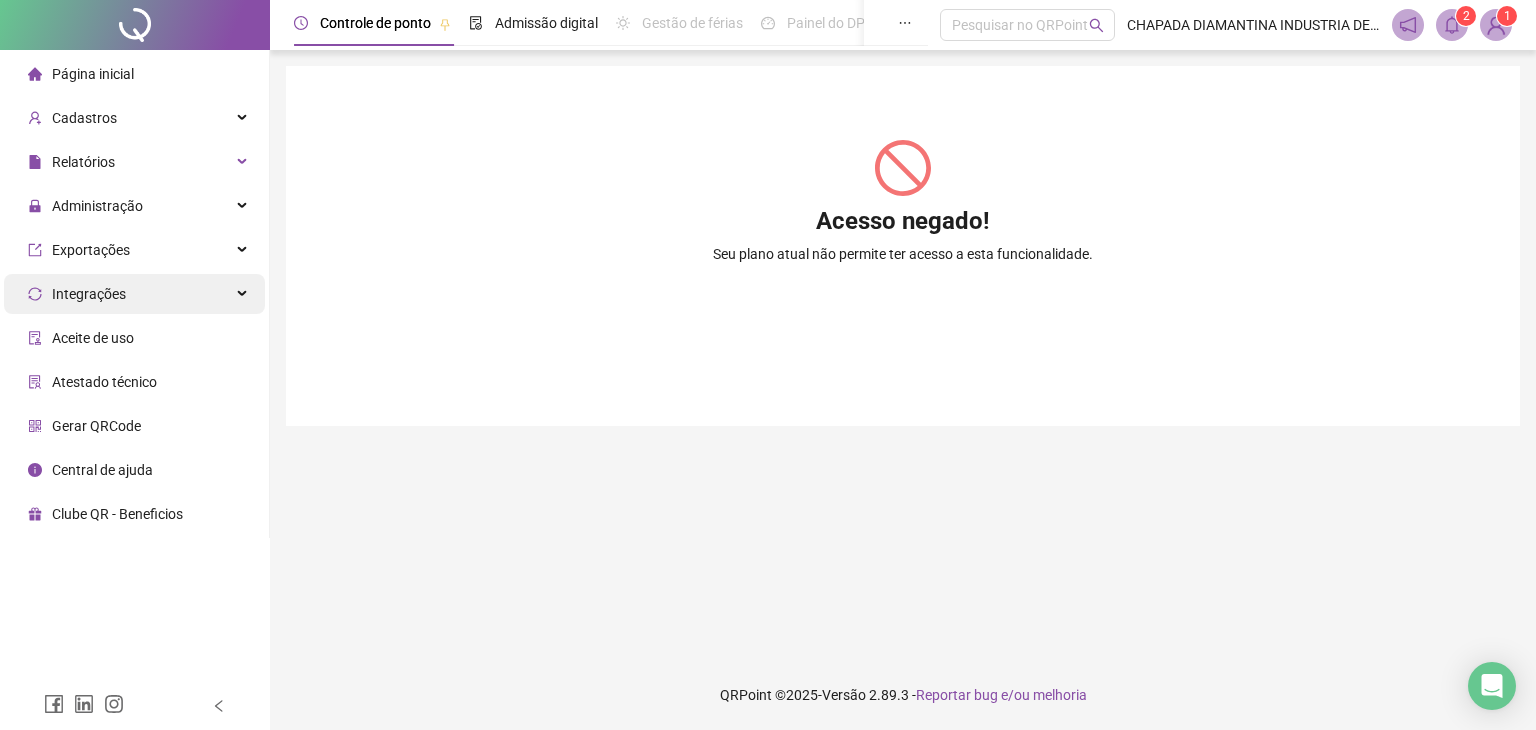 click on "Integrações" at bounding box center [134, 294] 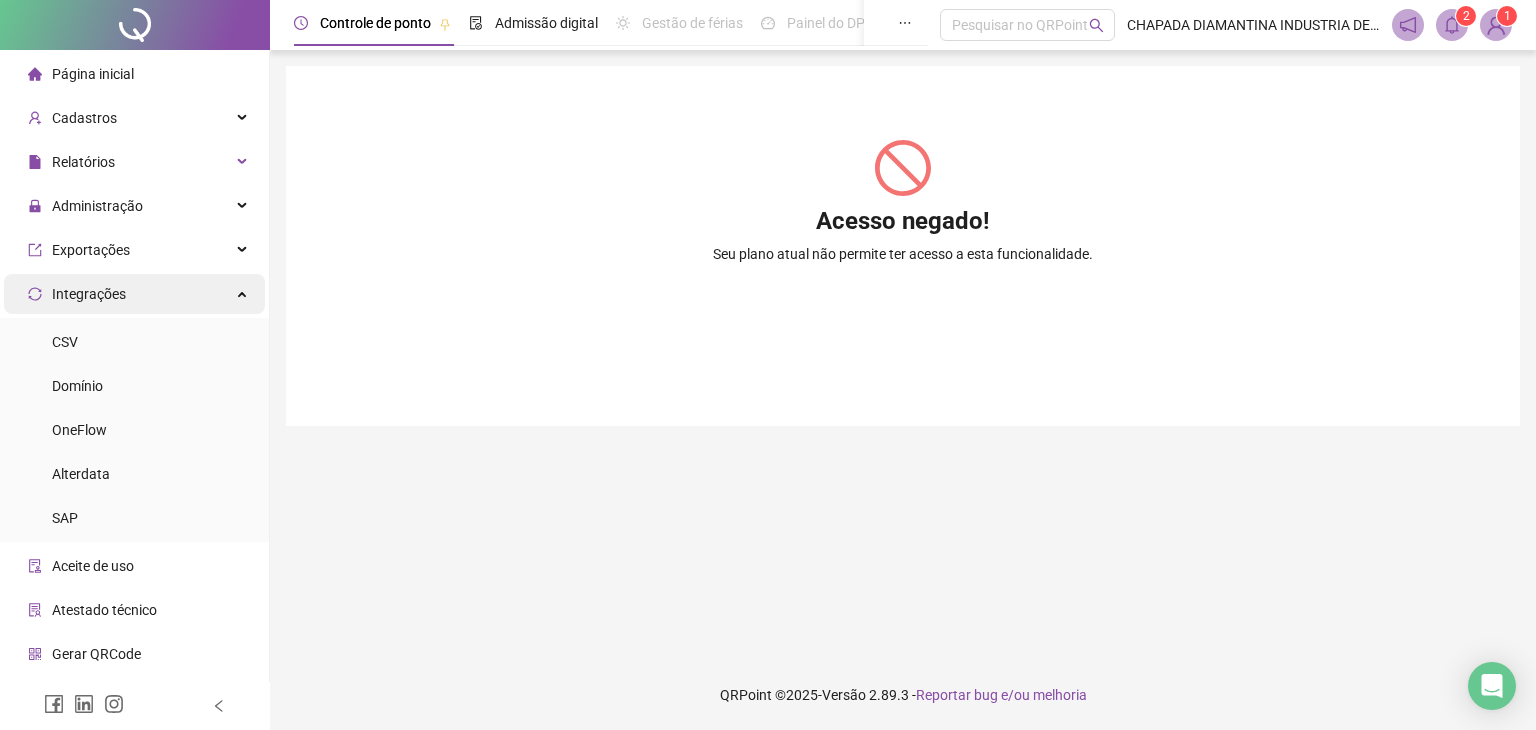 click on "Integrações" at bounding box center (134, 294) 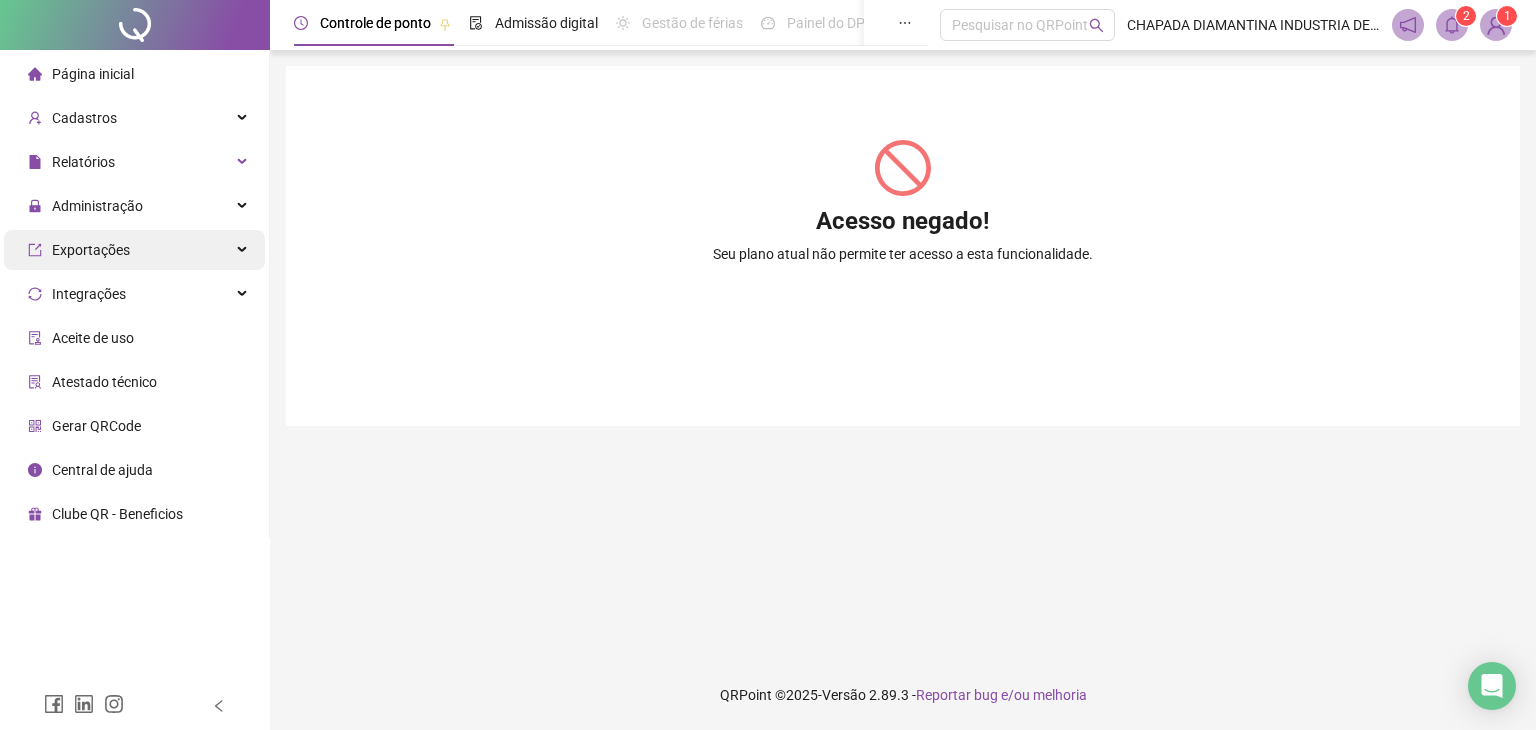 click on "Exportações" at bounding box center (134, 250) 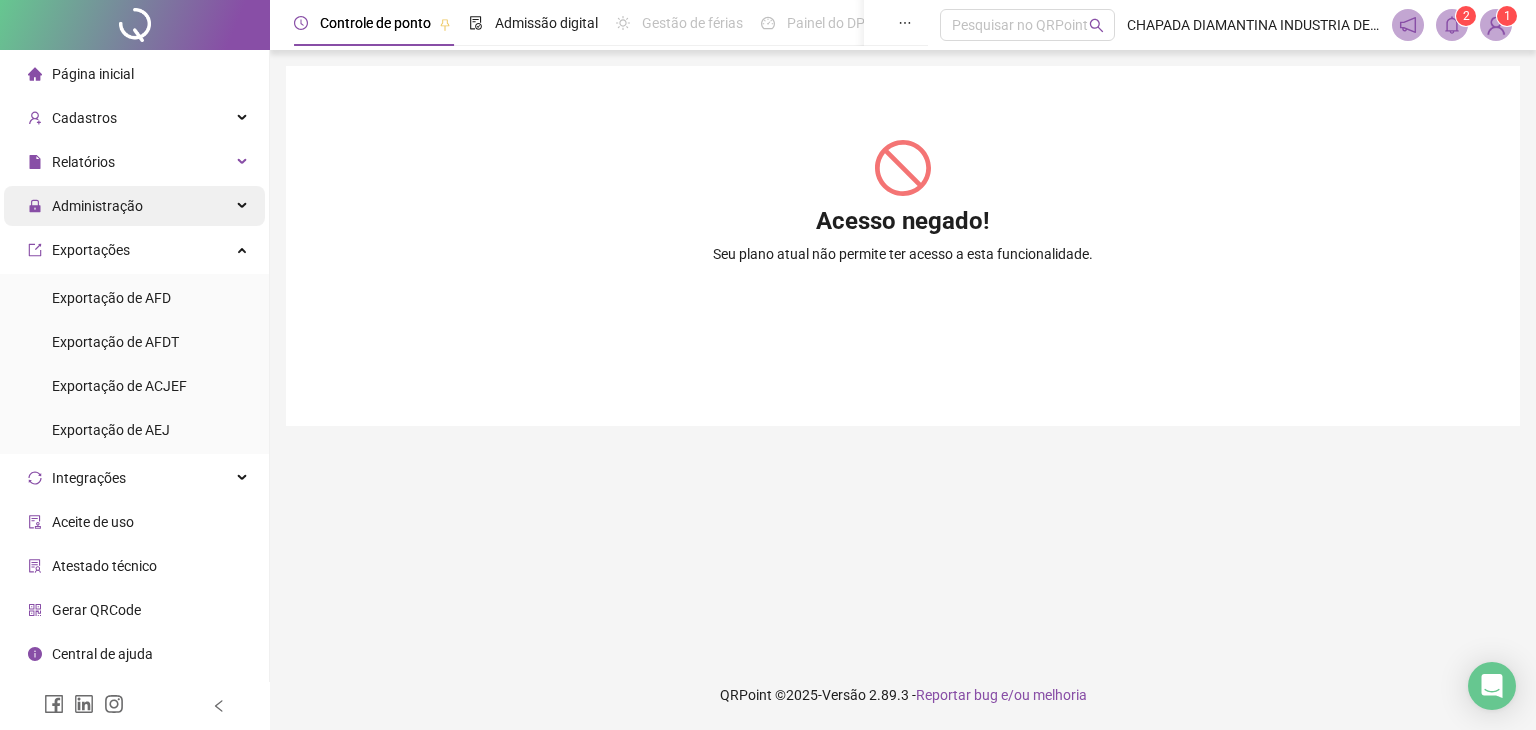click on "Administração" at bounding box center [134, 206] 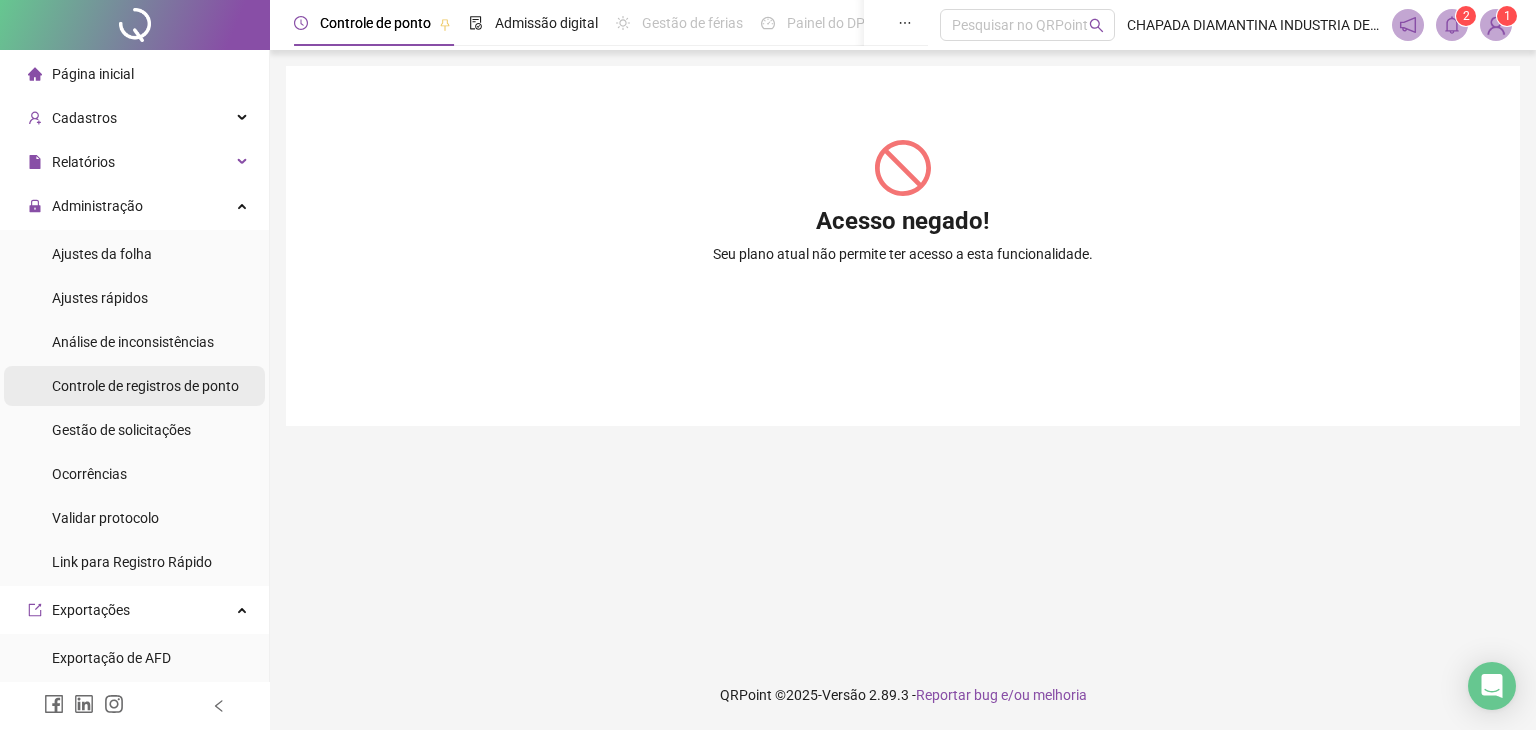 click on "Controle de registros de ponto" at bounding box center (145, 386) 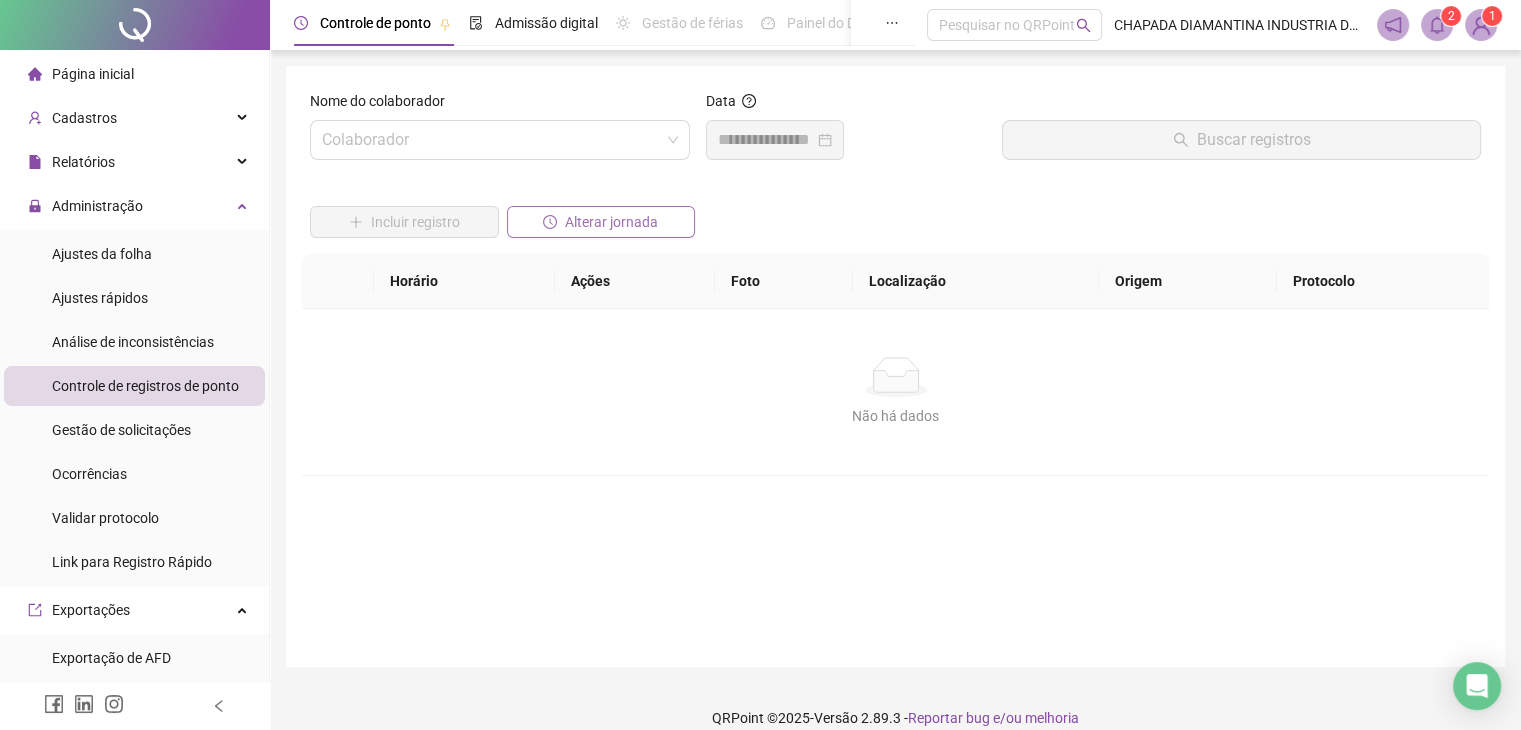 click on "Alterar jornada" at bounding box center (601, 222) 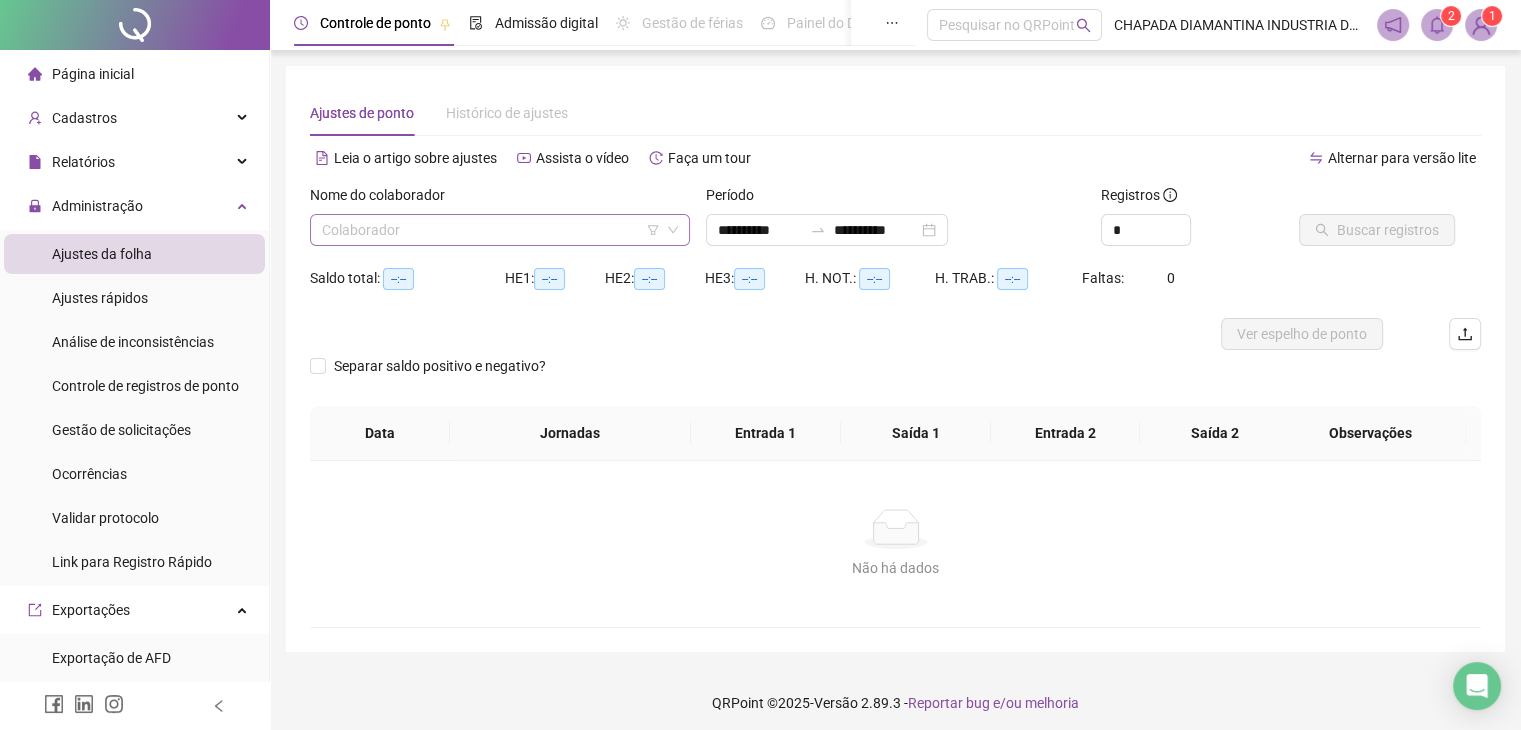 drag, startPoint x: 428, startPoint y: 221, endPoint x: 458, endPoint y: 221, distance: 30 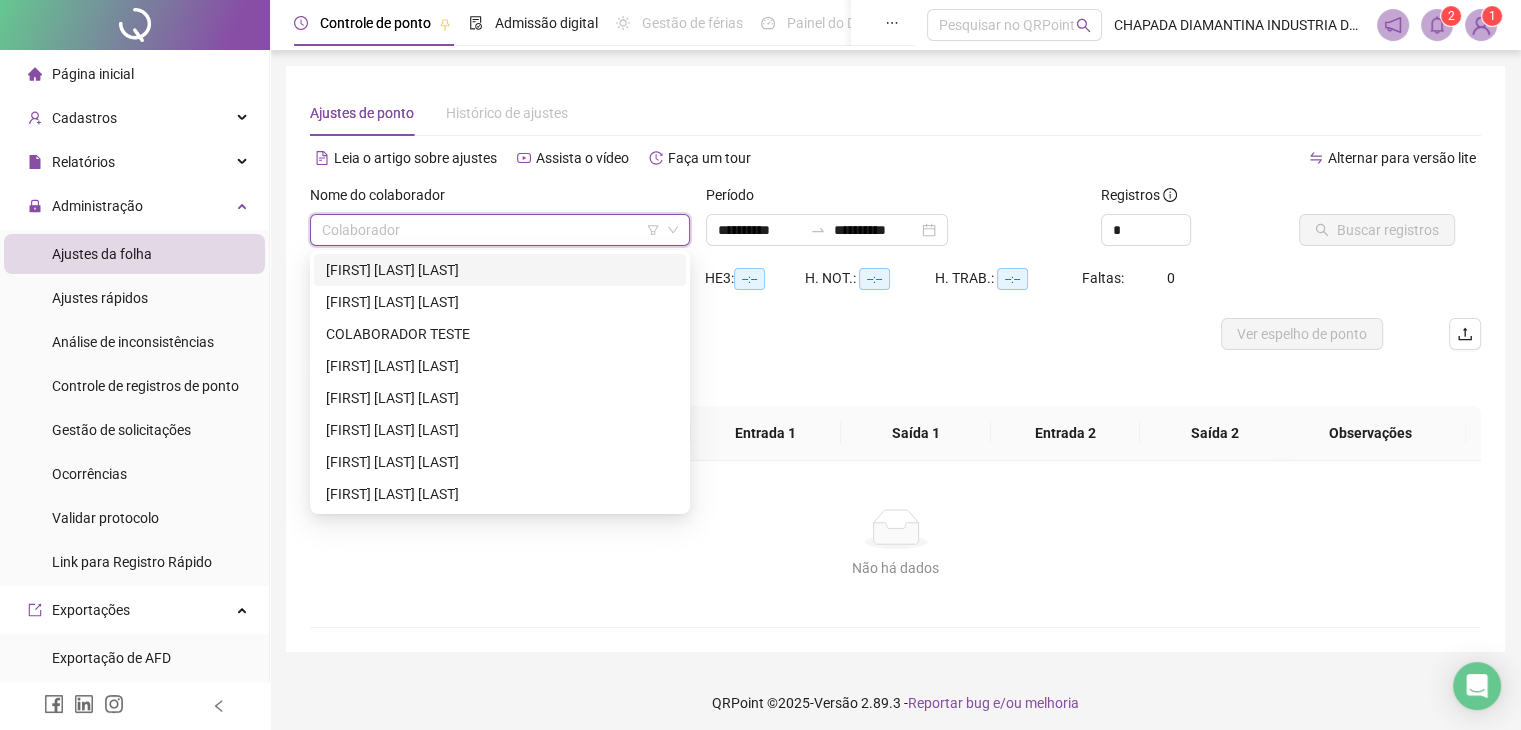 click on "[FIRST] [LAST] [LAST]" at bounding box center (500, 270) 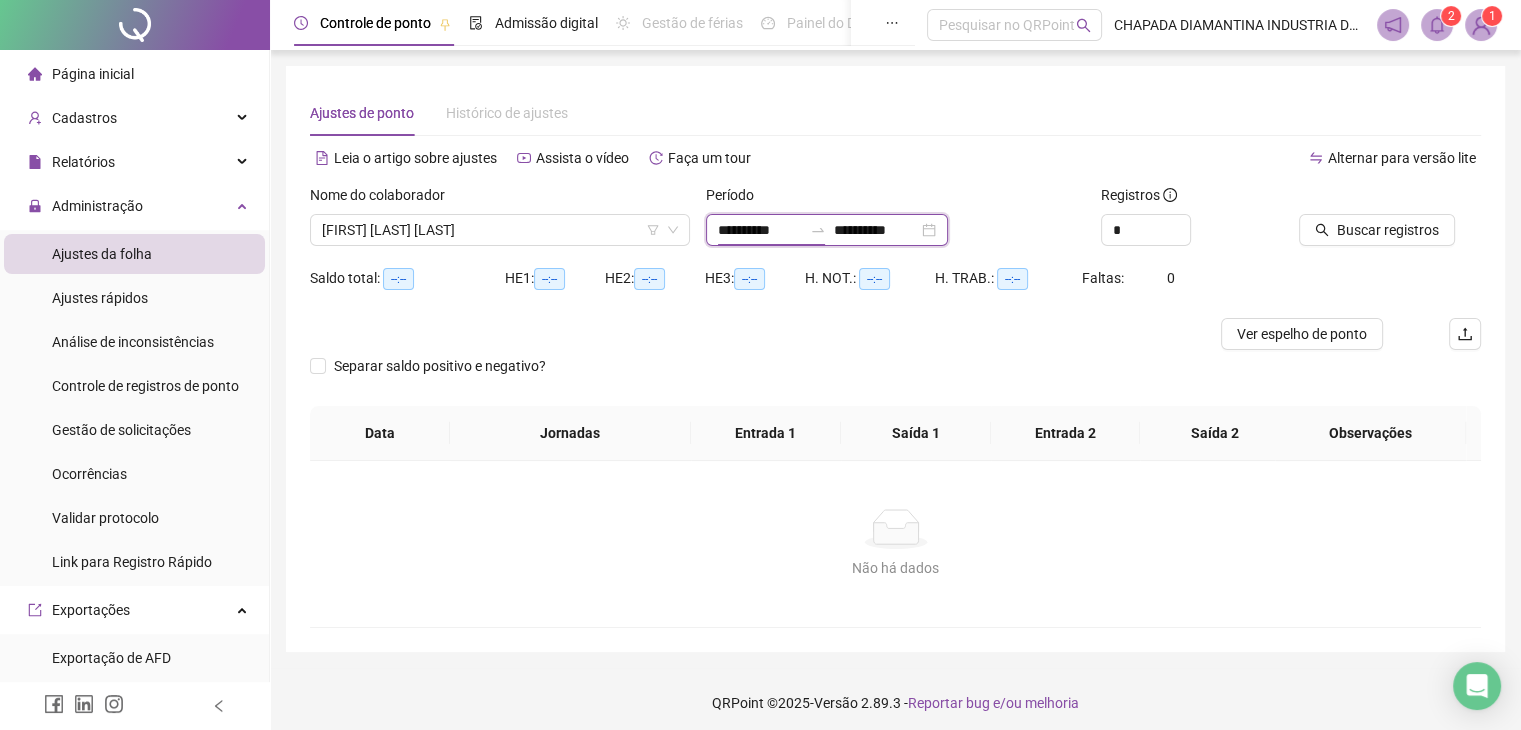 drag, startPoint x: 752, startPoint y: 231, endPoint x: 707, endPoint y: 231, distance: 45 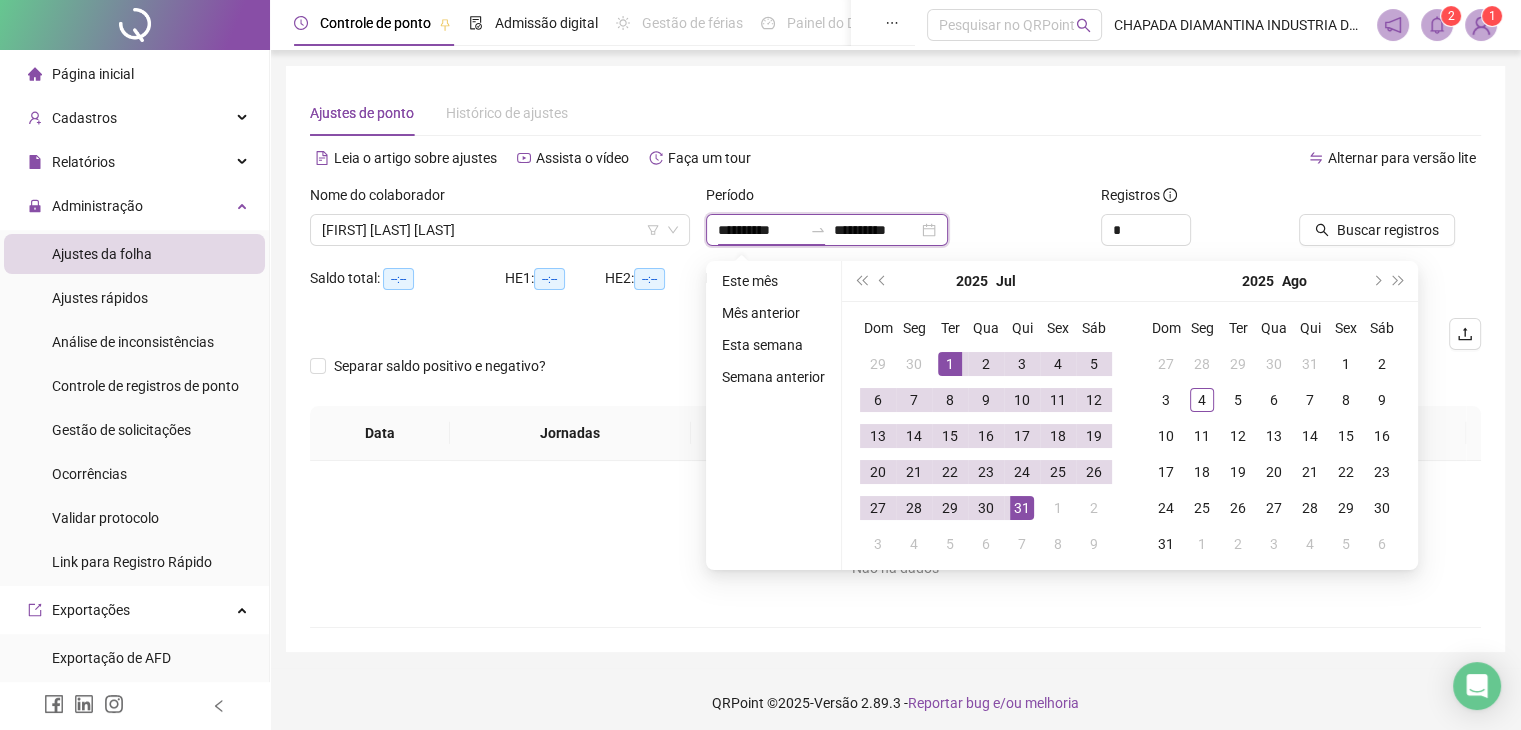 click on "**********" at bounding box center [760, 230] 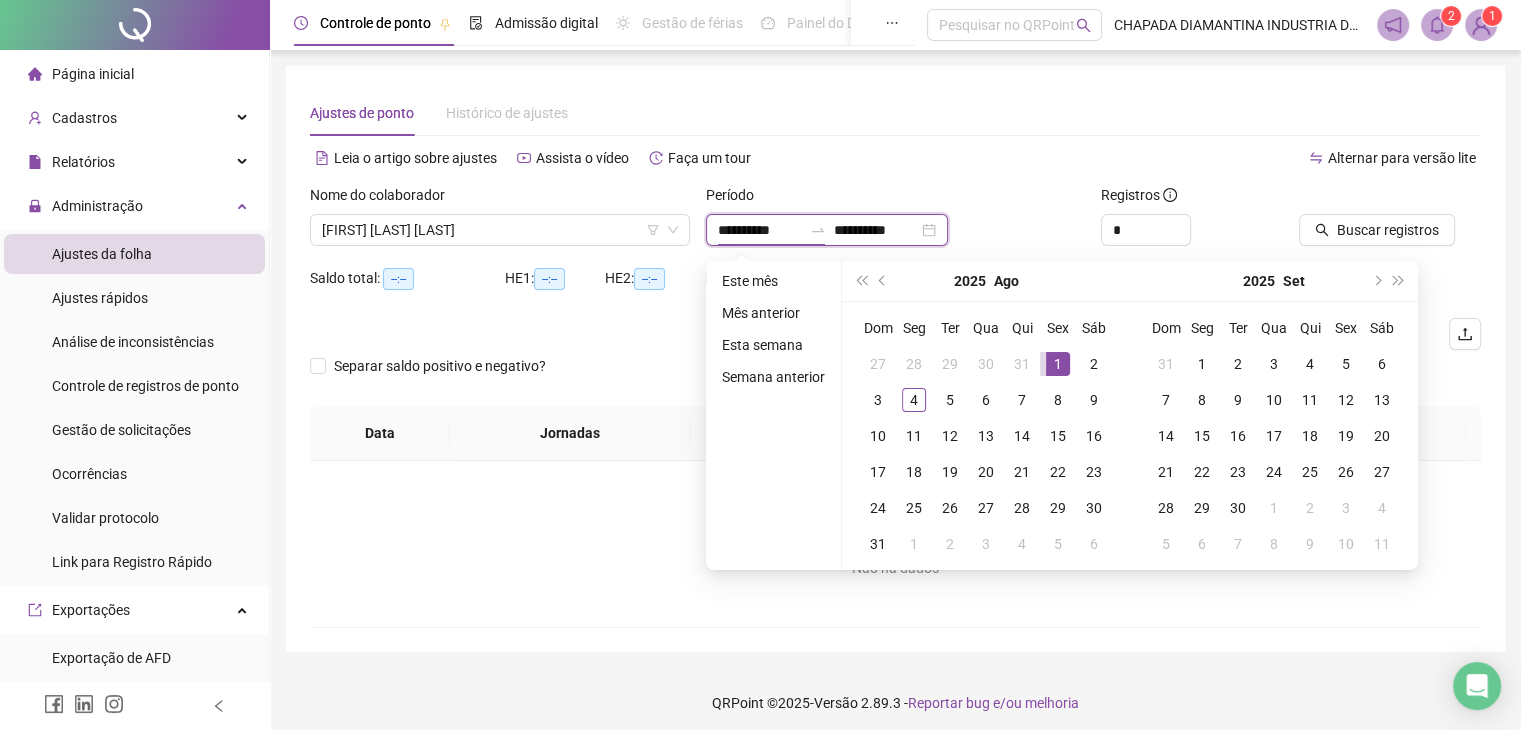 type on "**********" 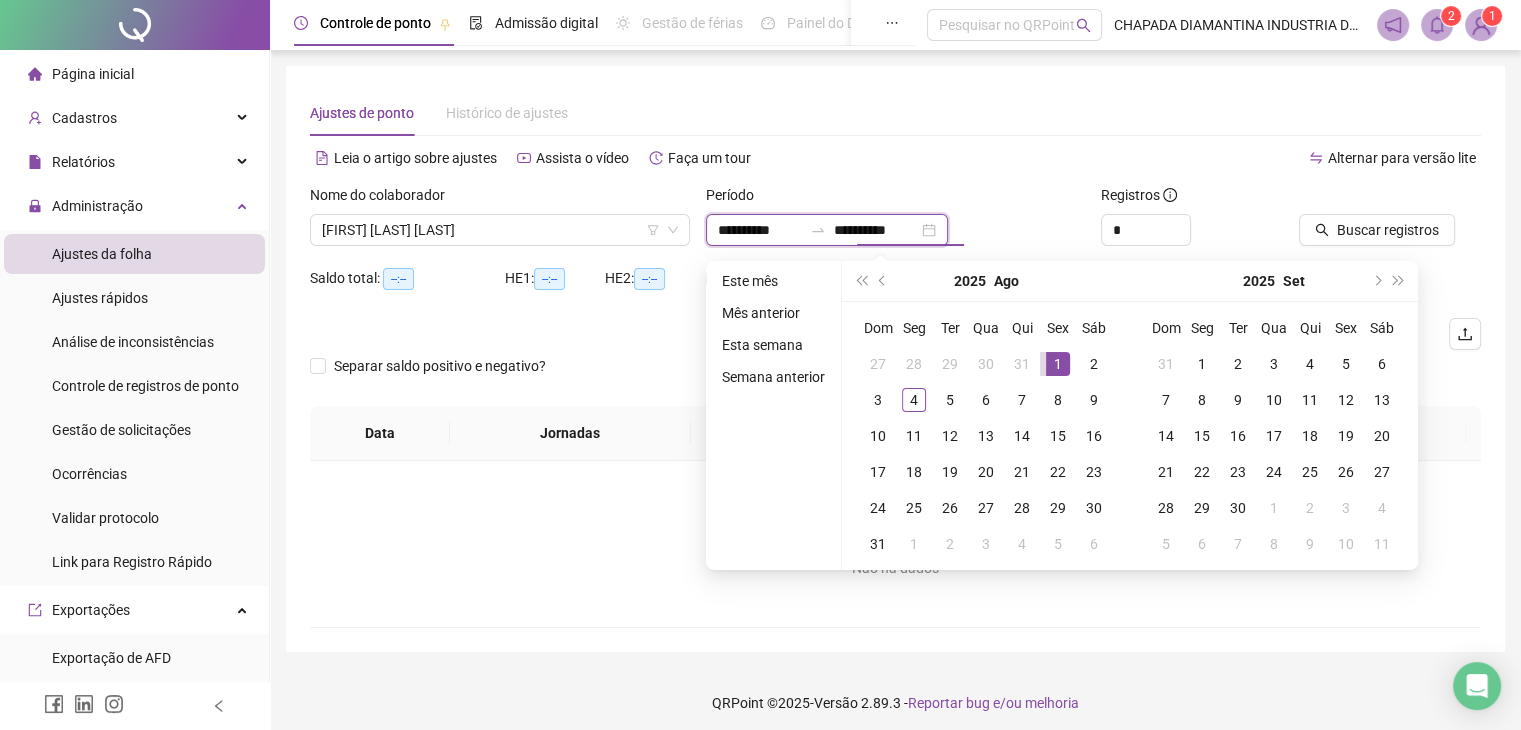 drag, startPoint x: 887, startPoint y: 231, endPoint x: 836, endPoint y: 233, distance: 51.0392 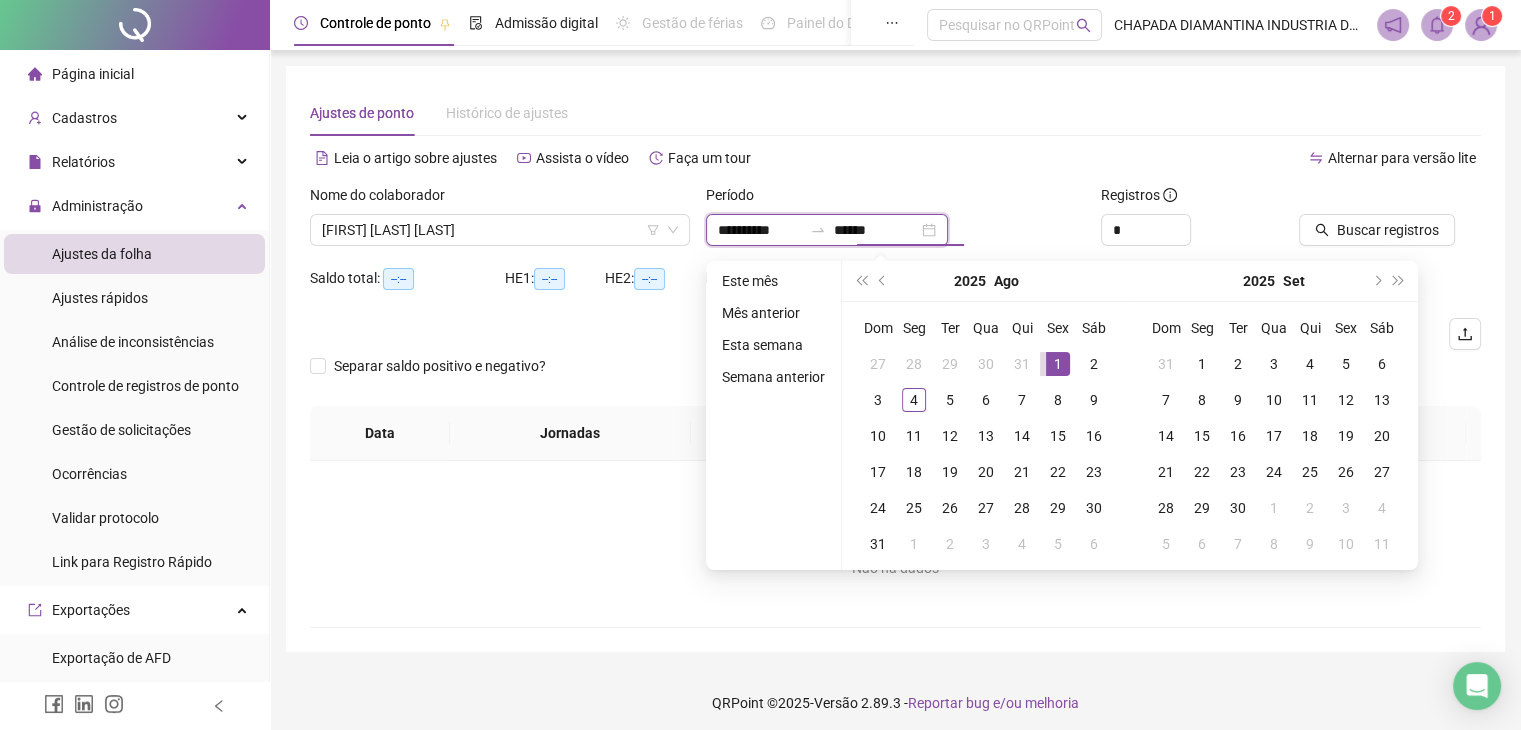 drag, startPoint x: 864, startPoint y: 230, endPoint x: 846, endPoint y: 231, distance: 18.027756 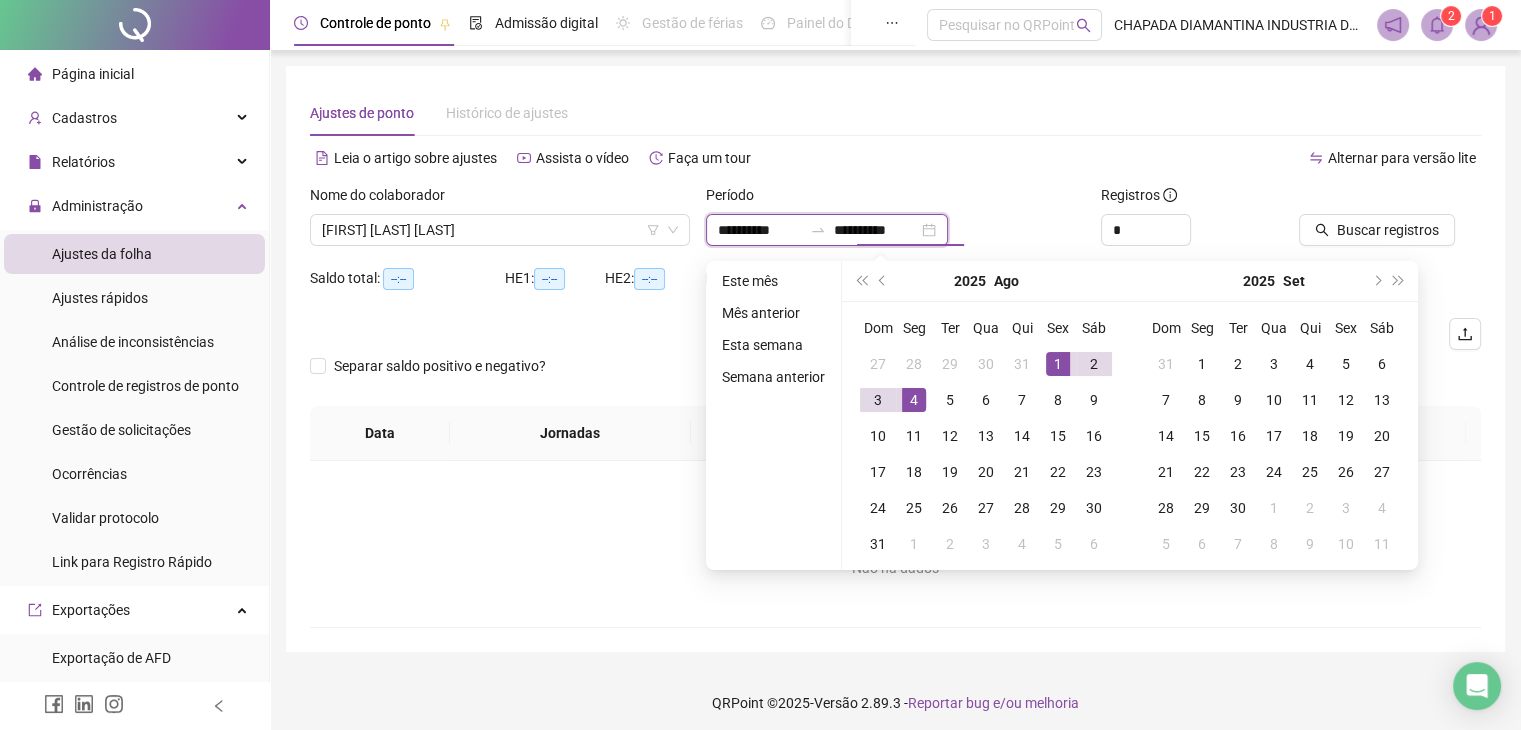 type on "**********" 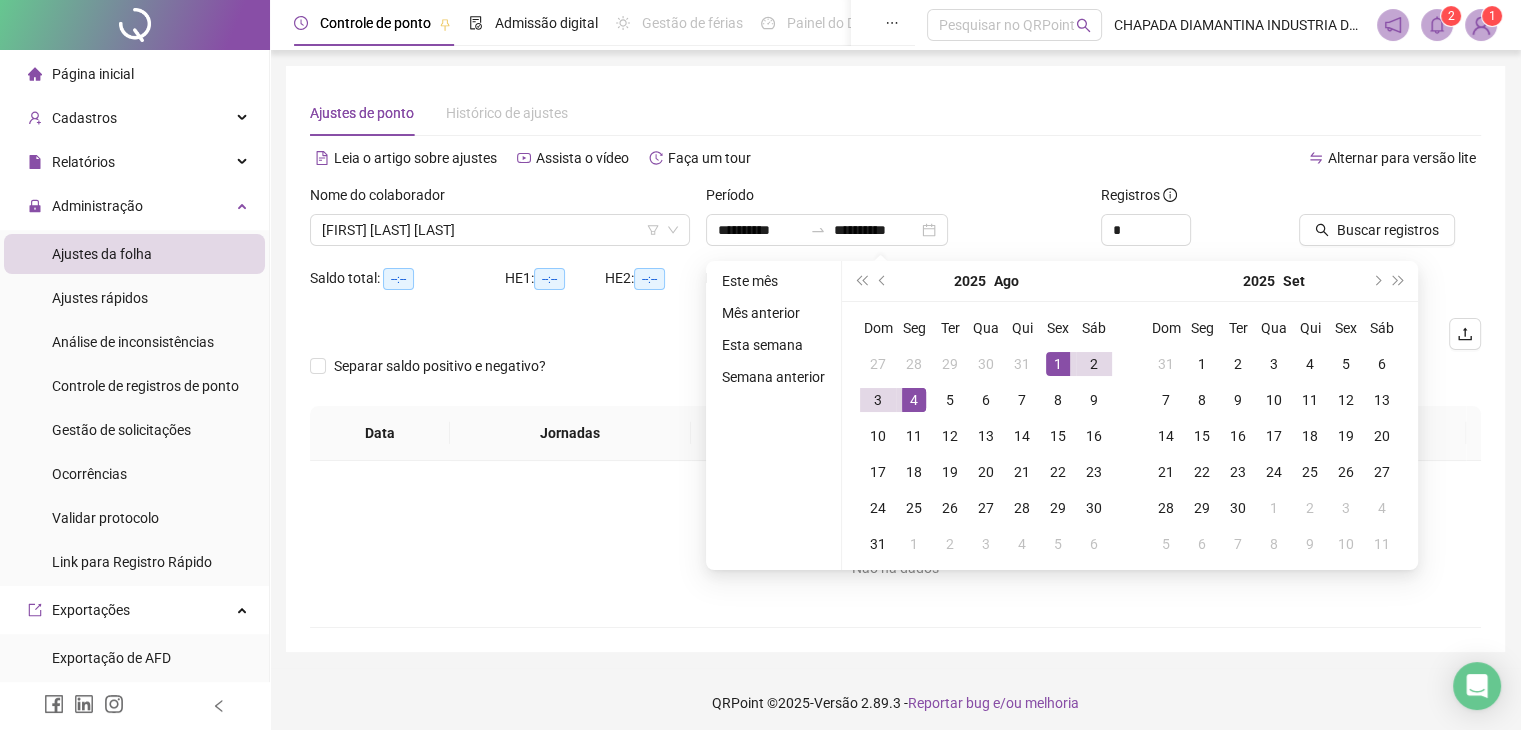 click on "*" at bounding box center [1192, 230] 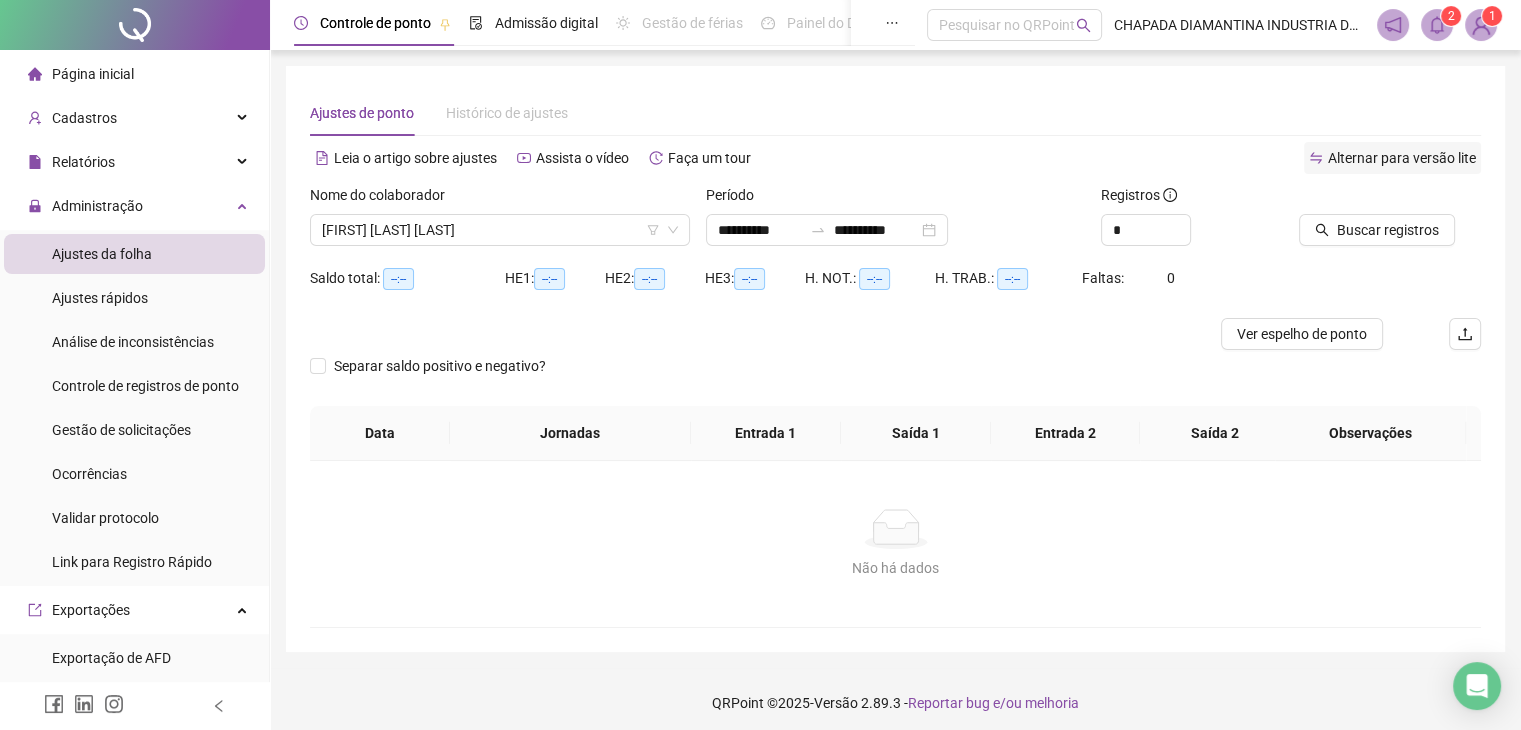 click on "Alternar para versão lite" at bounding box center [1402, 158] 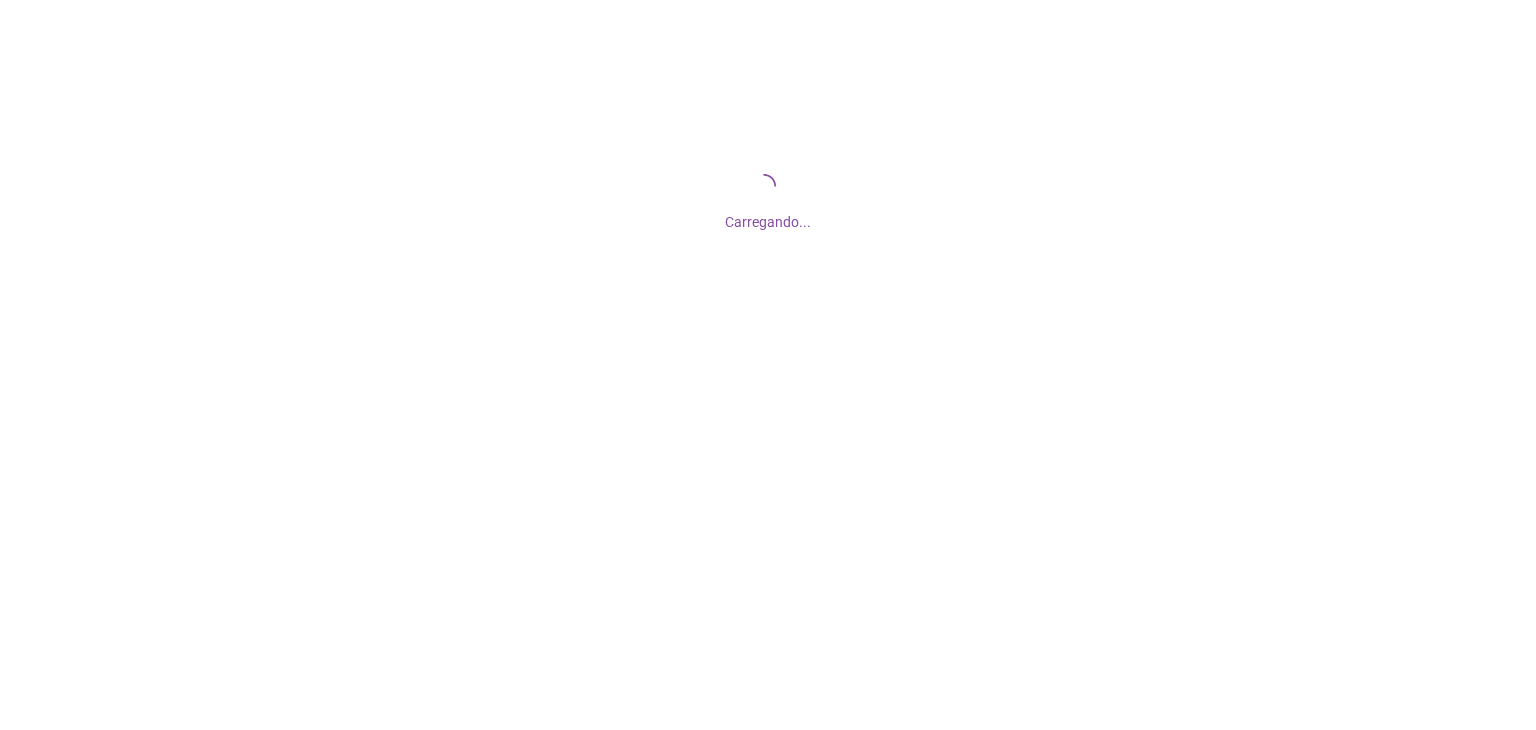 scroll, scrollTop: 0, scrollLeft: 0, axis: both 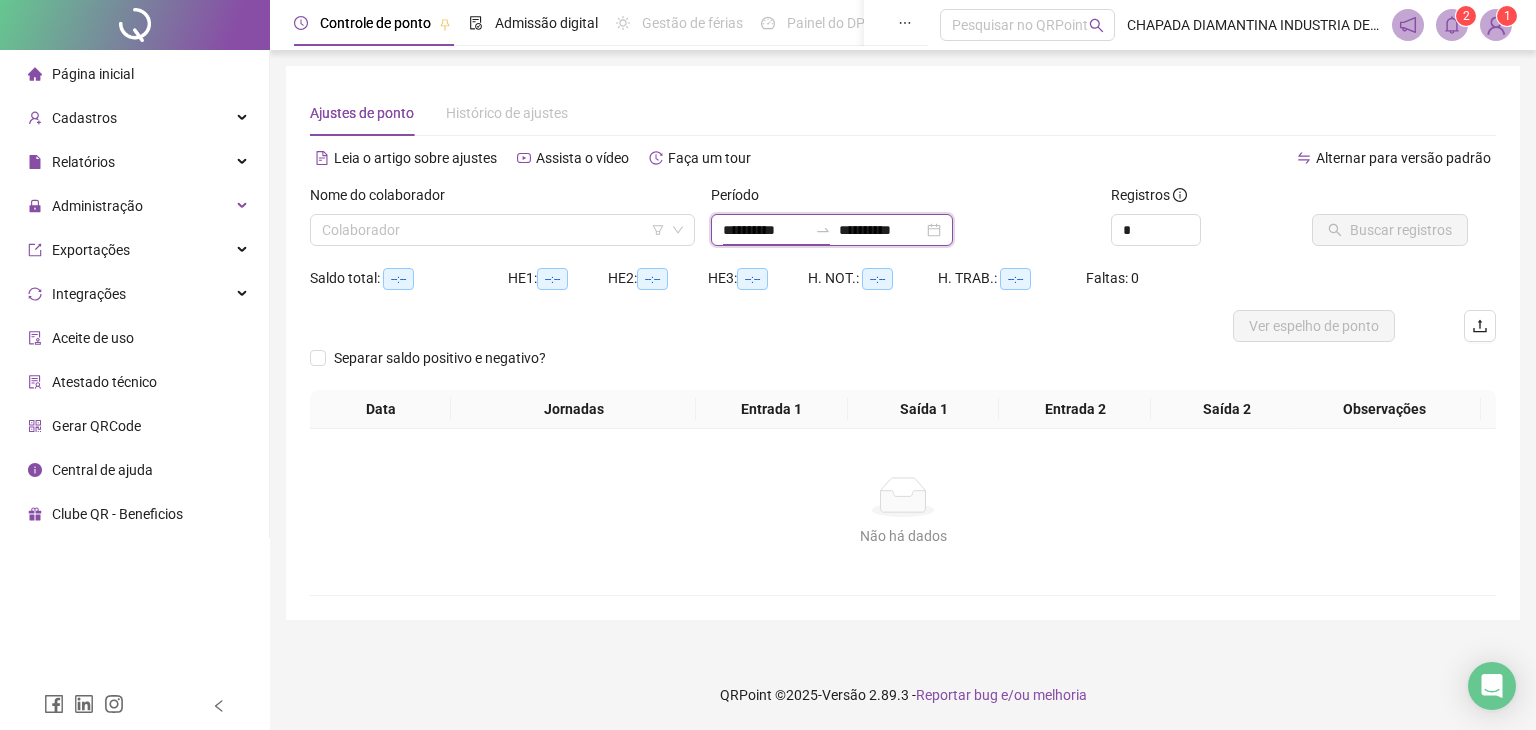 click on "**********" at bounding box center (765, 230) 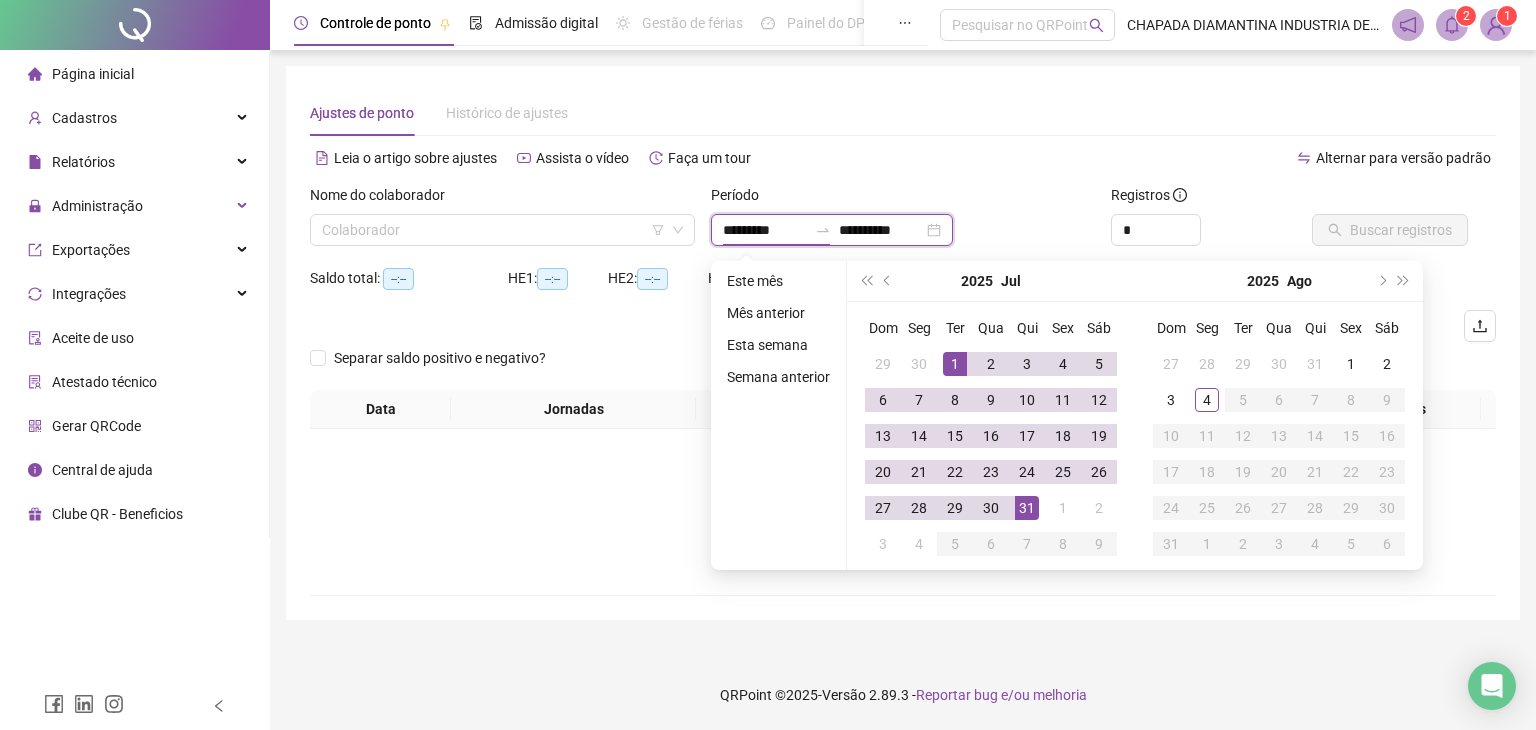 type on "**********" 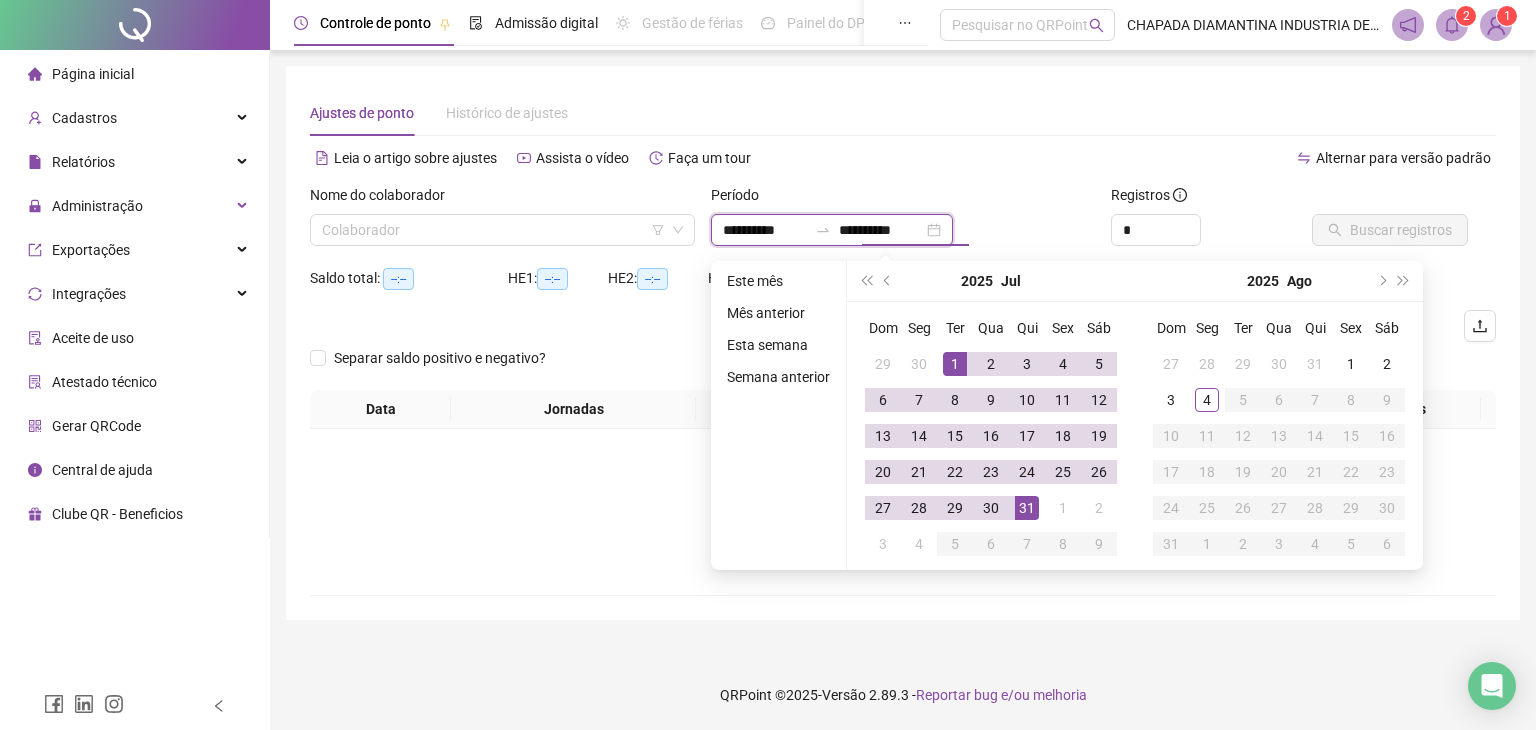 click on "**********" at bounding box center [832, 230] 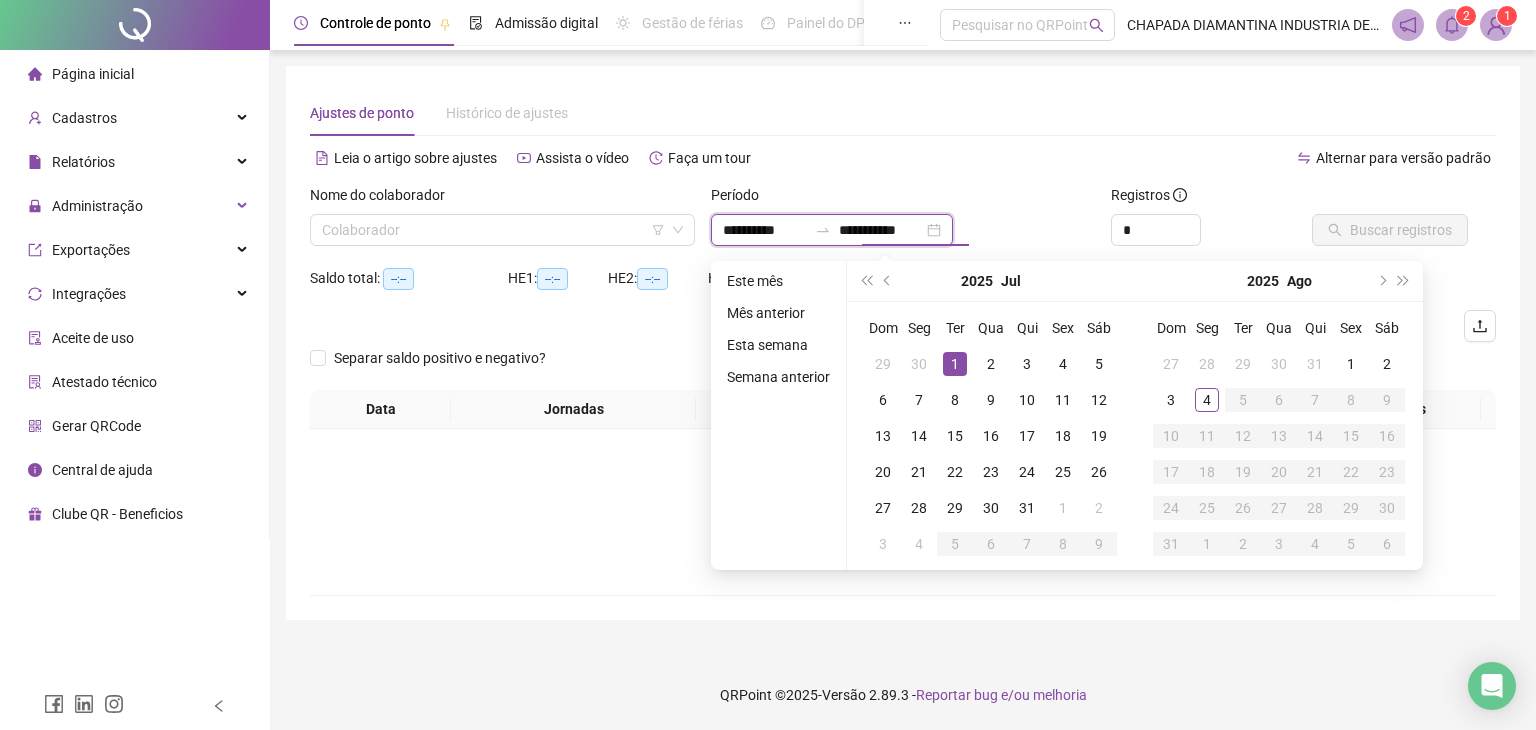 click on "**********" at bounding box center [881, 230] 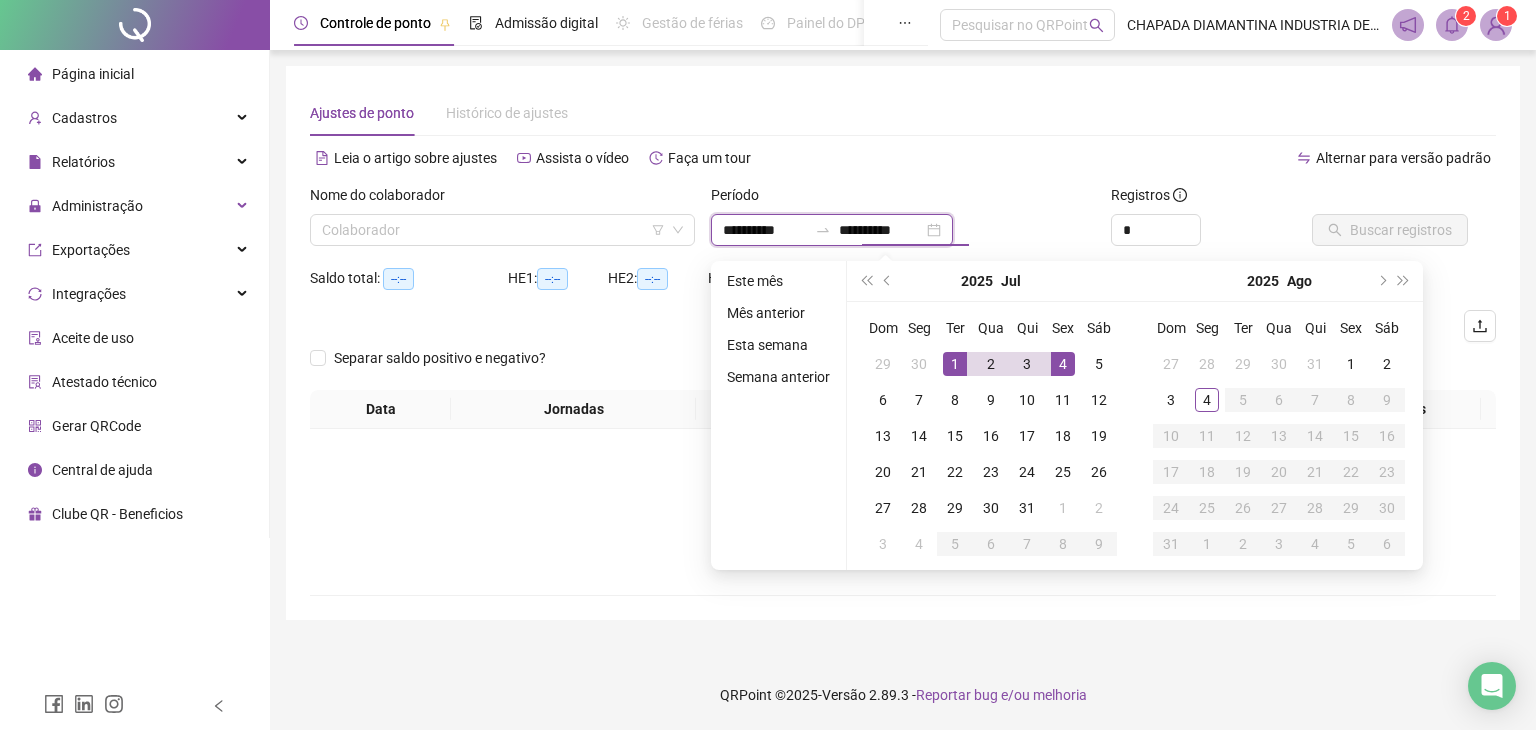 click on "**********" at bounding box center [881, 230] 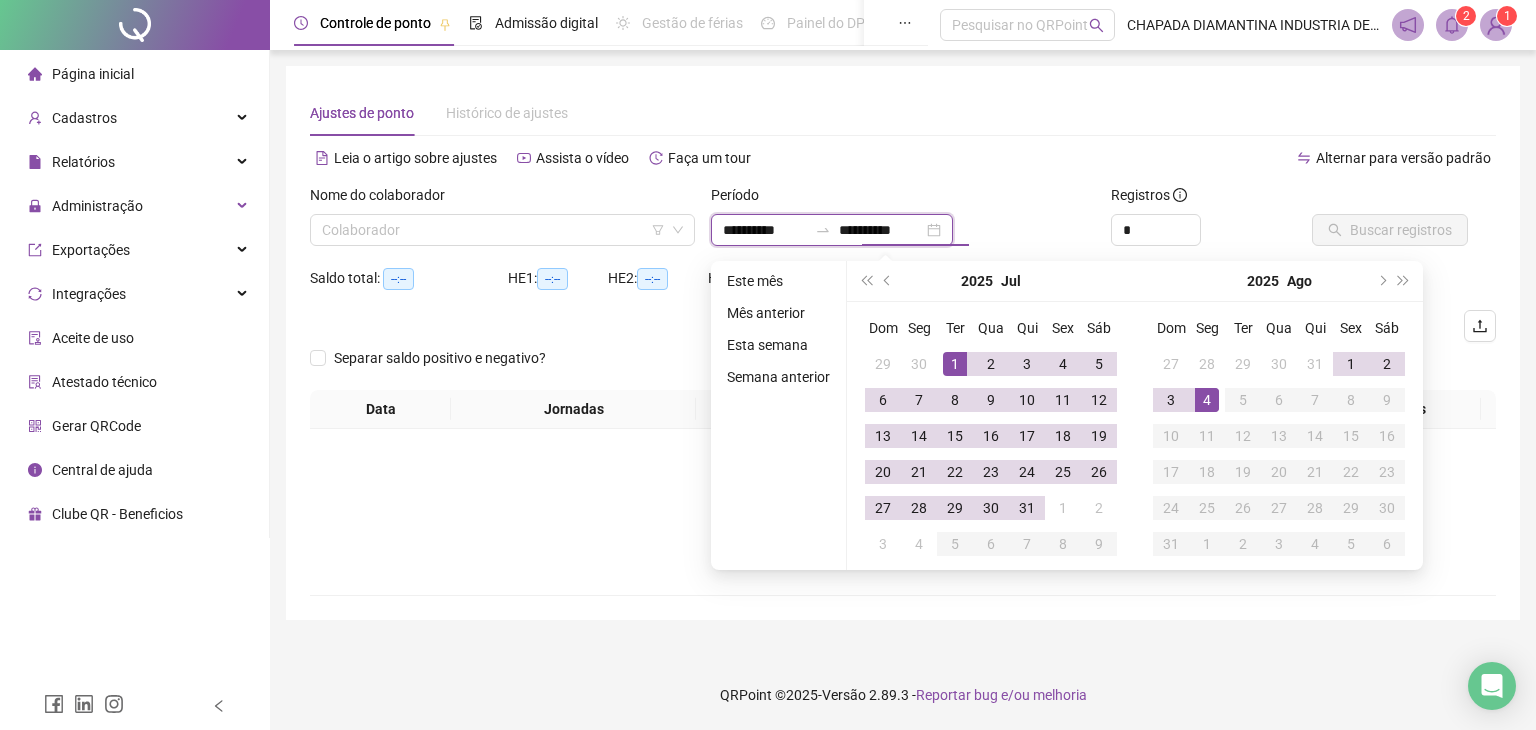 type on "**********" 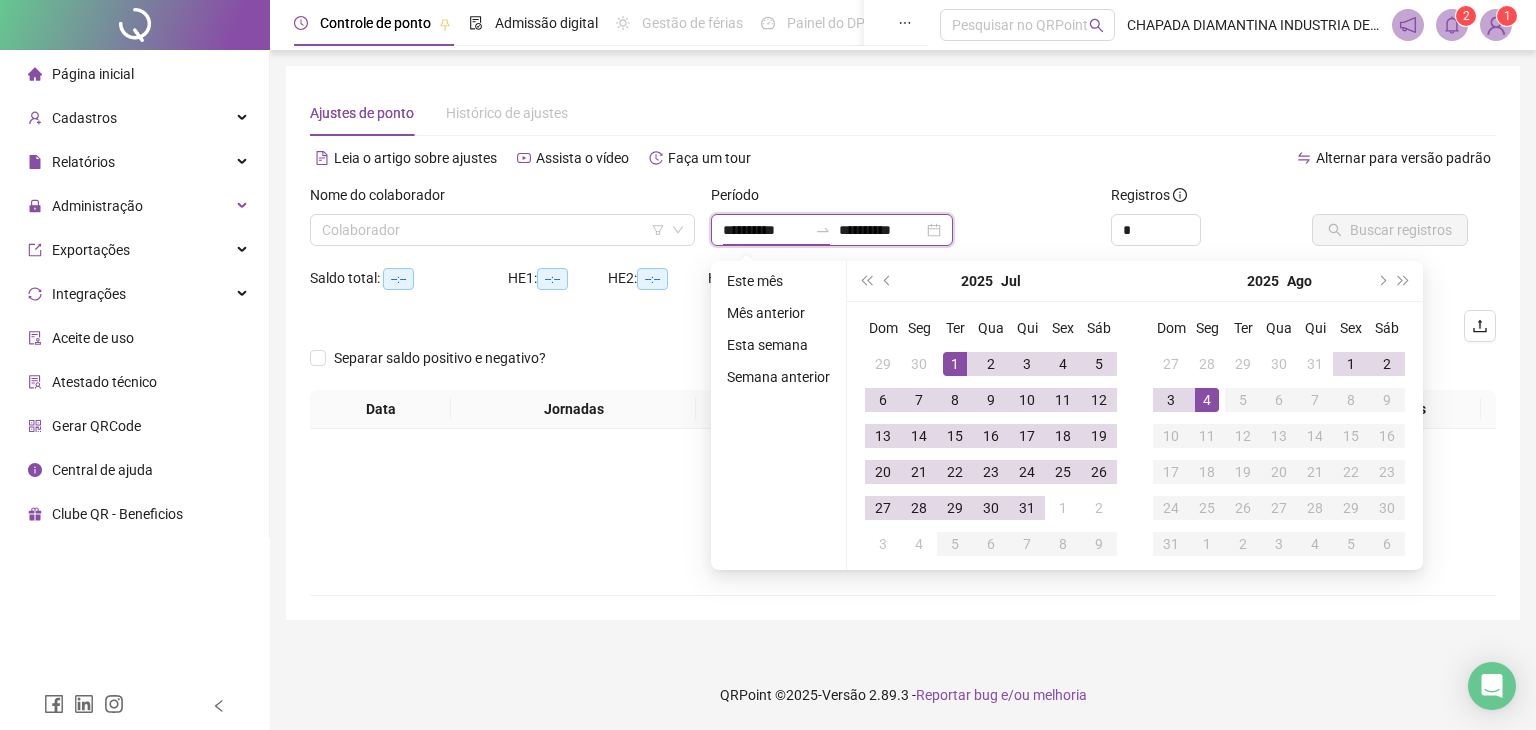 click on "**********" at bounding box center [765, 230] 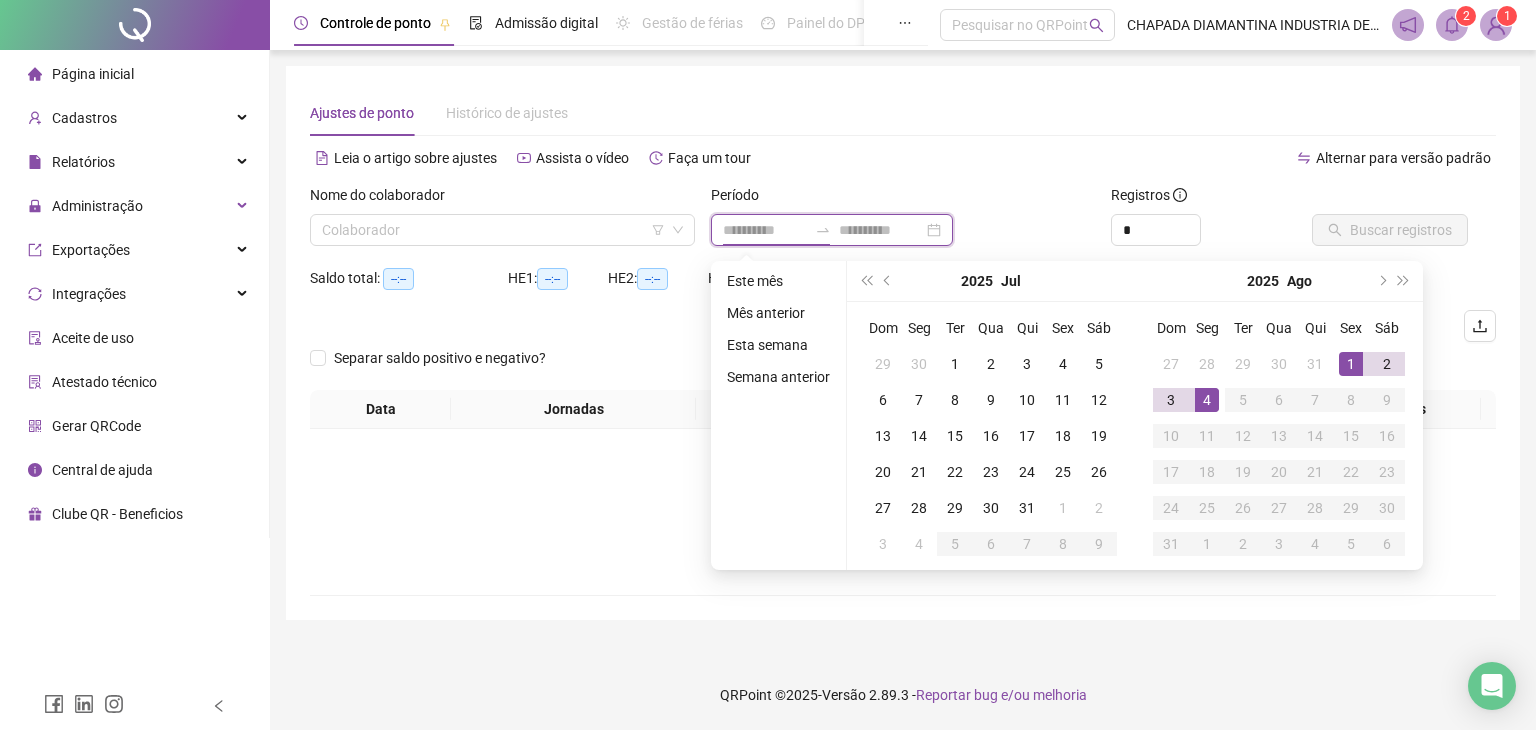 type on "**********" 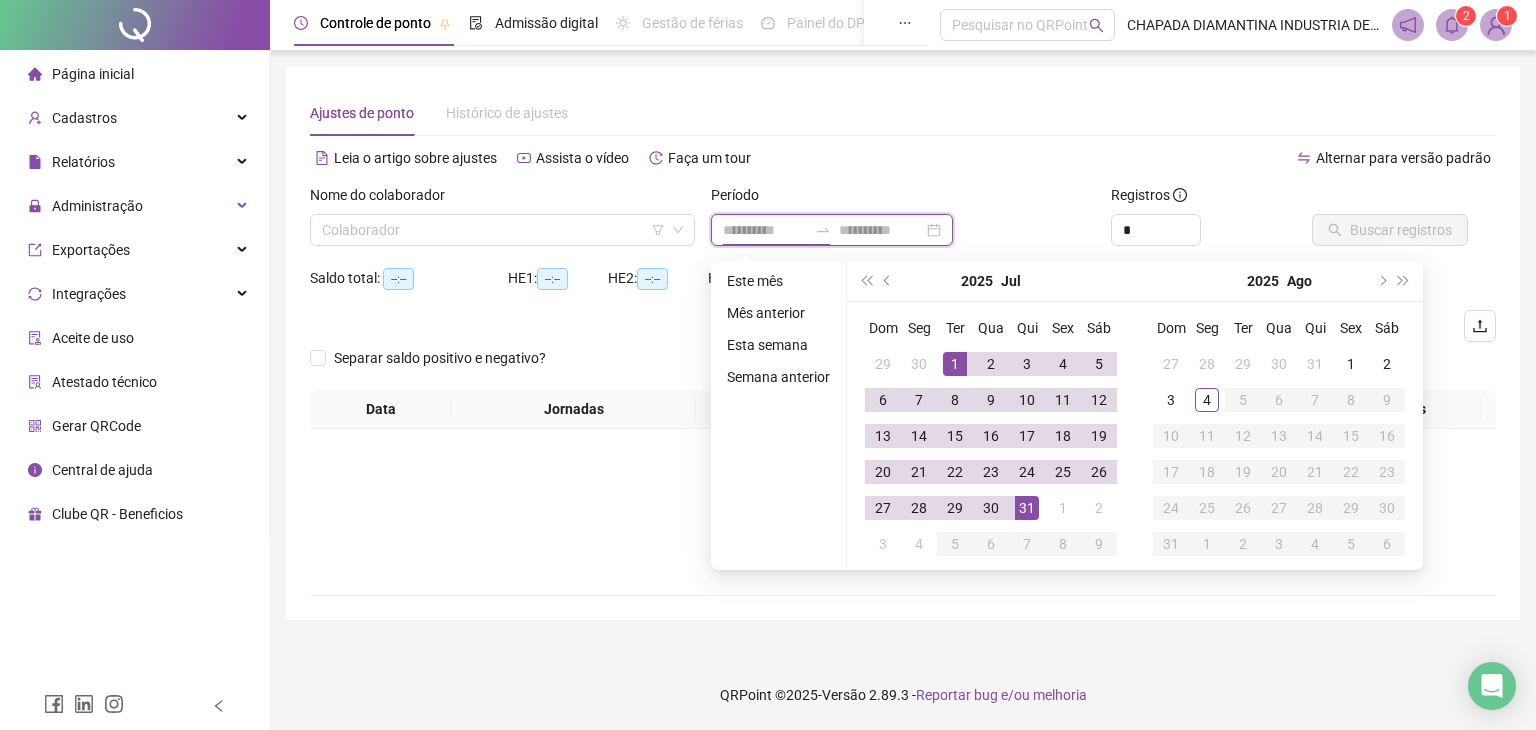 type on "**********" 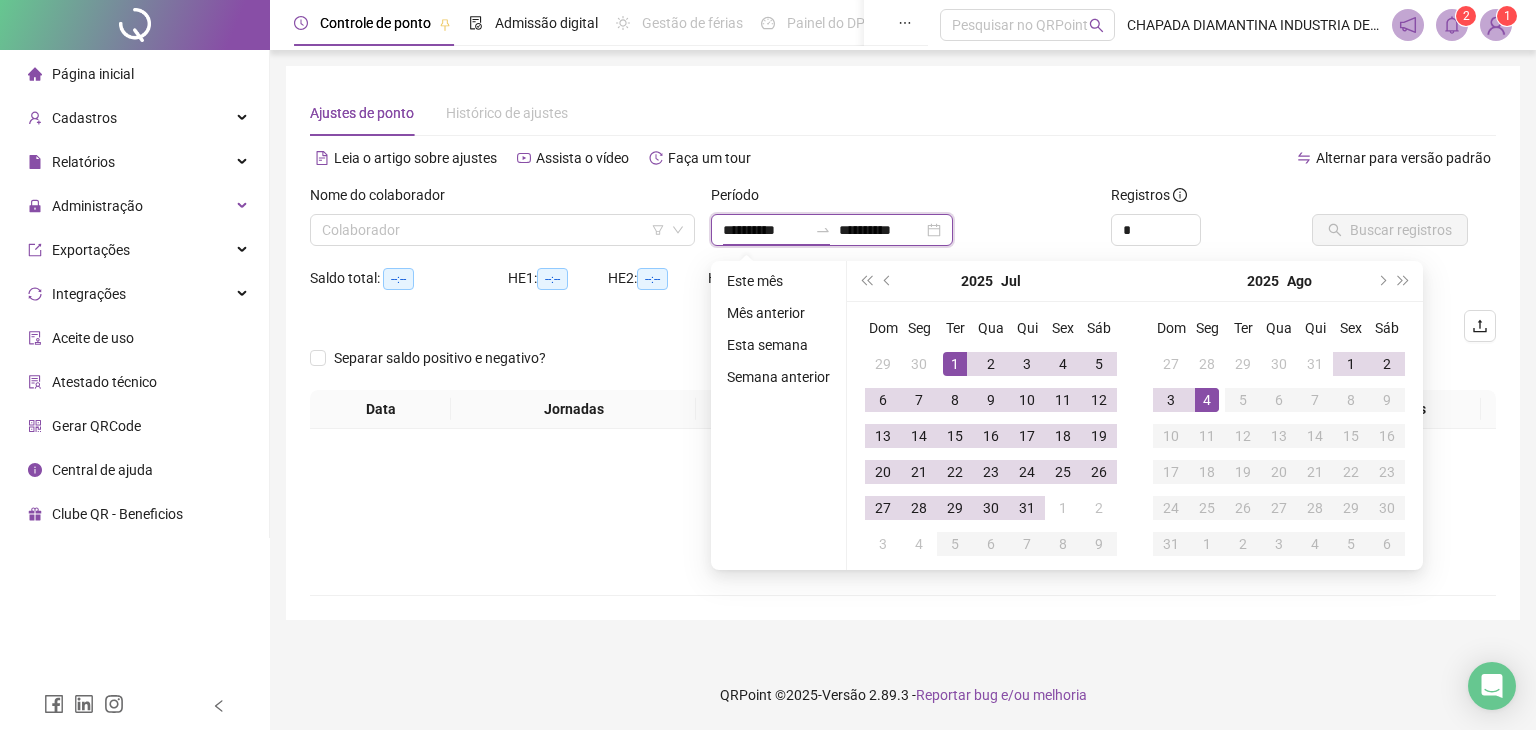 drag, startPoint x: 754, startPoint y: 229, endPoint x: 744, endPoint y: 231, distance: 10.198039 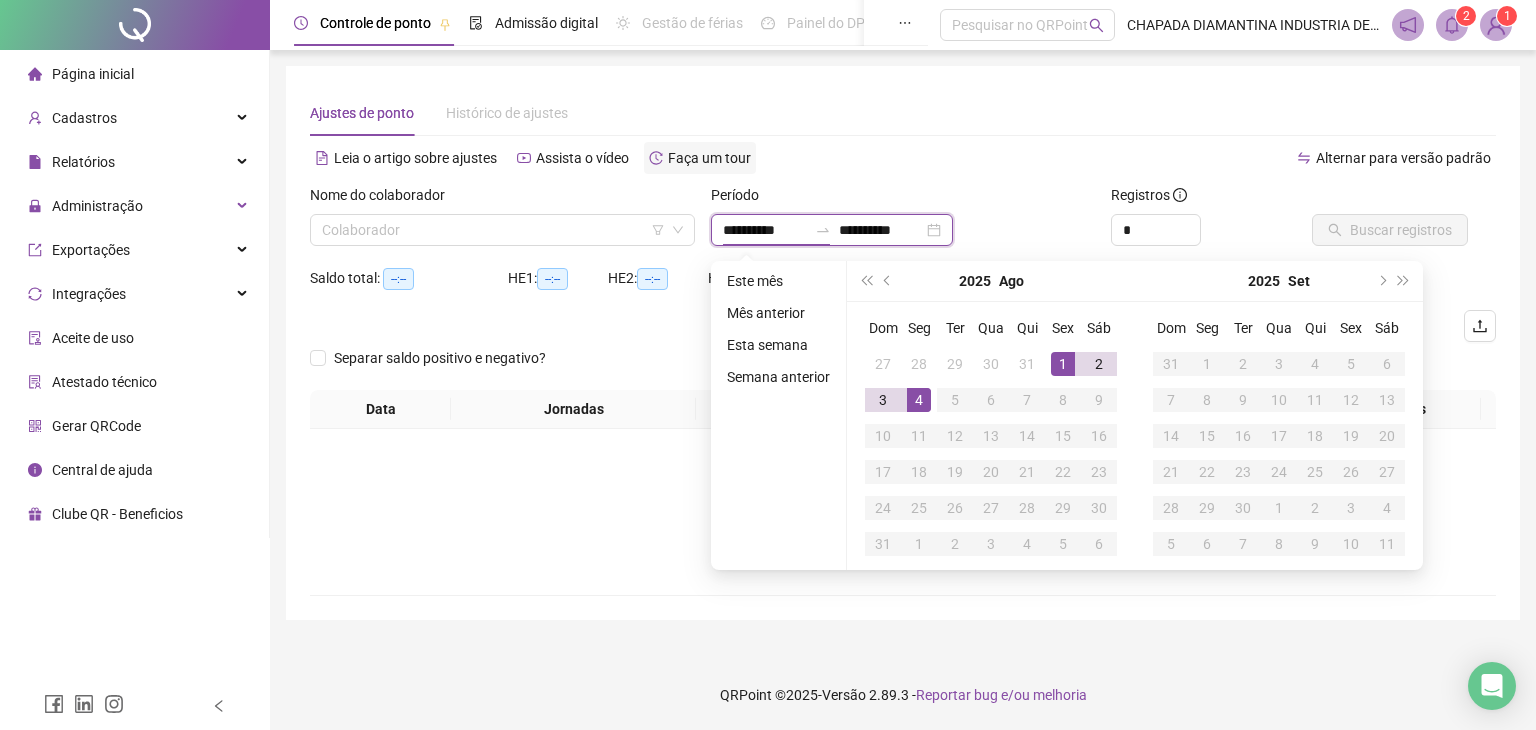type on "**********" 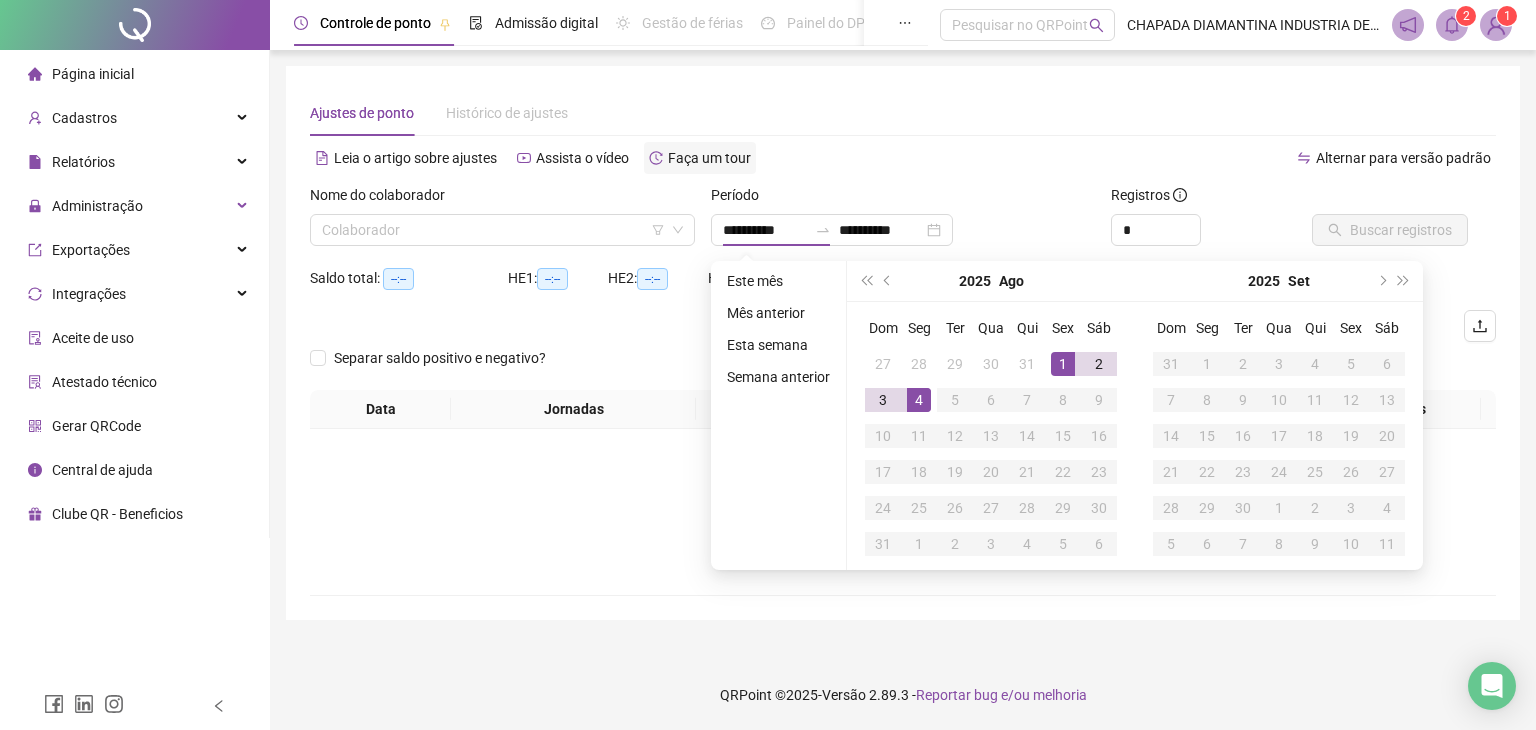 click on "Faça um tour" at bounding box center (709, 158) 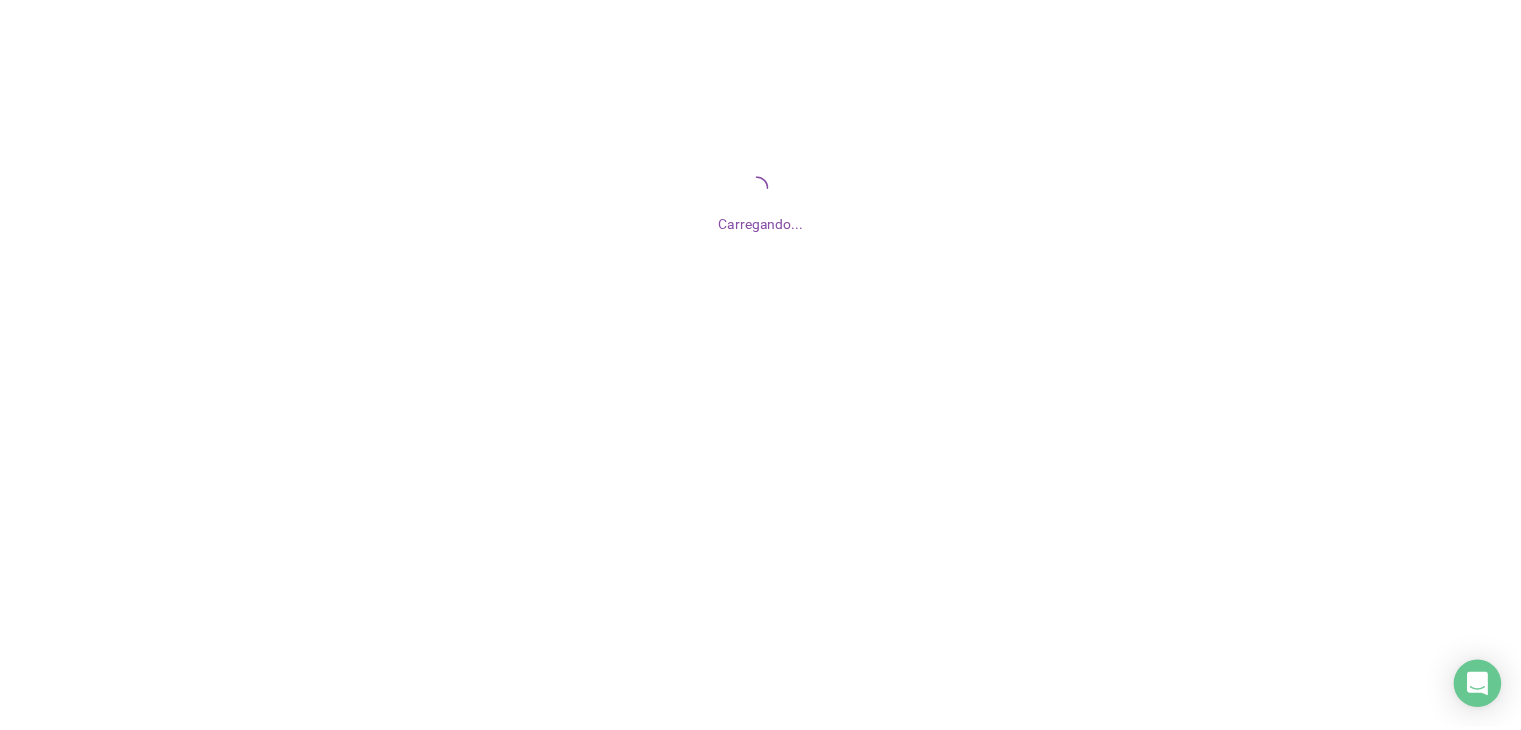 scroll, scrollTop: 0, scrollLeft: 0, axis: both 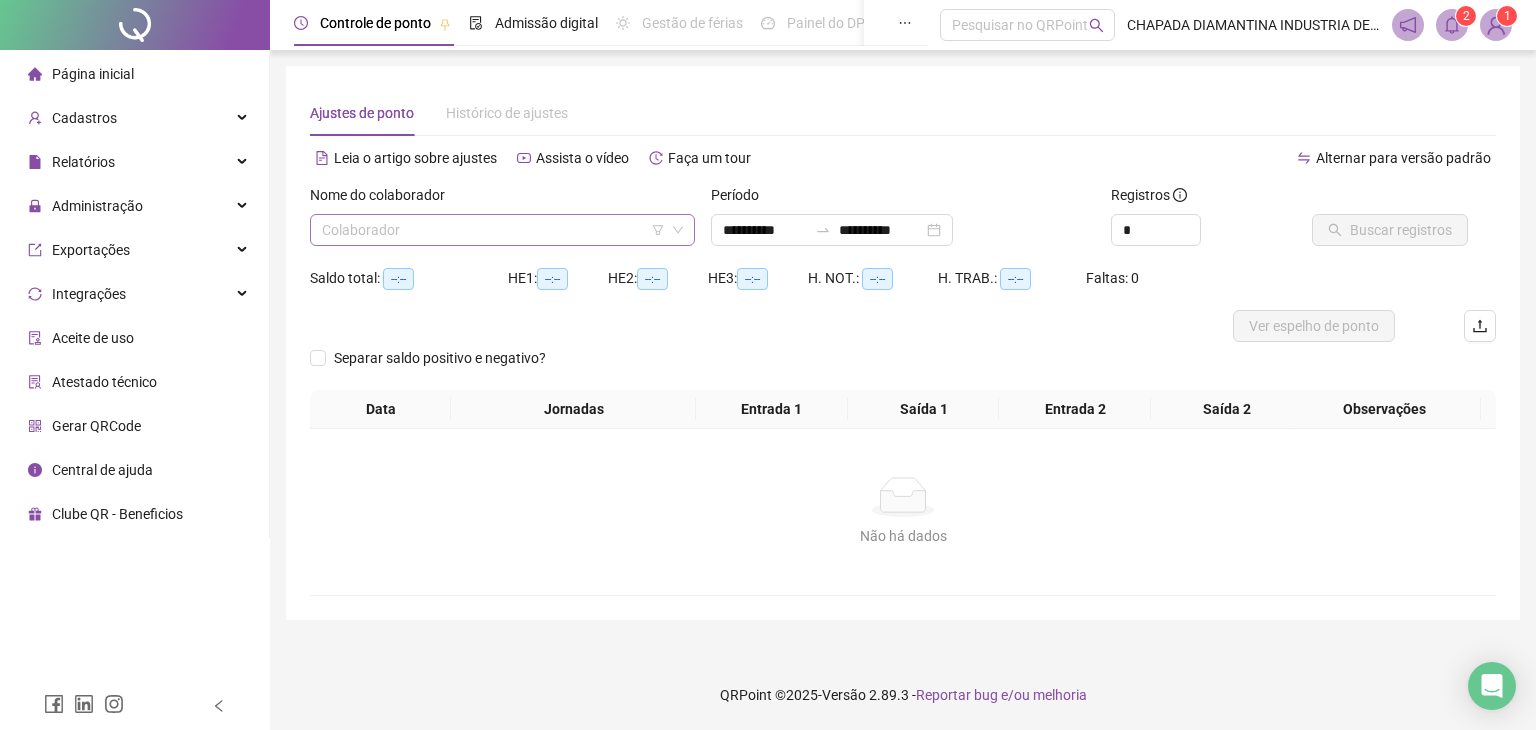 click on "Colaborador" at bounding box center [502, 230] 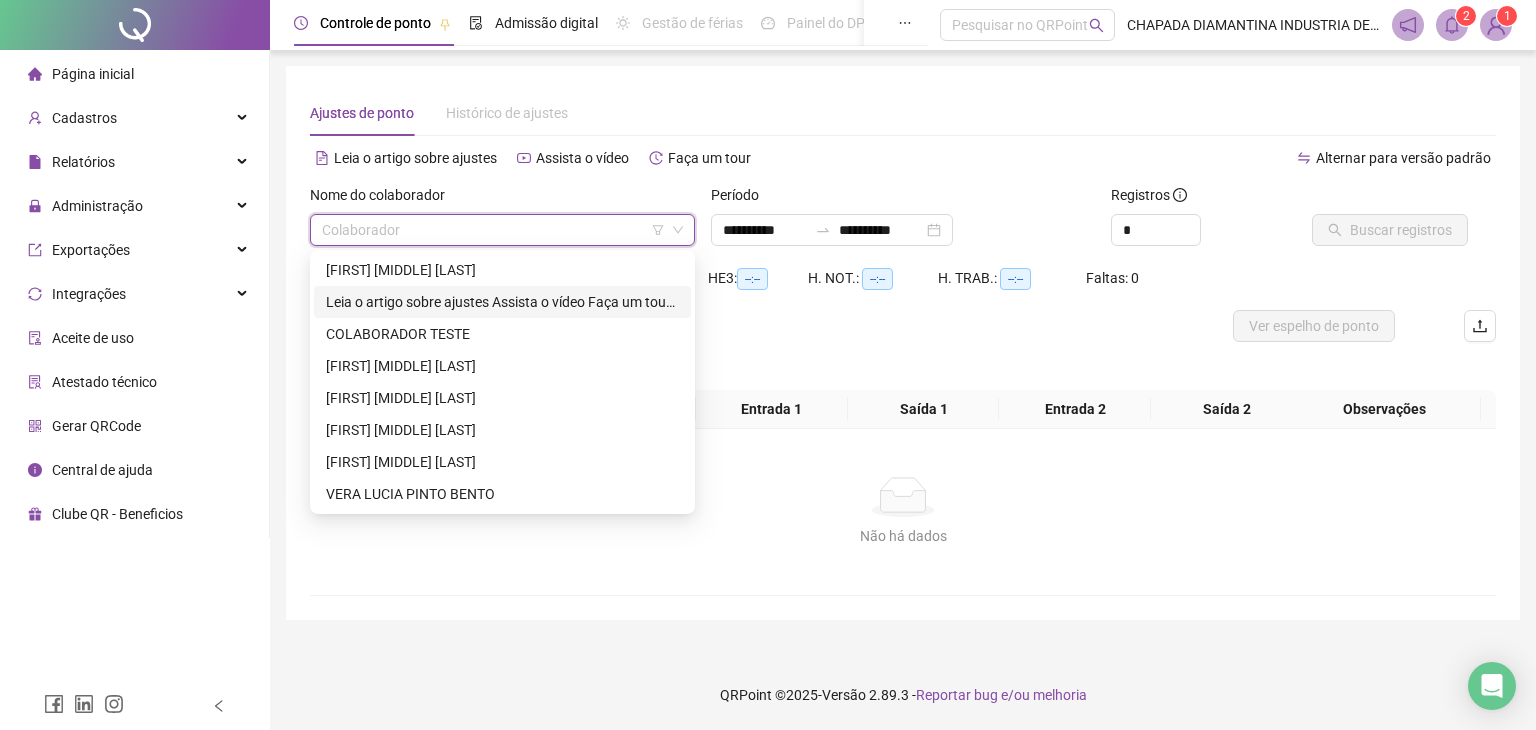 click on "**********" at bounding box center [502, 302] 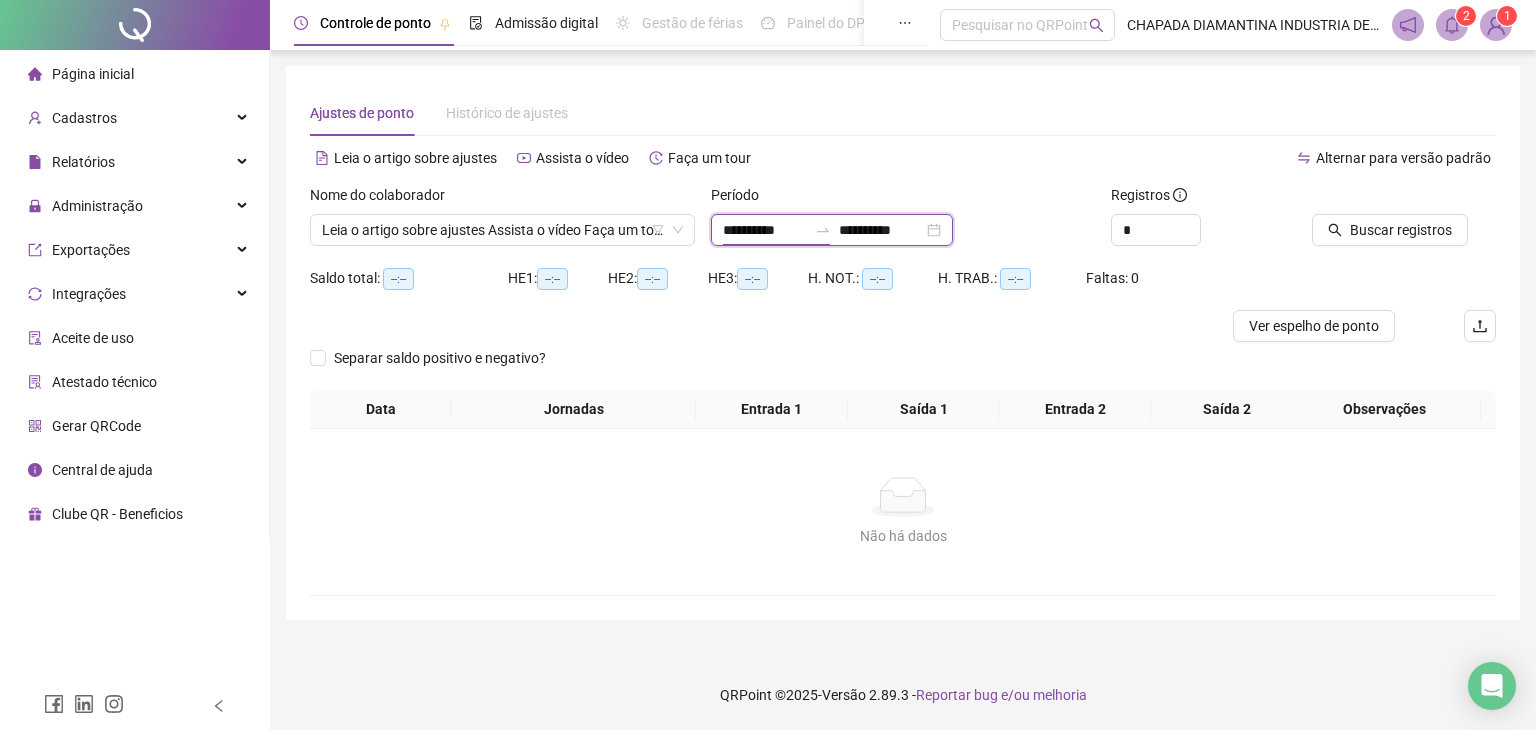 drag, startPoint x: 744, startPoint y: 226, endPoint x: 755, endPoint y: 231, distance: 12.083046 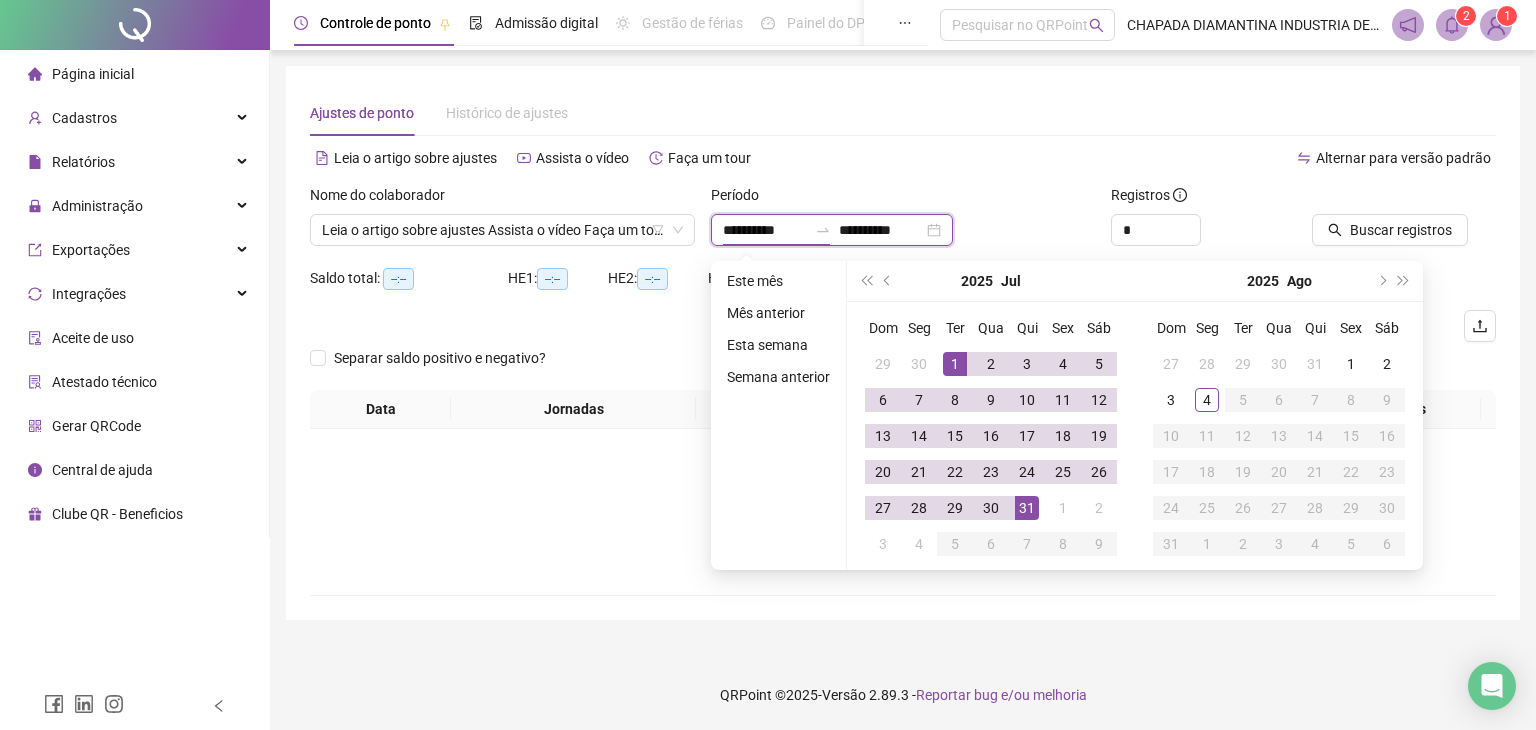 click on "**********" at bounding box center (765, 230) 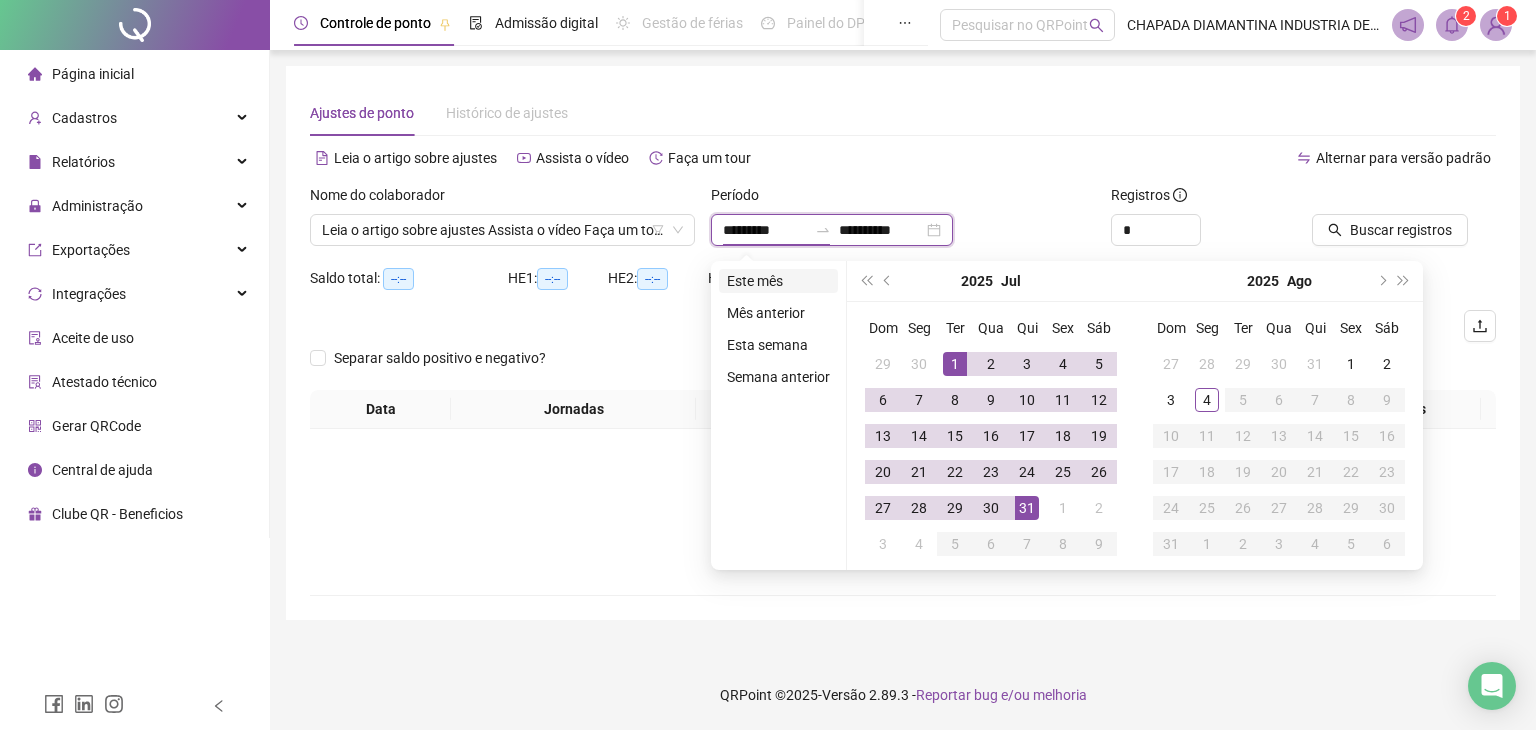 type on "**********" 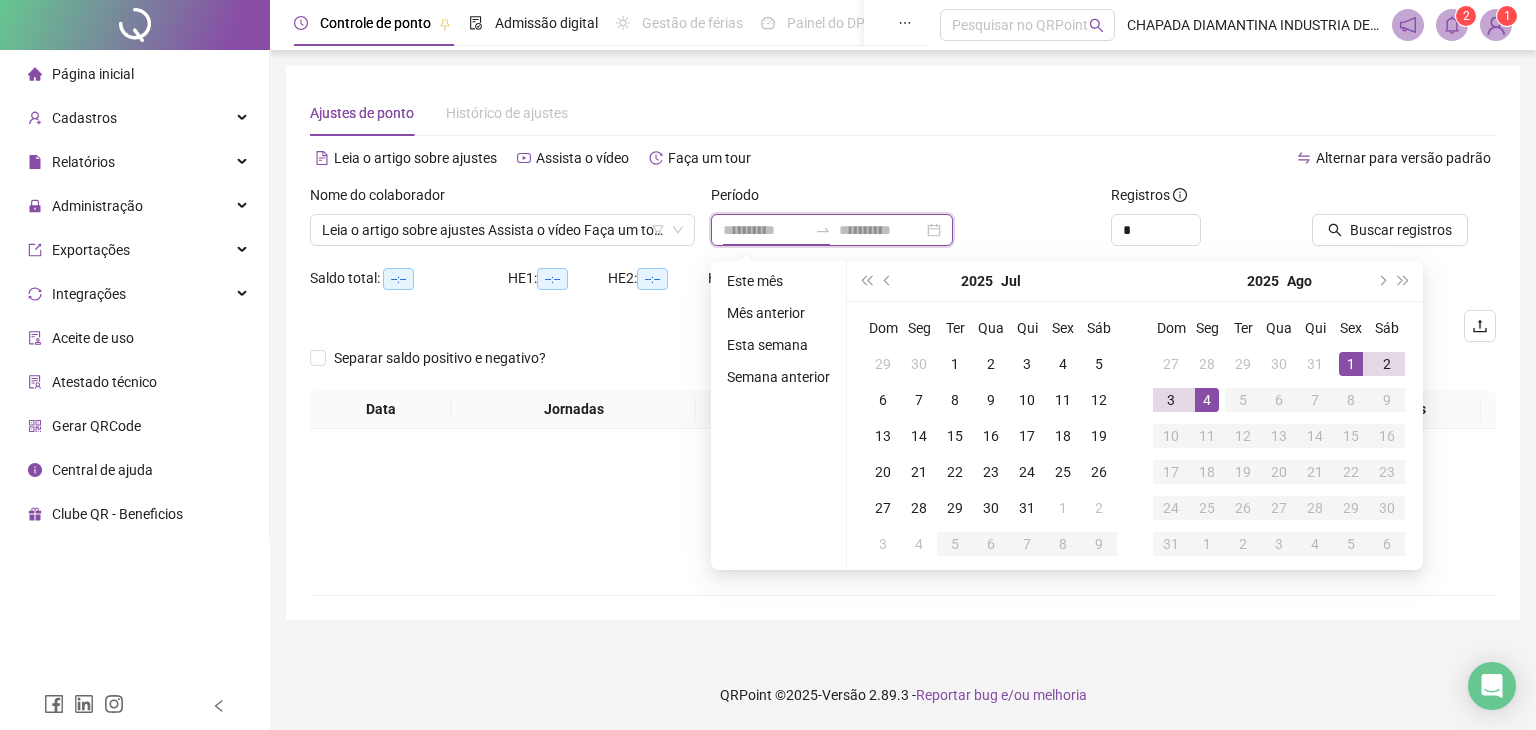 type on "**********" 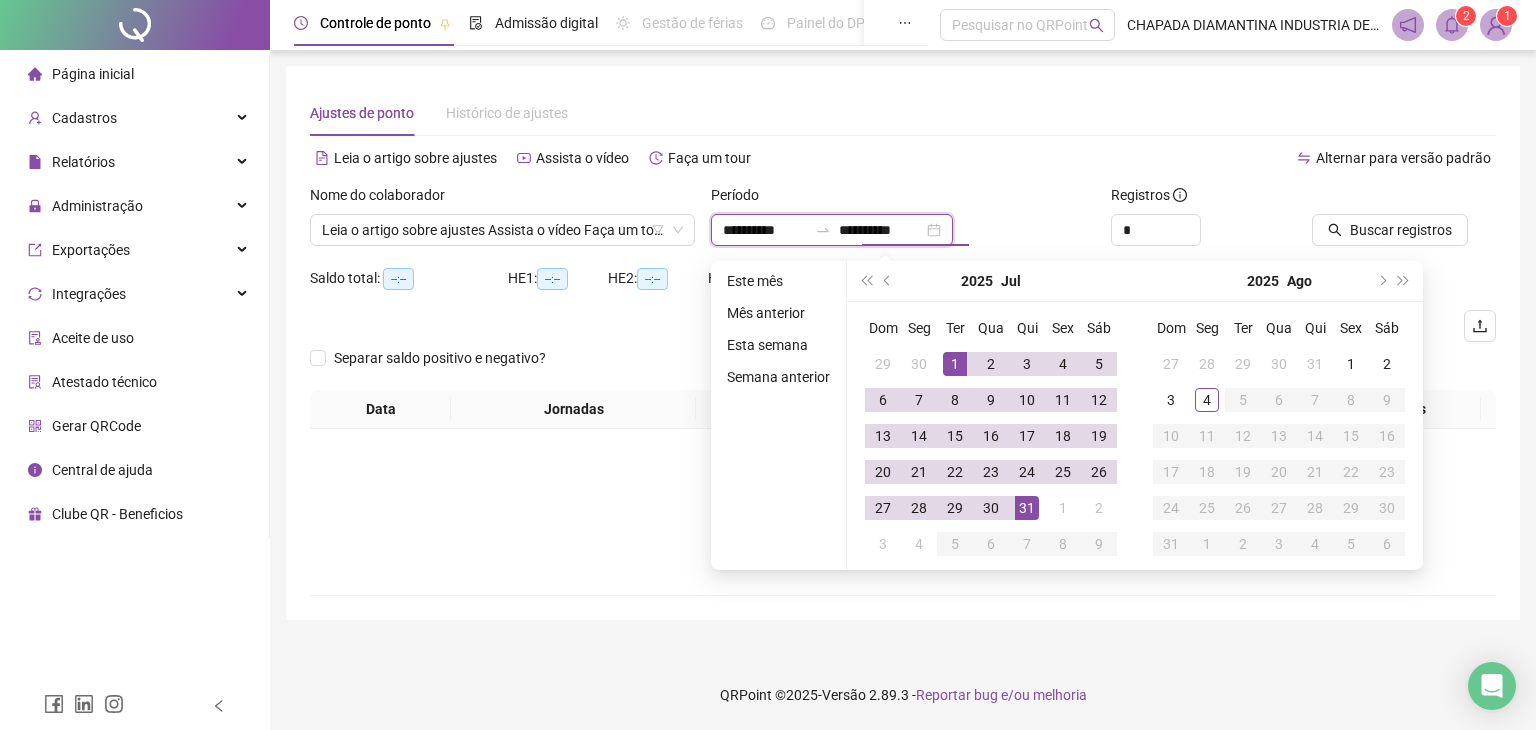 drag, startPoint x: 890, startPoint y: 236, endPoint x: 858, endPoint y: 236, distance: 32 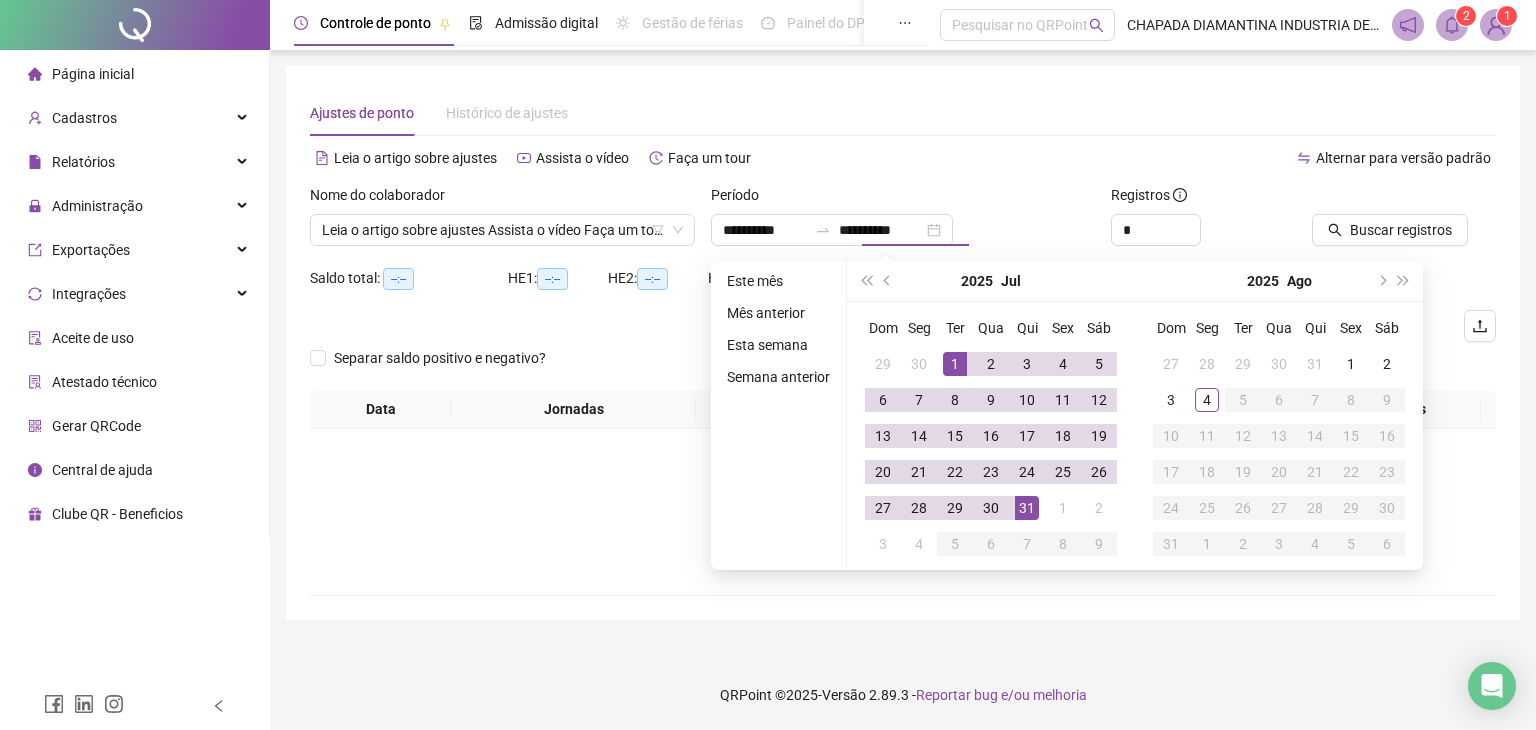drag, startPoint x: 564, startPoint y: 520, endPoint x: 581, endPoint y: 514, distance: 18.027756 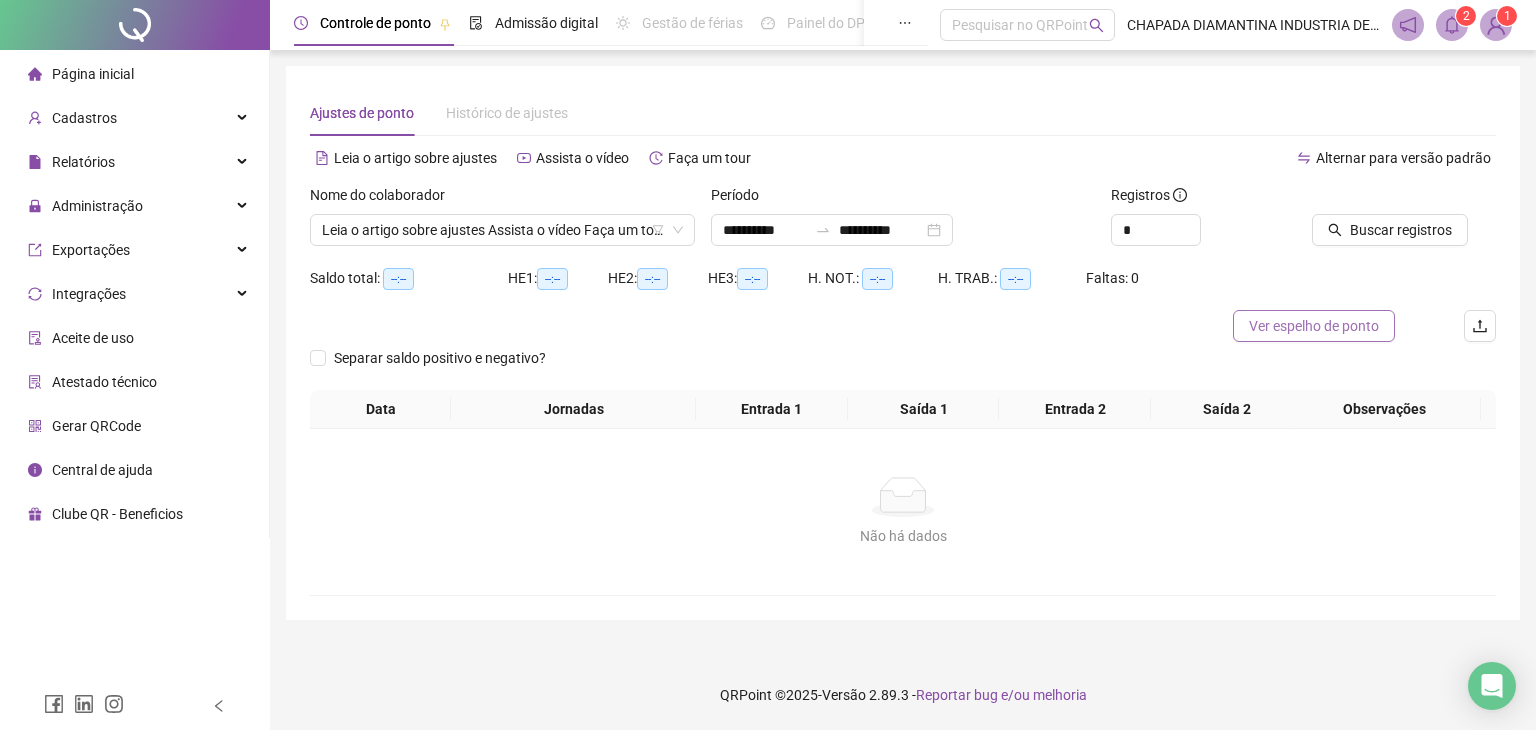 click on "Ver espelho de ponto" at bounding box center [1314, 326] 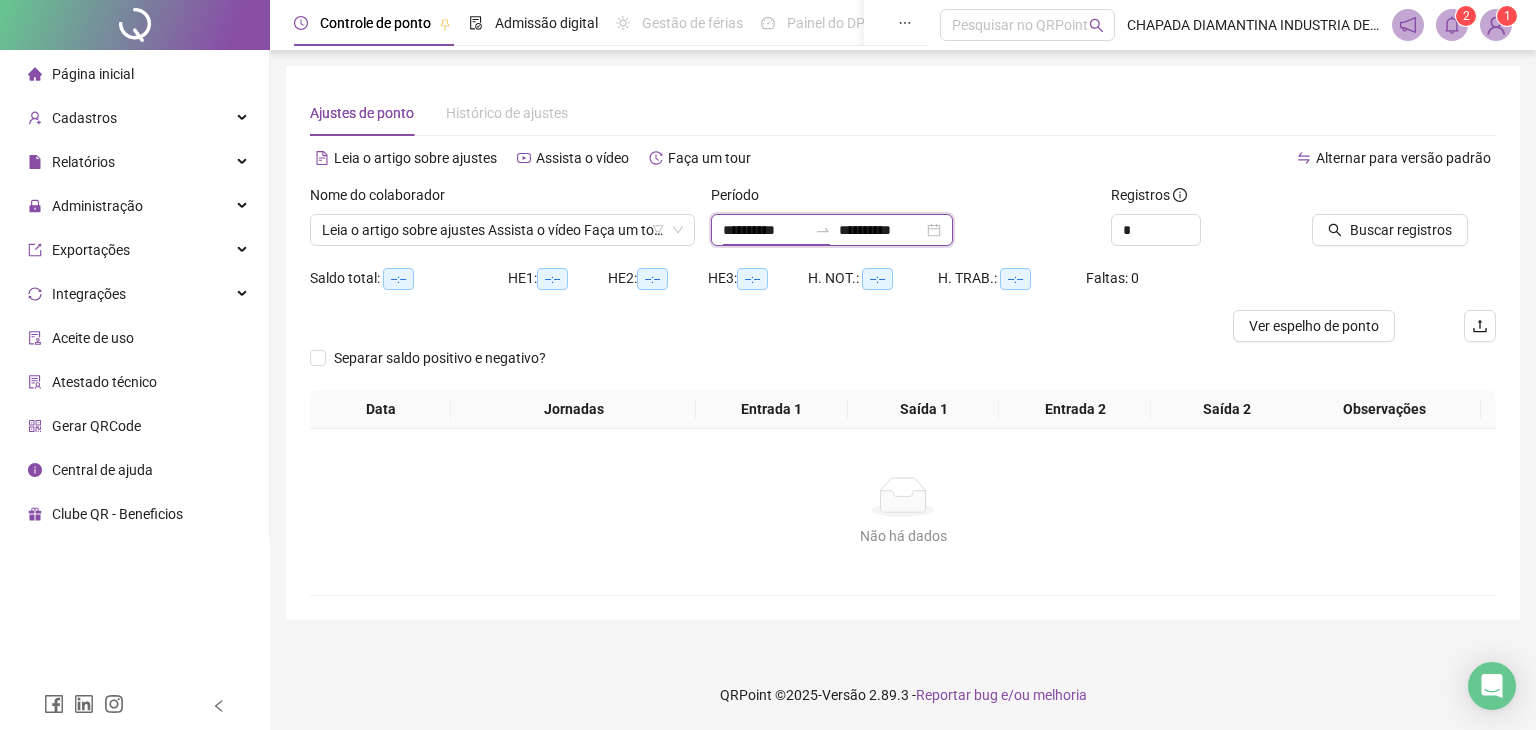 click on "**********" at bounding box center [765, 230] 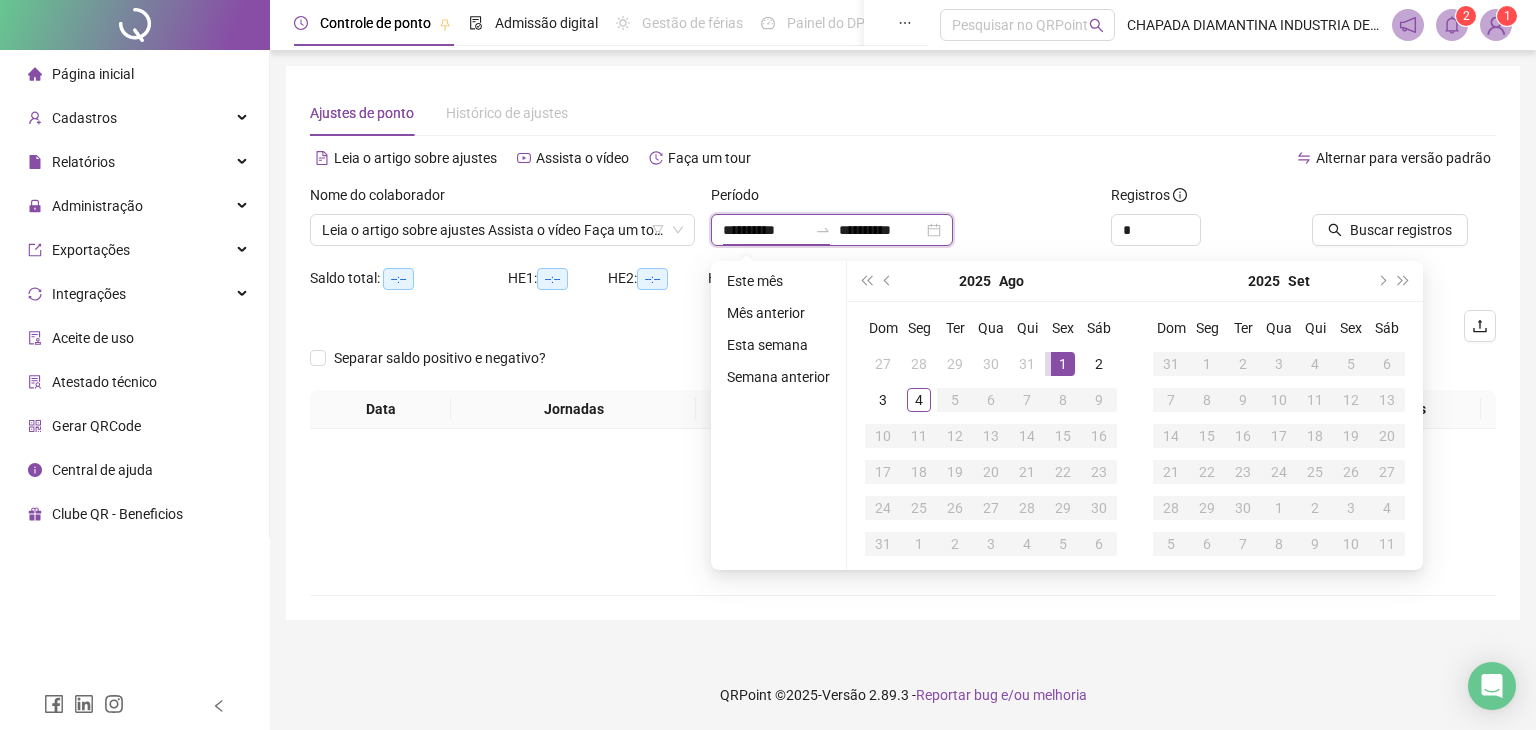 type on "**********" 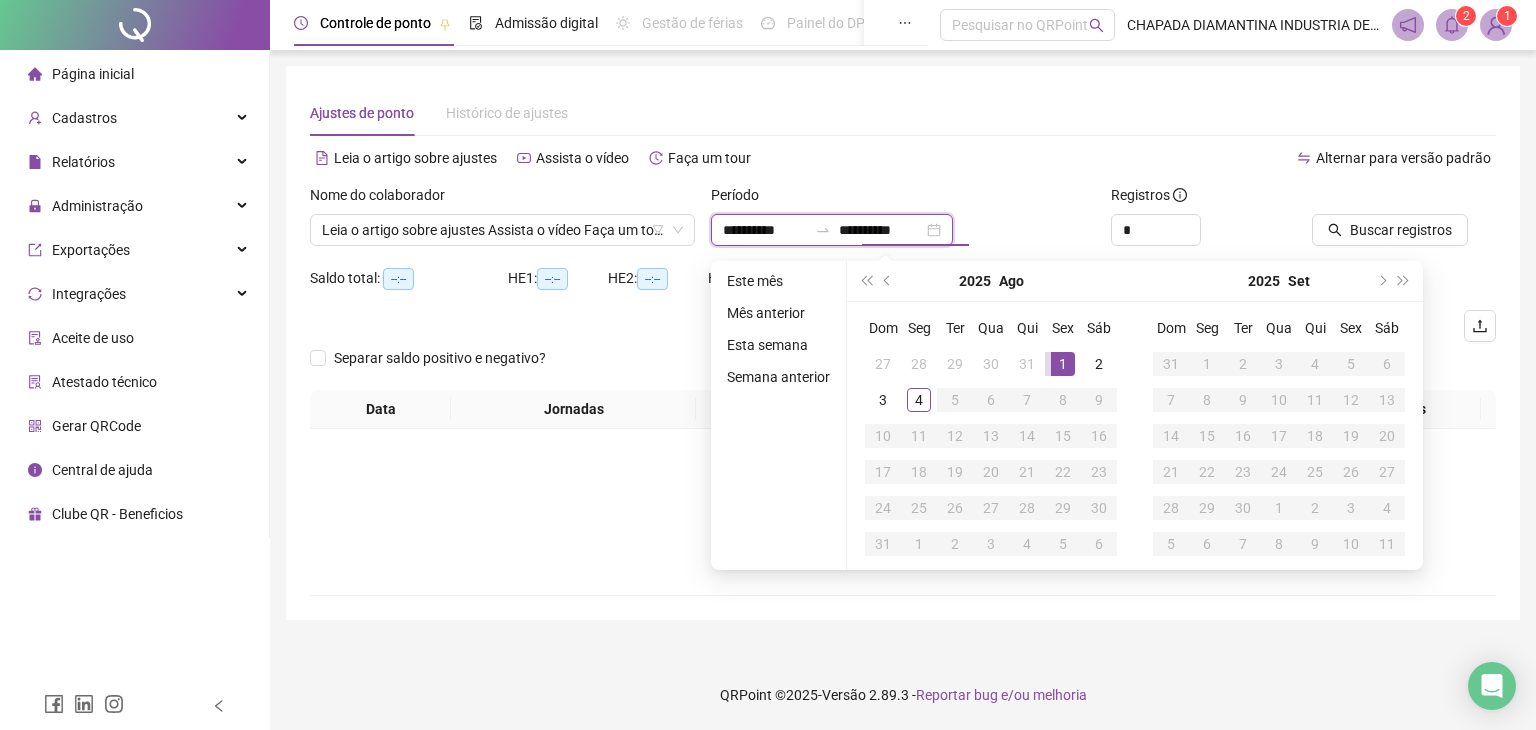 drag, startPoint x: 880, startPoint y: 231, endPoint x: 860, endPoint y: 232, distance: 20.024984 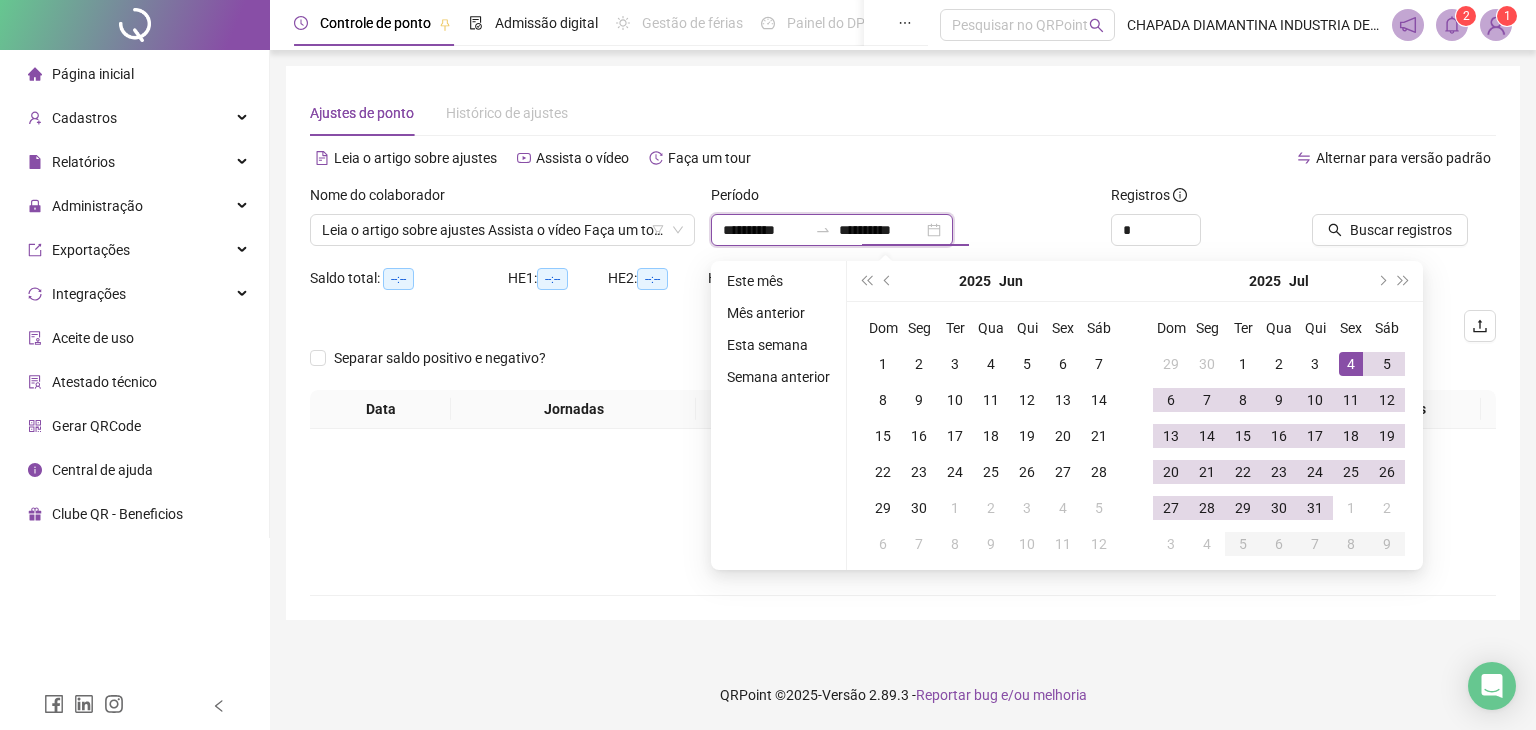 click on "**********" at bounding box center [881, 230] 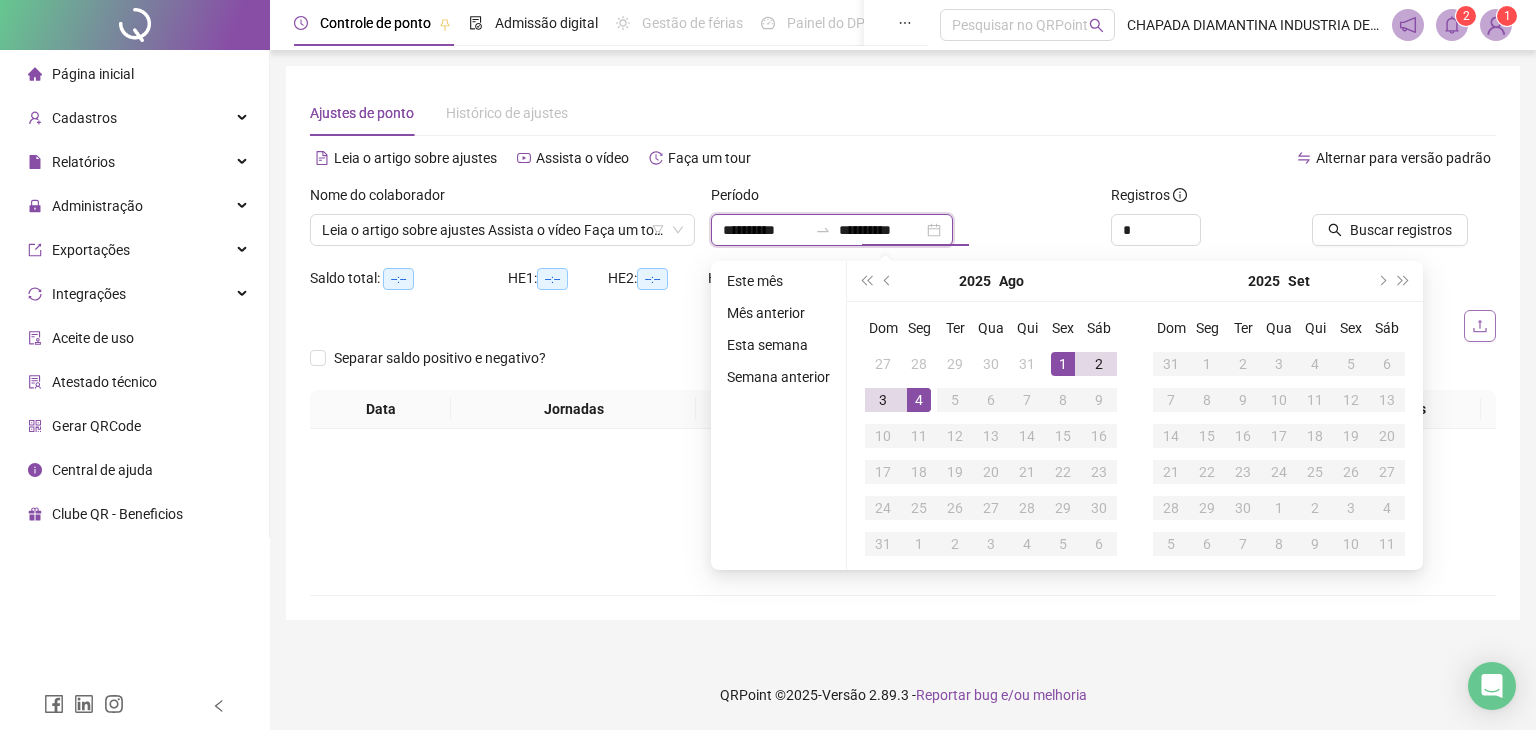 type on "**********" 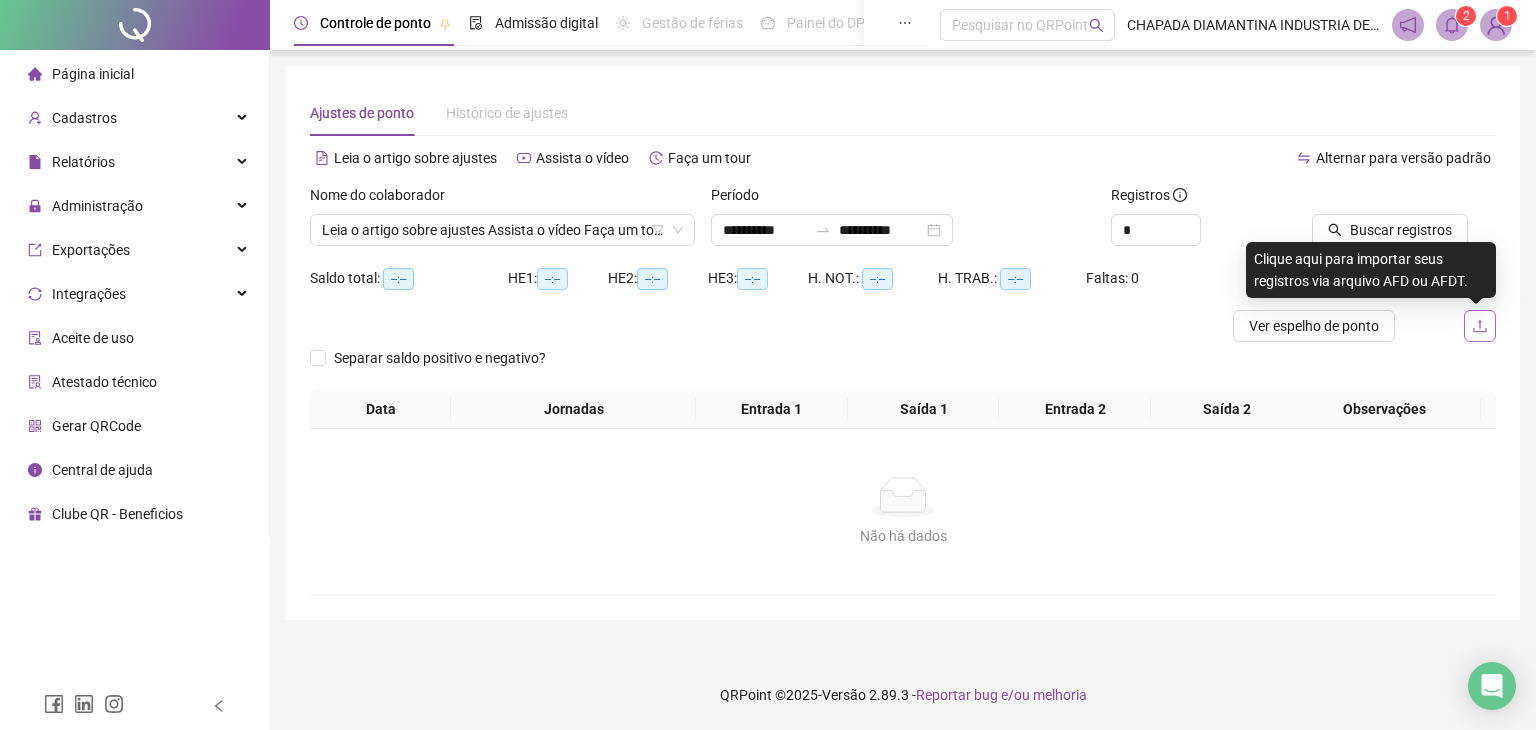 click at bounding box center (1480, 326) 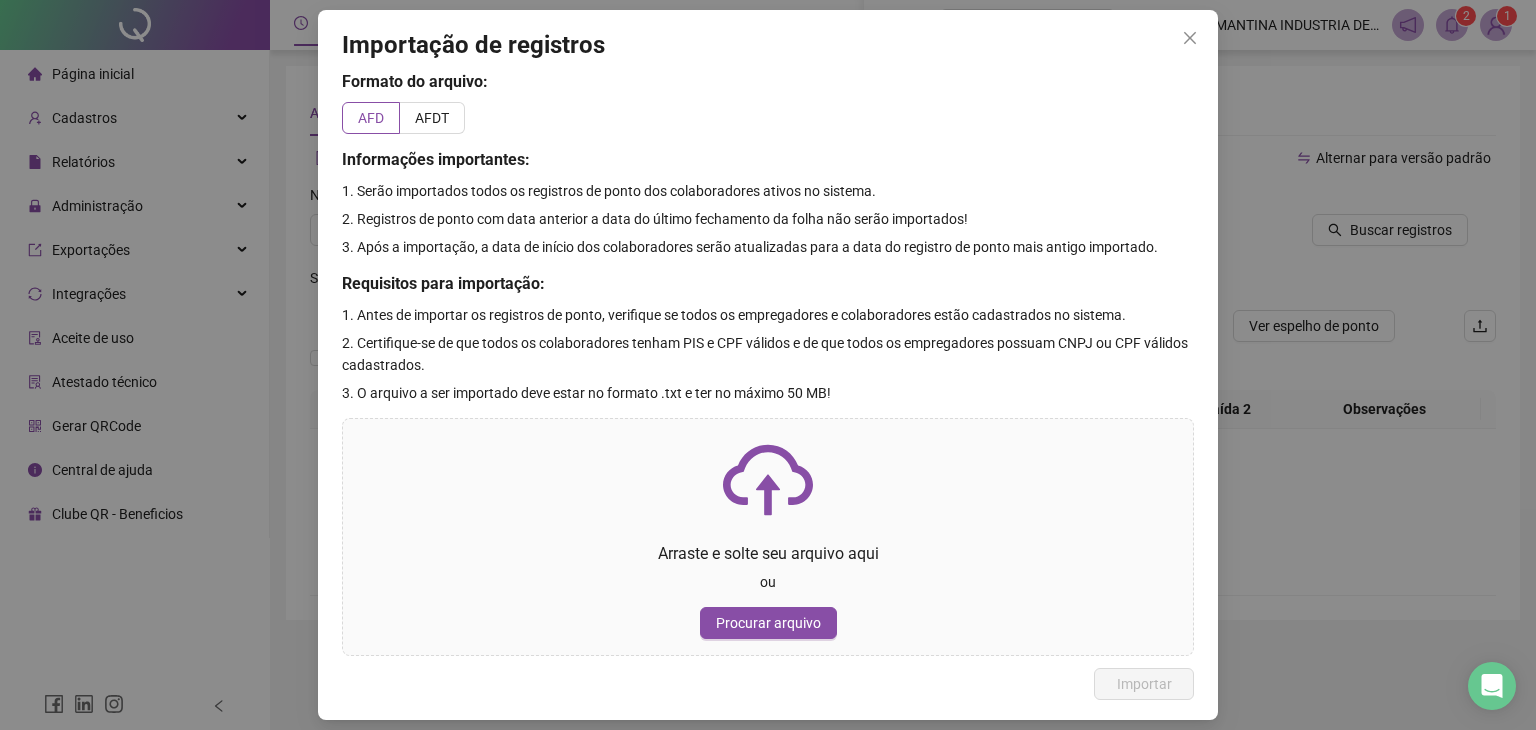 click on "Importação de registros" at bounding box center (768, 46) 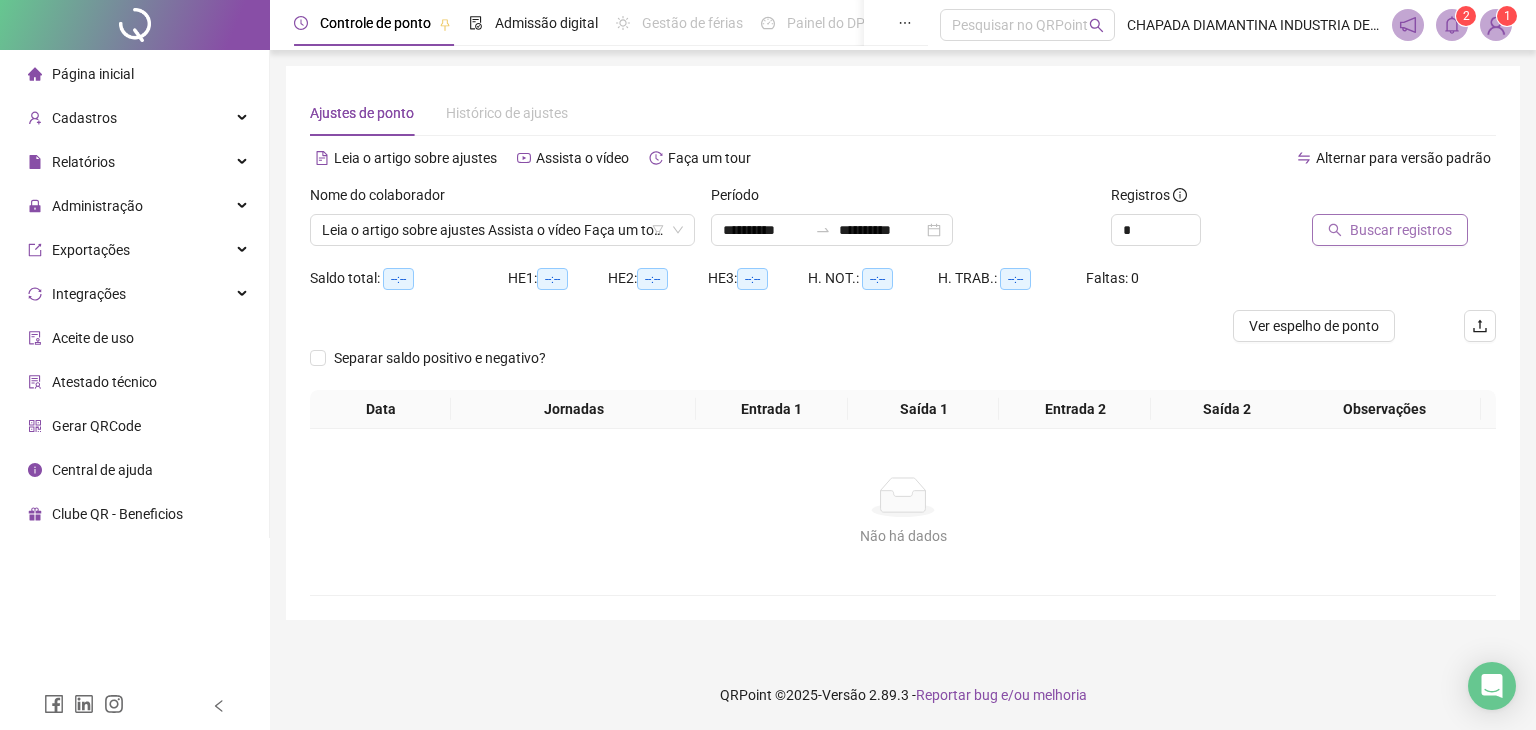 click on "Buscar registros" at bounding box center (1401, 230) 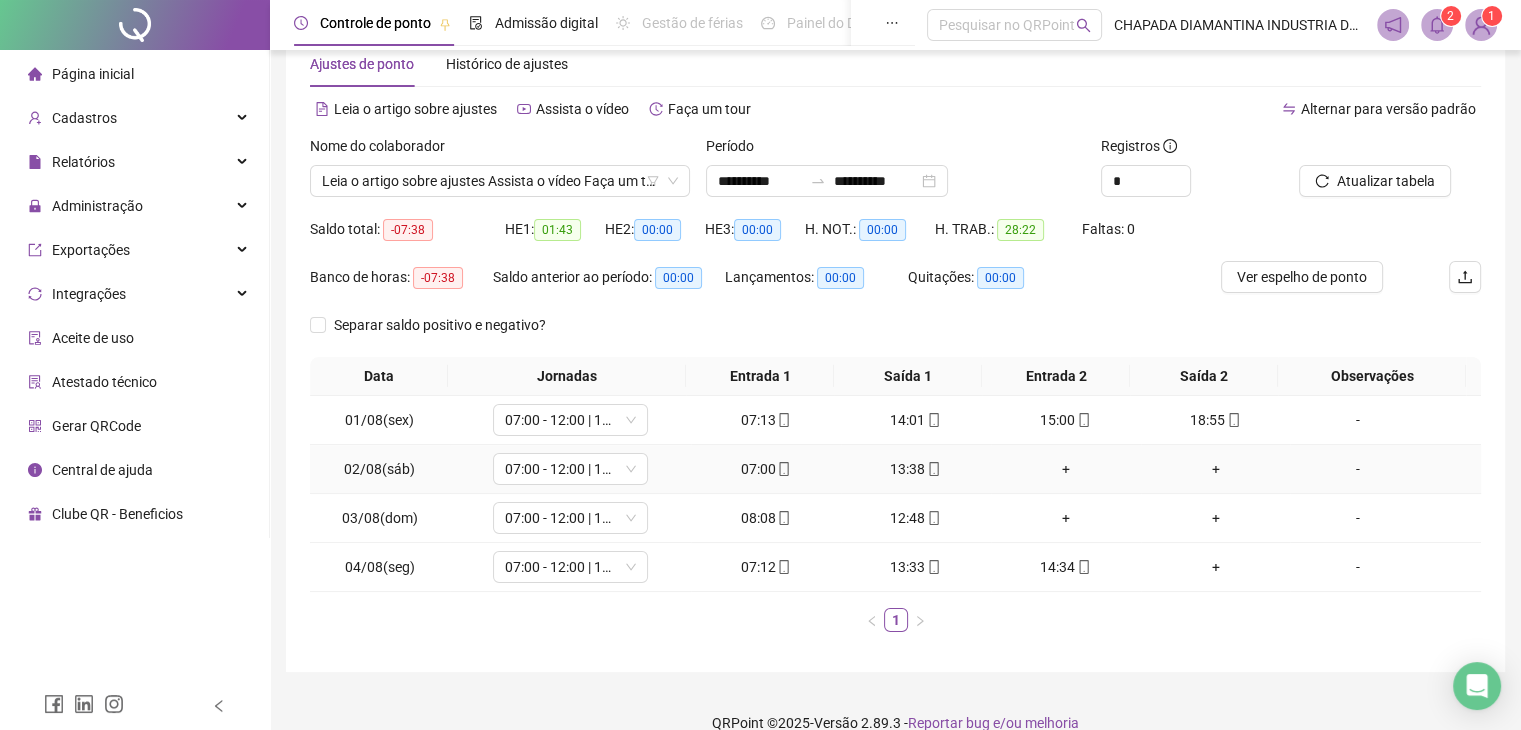 scroll, scrollTop: 76, scrollLeft: 0, axis: vertical 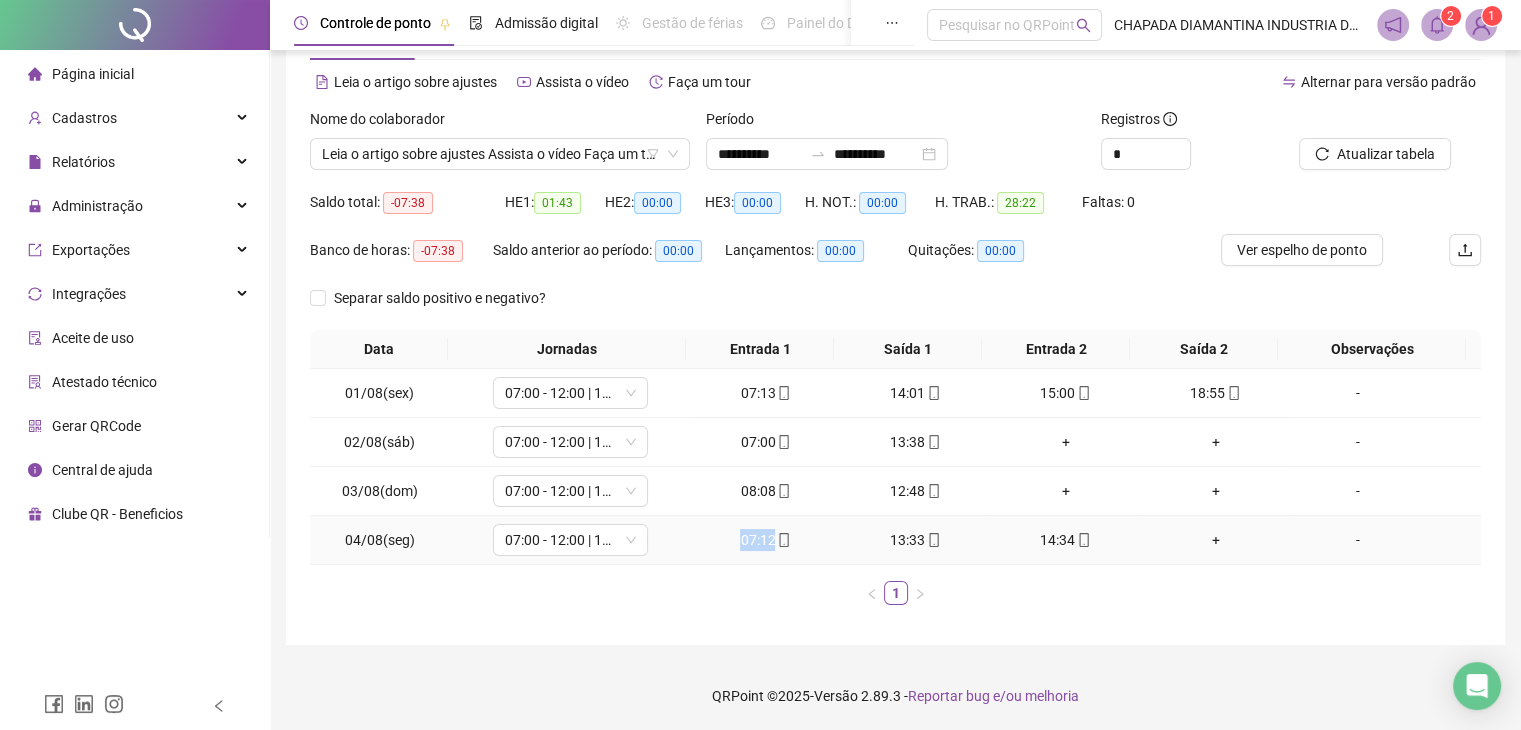 drag, startPoint x: 714, startPoint y: 540, endPoint x: 807, endPoint y: 549, distance: 93.43447 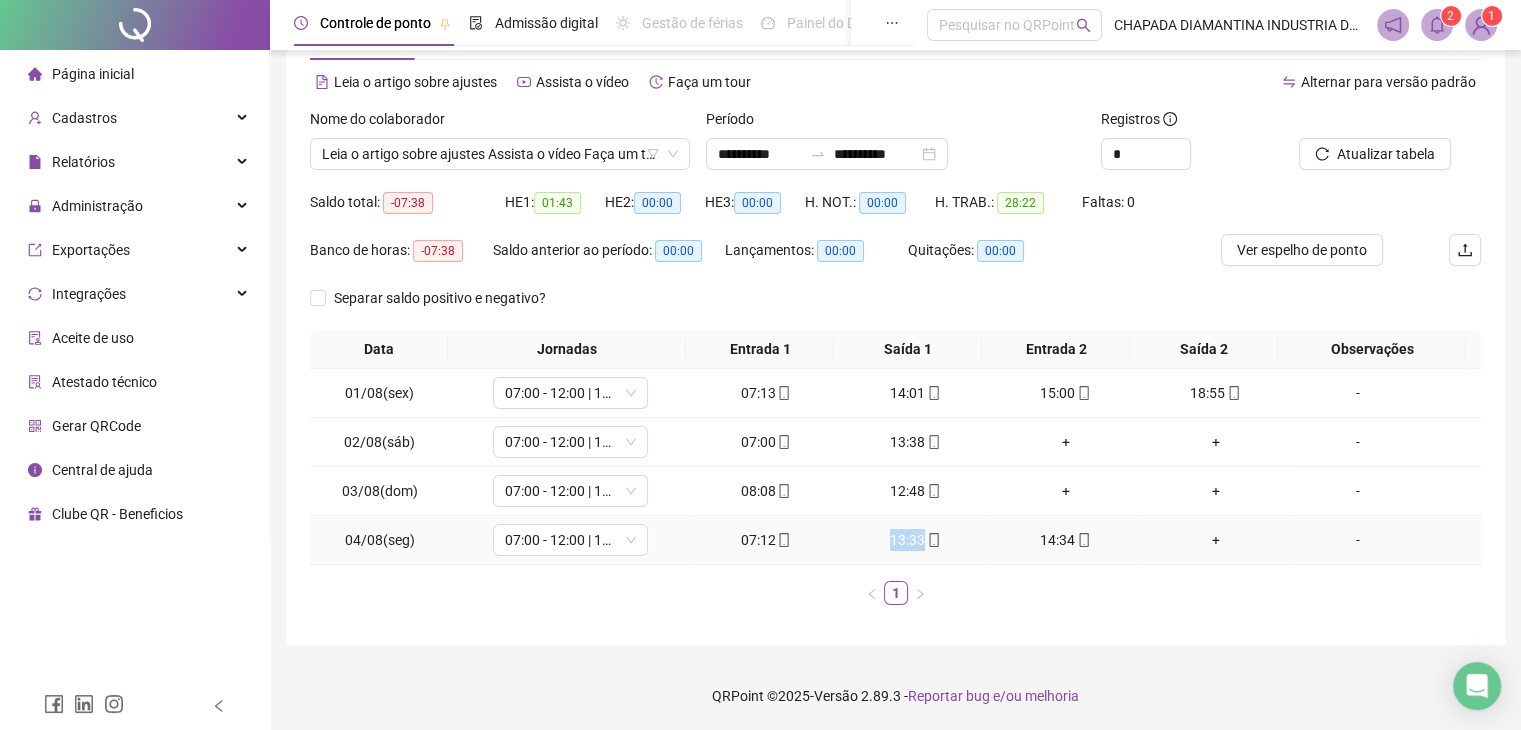 drag, startPoint x: 868, startPoint y: 544, endPoint x: 948, endPoint y: 560, distance: 81.58431 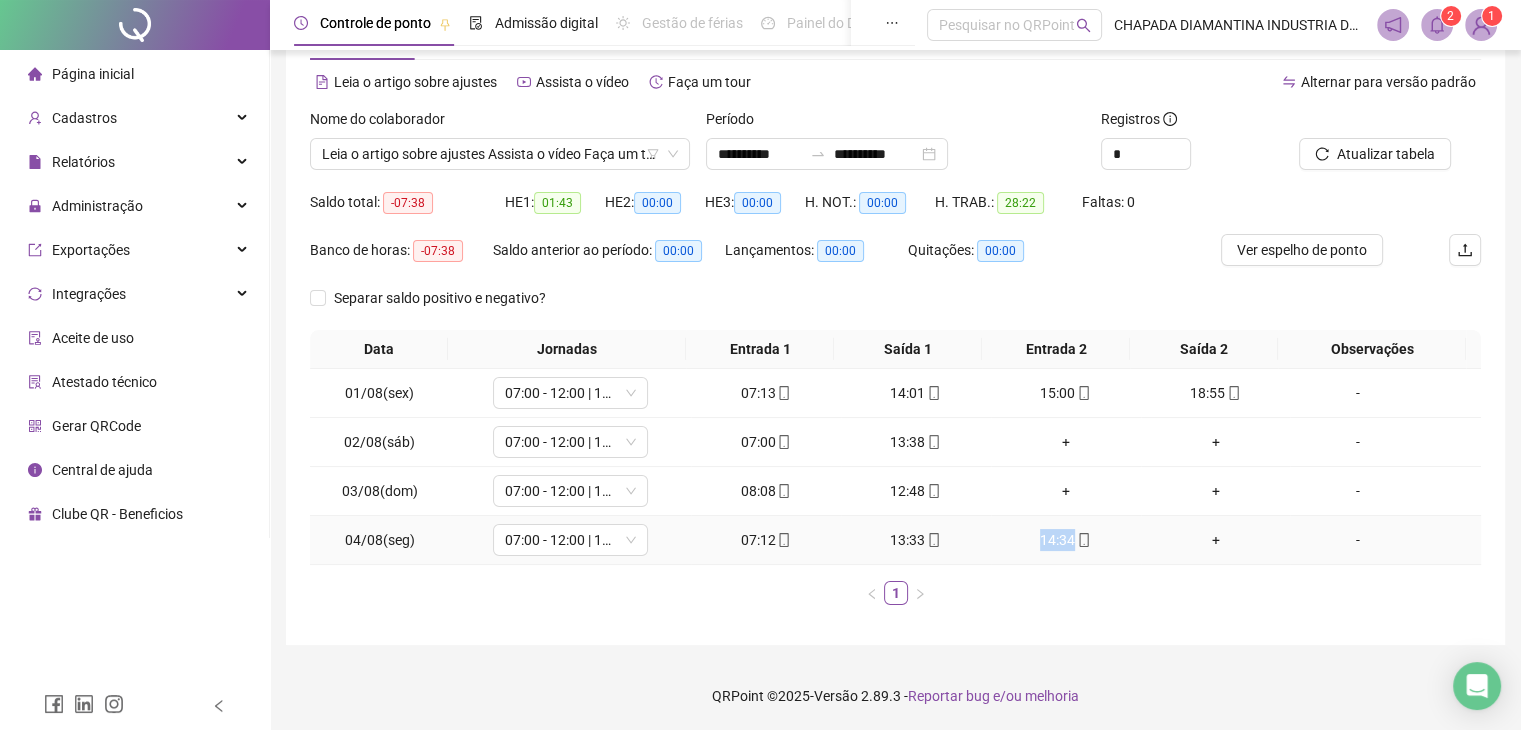 drag, startPoint x: 1021, startPoint y: 551, endPoint x: 1070, endPoint y: 566, distance: 51.24451 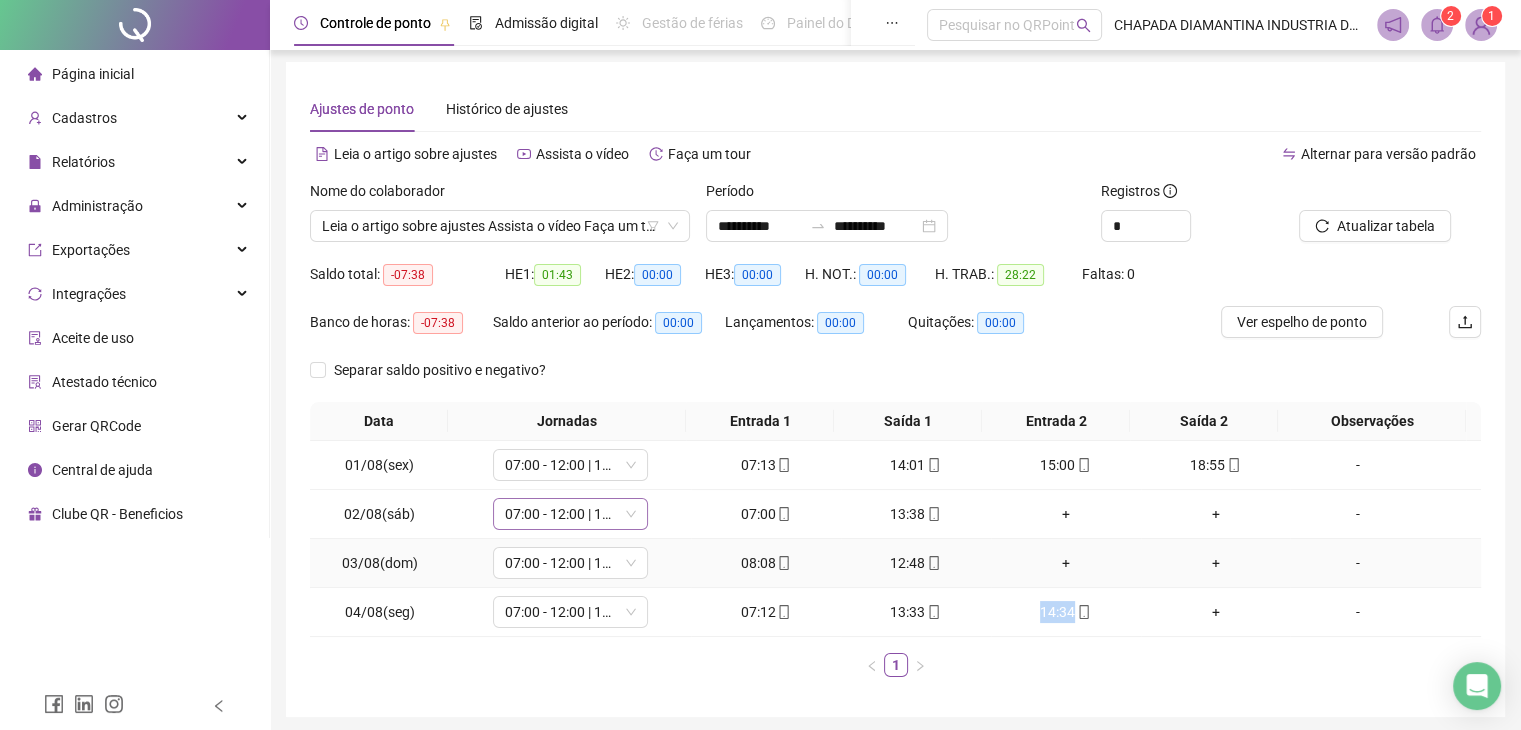 scroll, scrollTop: 0, scrollLeft: 0, axis: both 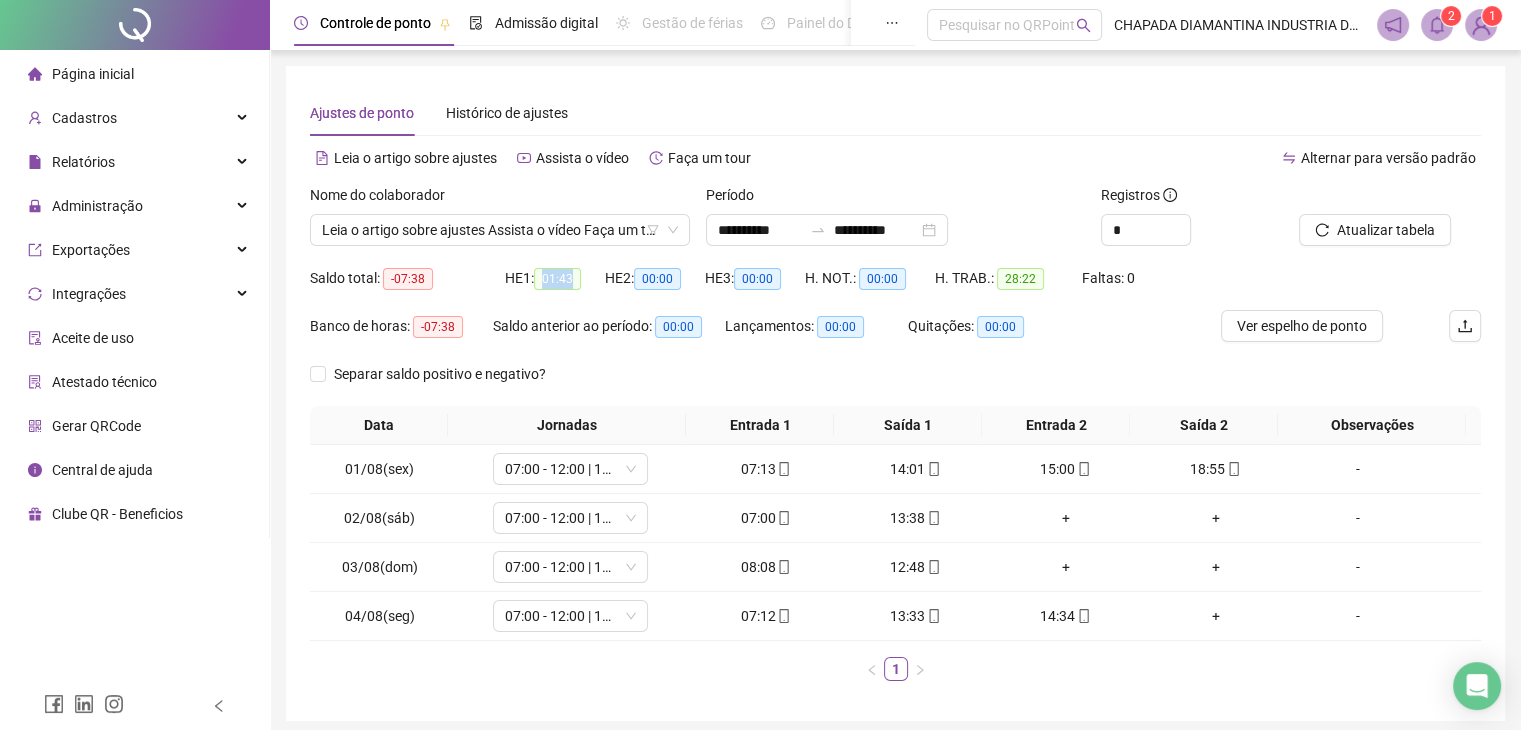 drag, startPoint x: 544, startPoint y: 279, endPoint x: 621, endPoint y: 279, distance: 77 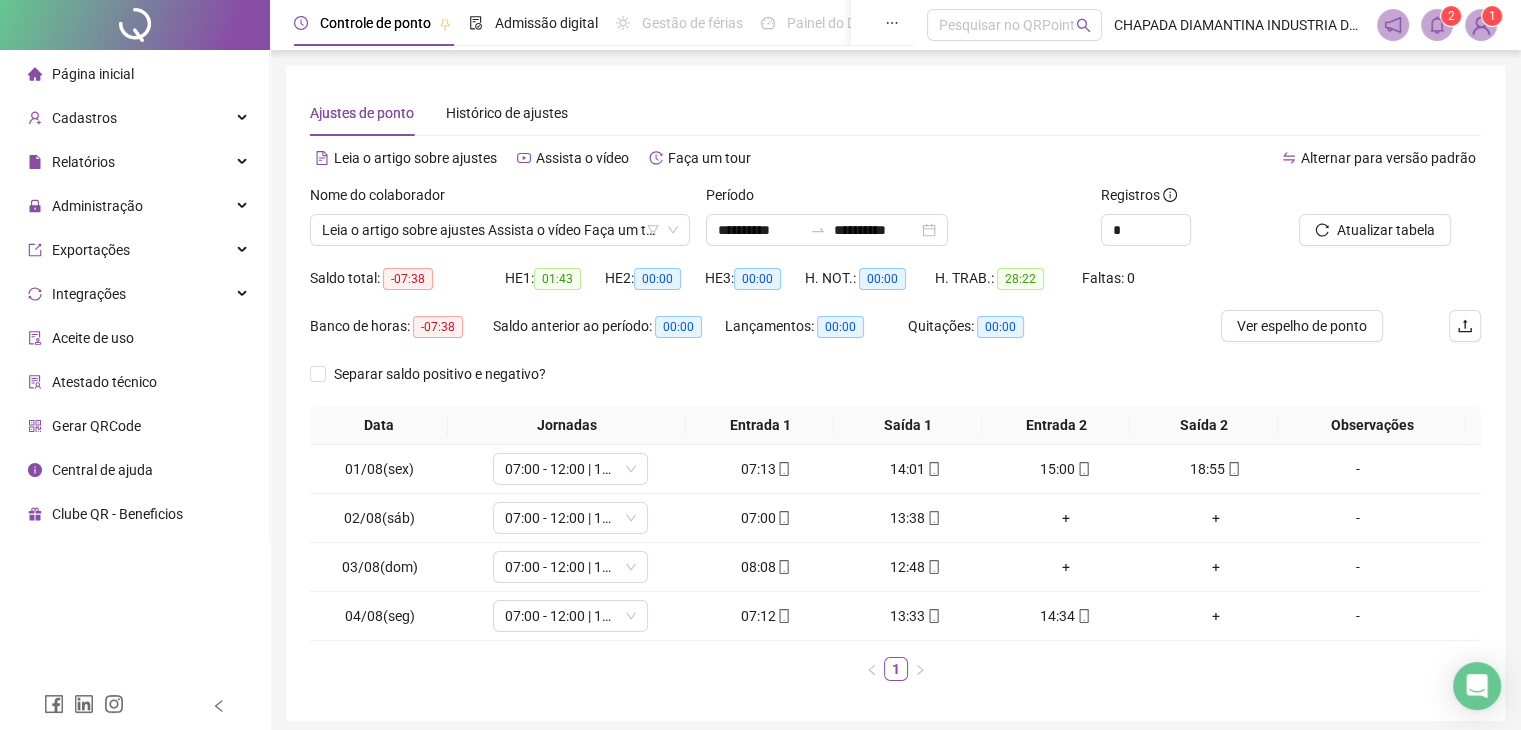 click on "00:00" at bounding box center (657, 279) 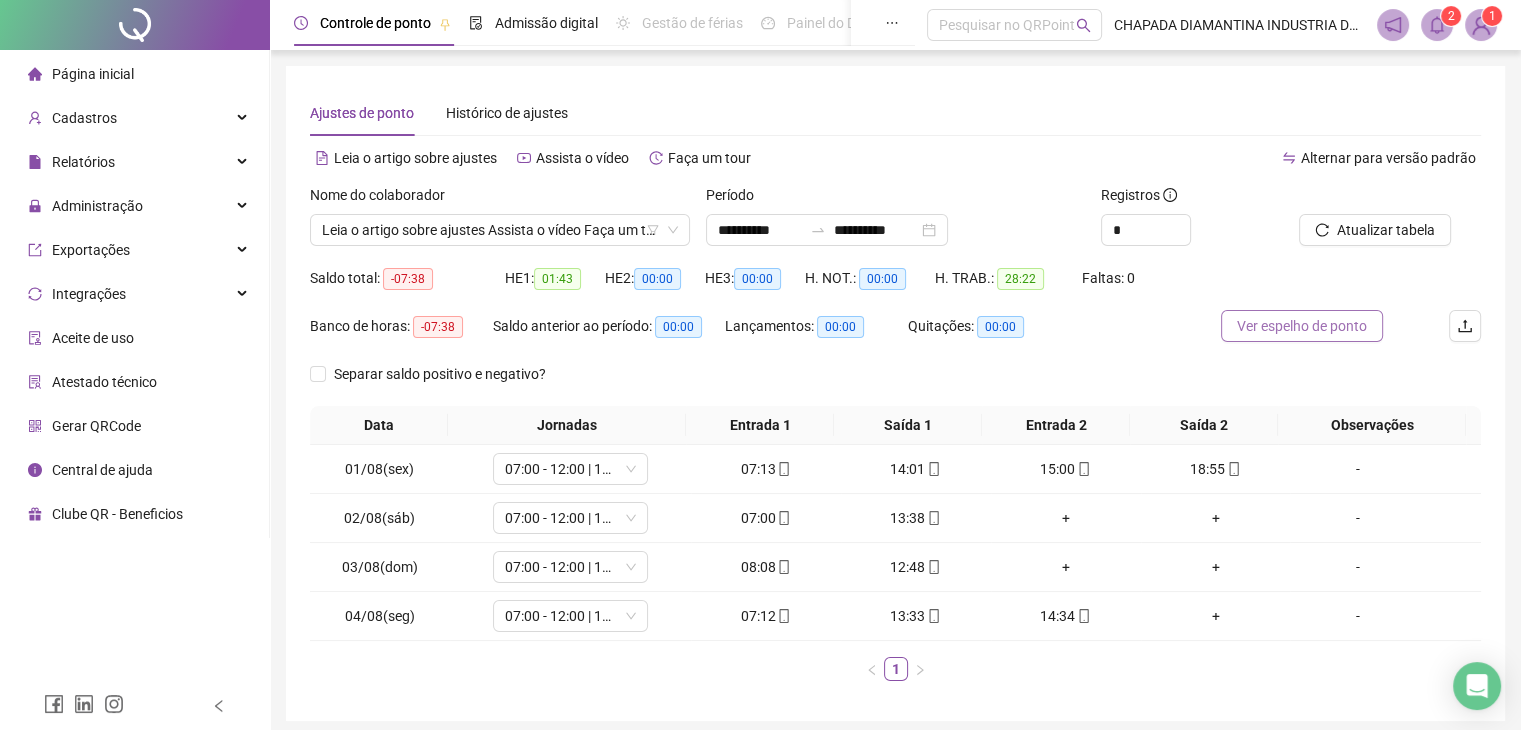 click on "Ver espelho de ponto" at bounding box center (1302, 326) 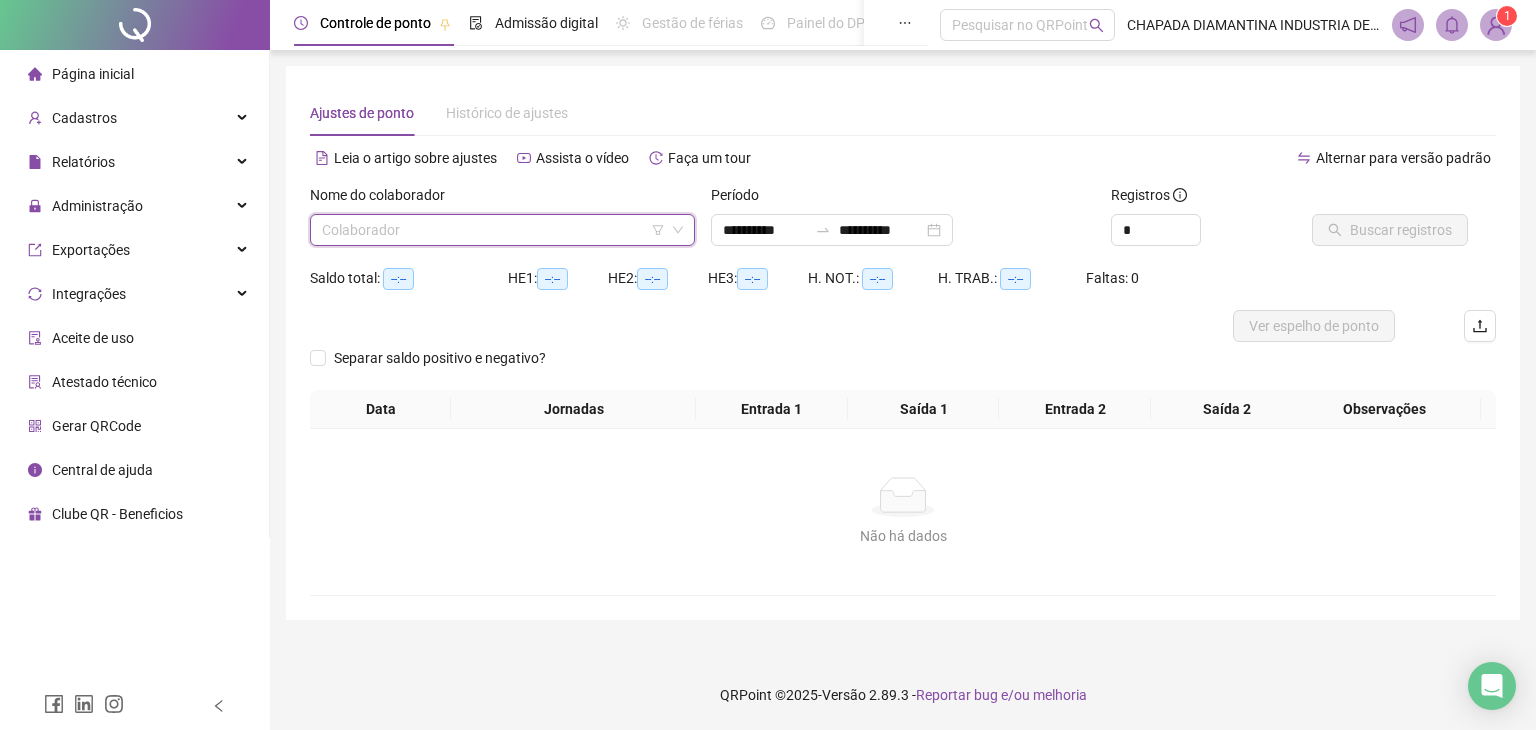 click 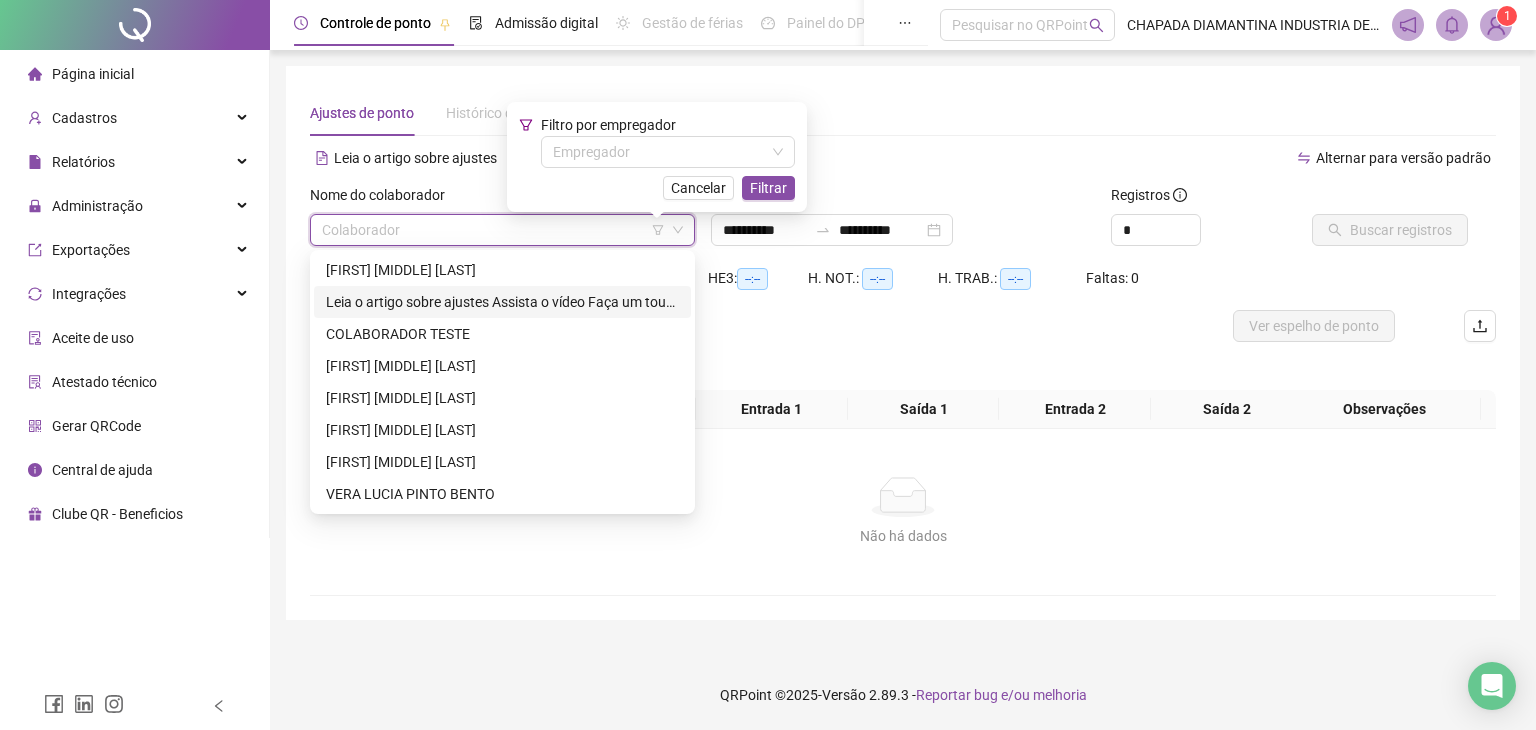drag, startPoint x: 605, startPoint y: 217, endPoint x: 632, endPoint y: 217, distance: 27 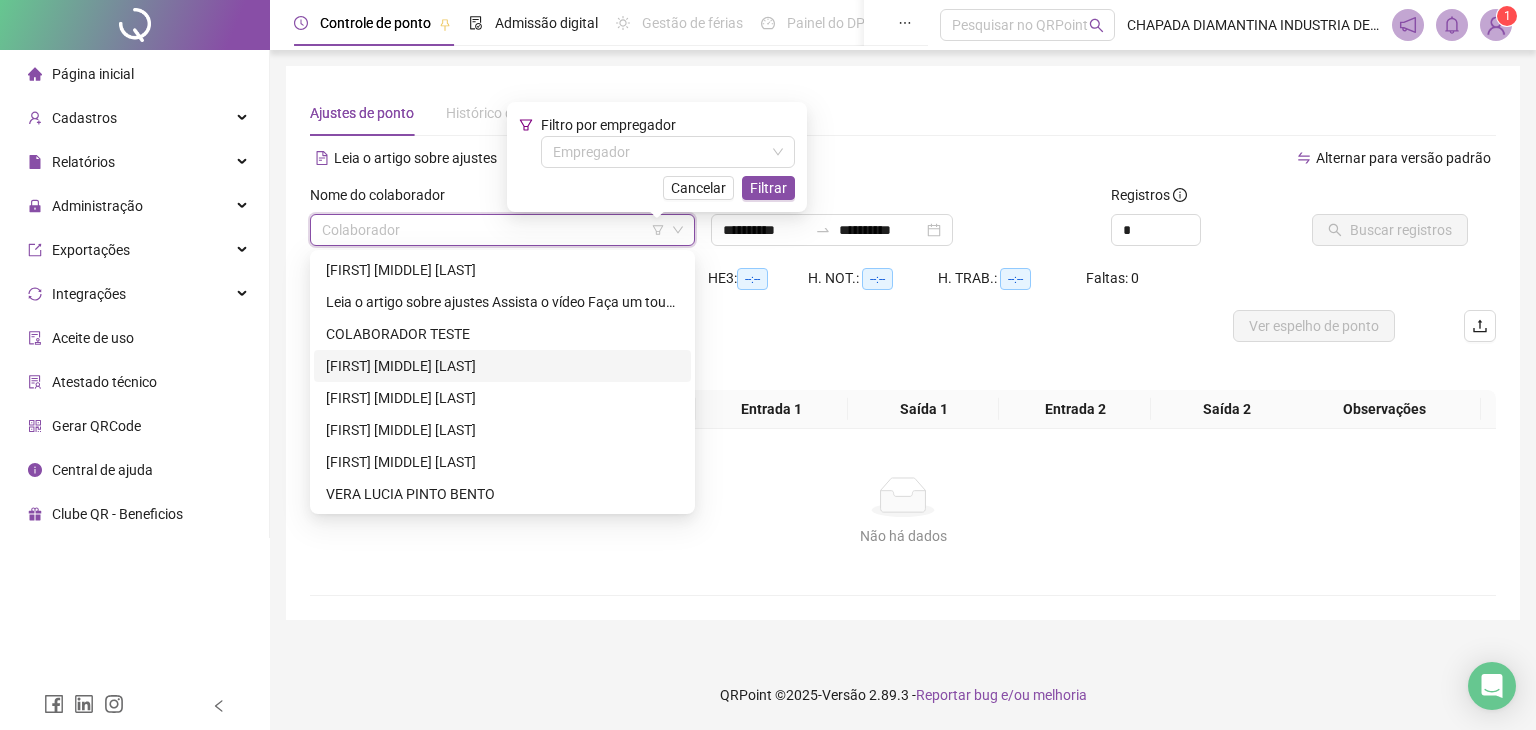 click on "[FIRST] [LAST] [LAST]" at bounding box center (502, 366) 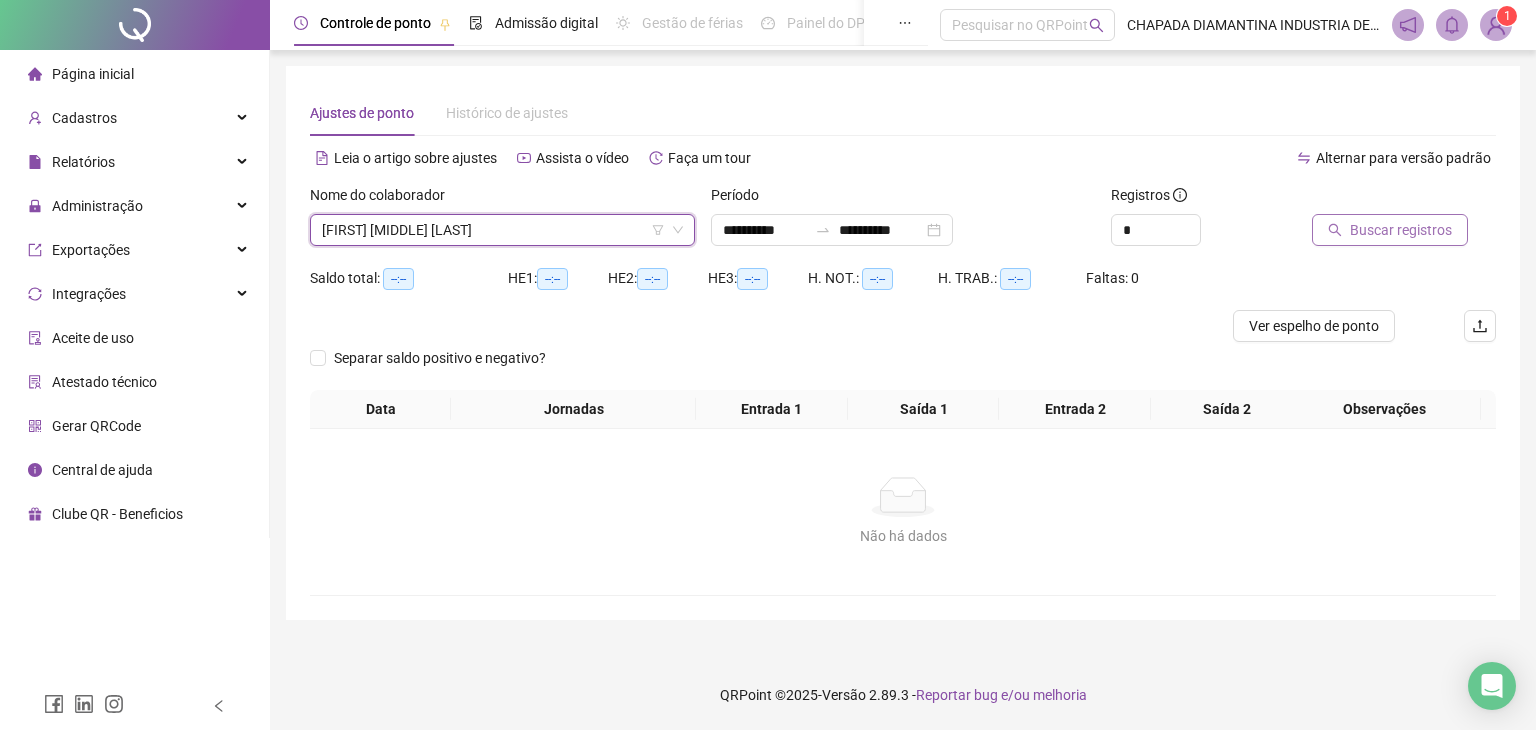 click on "Buscar registros" at bounding box center [1401, 230] 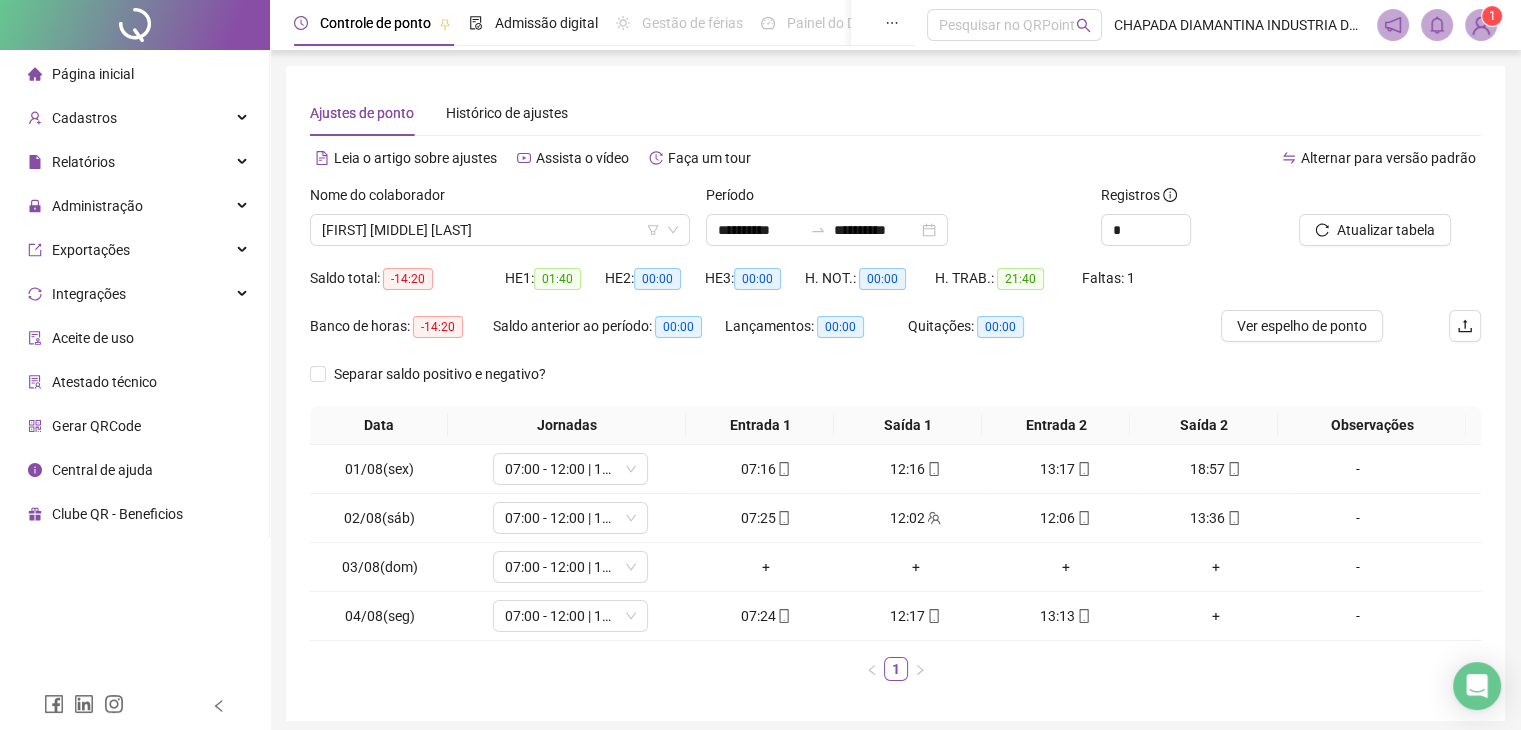 drag, startPoint x: 468, startPoint y: 340, endPoint x: 433, endPoint y: 339, distance: 35.014282 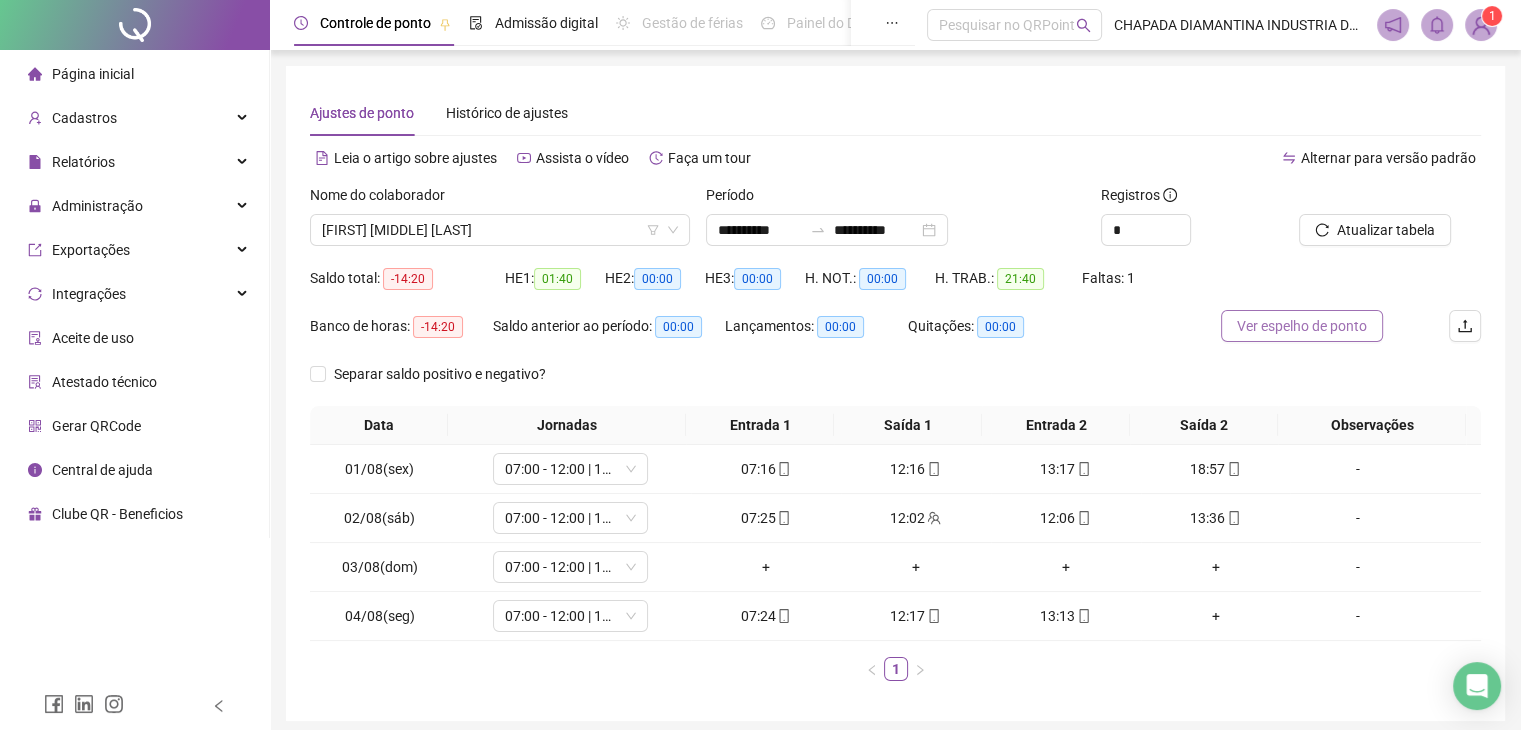 click on "Ver espelho de ponto" at bounding box center (1302, 326) 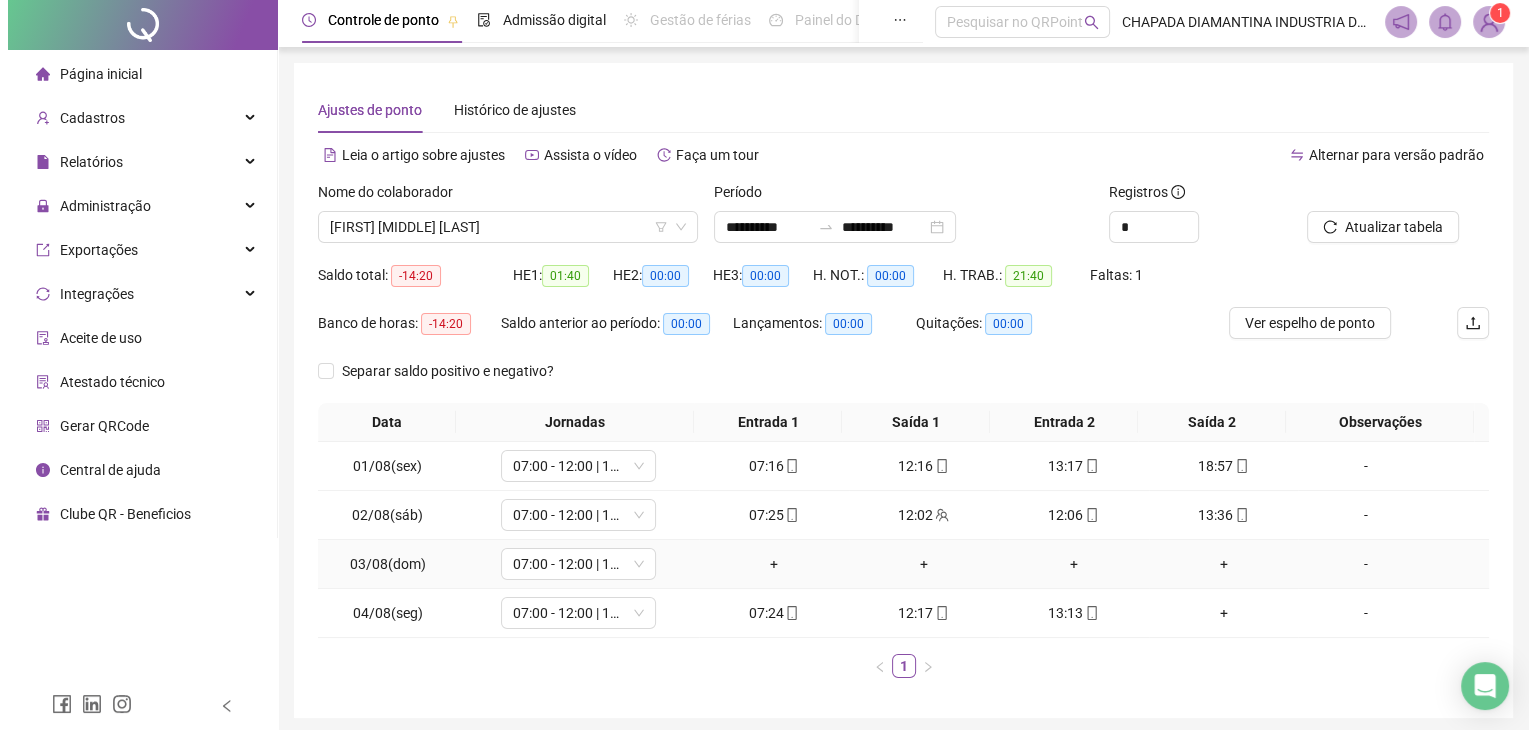 scroll, scrollTop: 0, scrollLeft: 0, axis: both 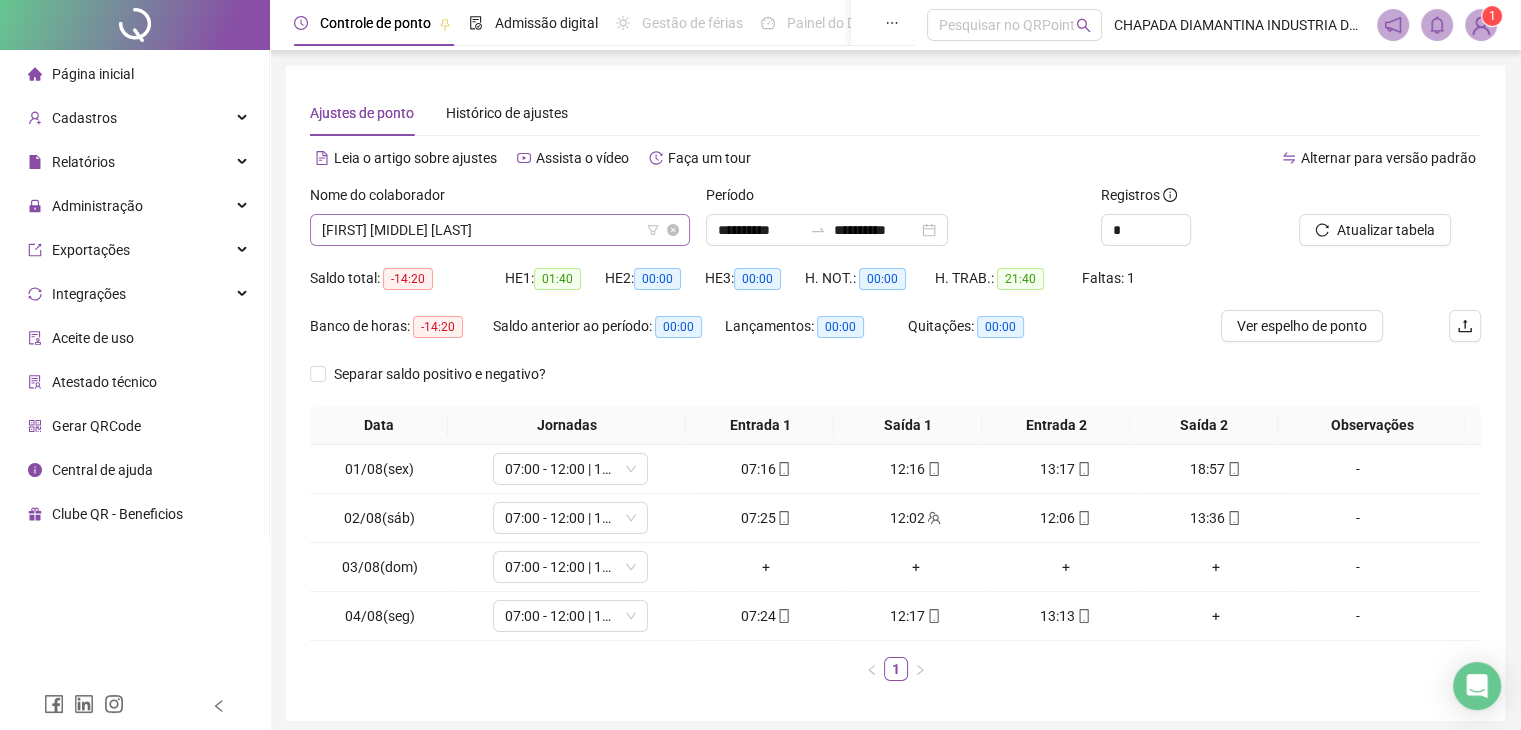 click 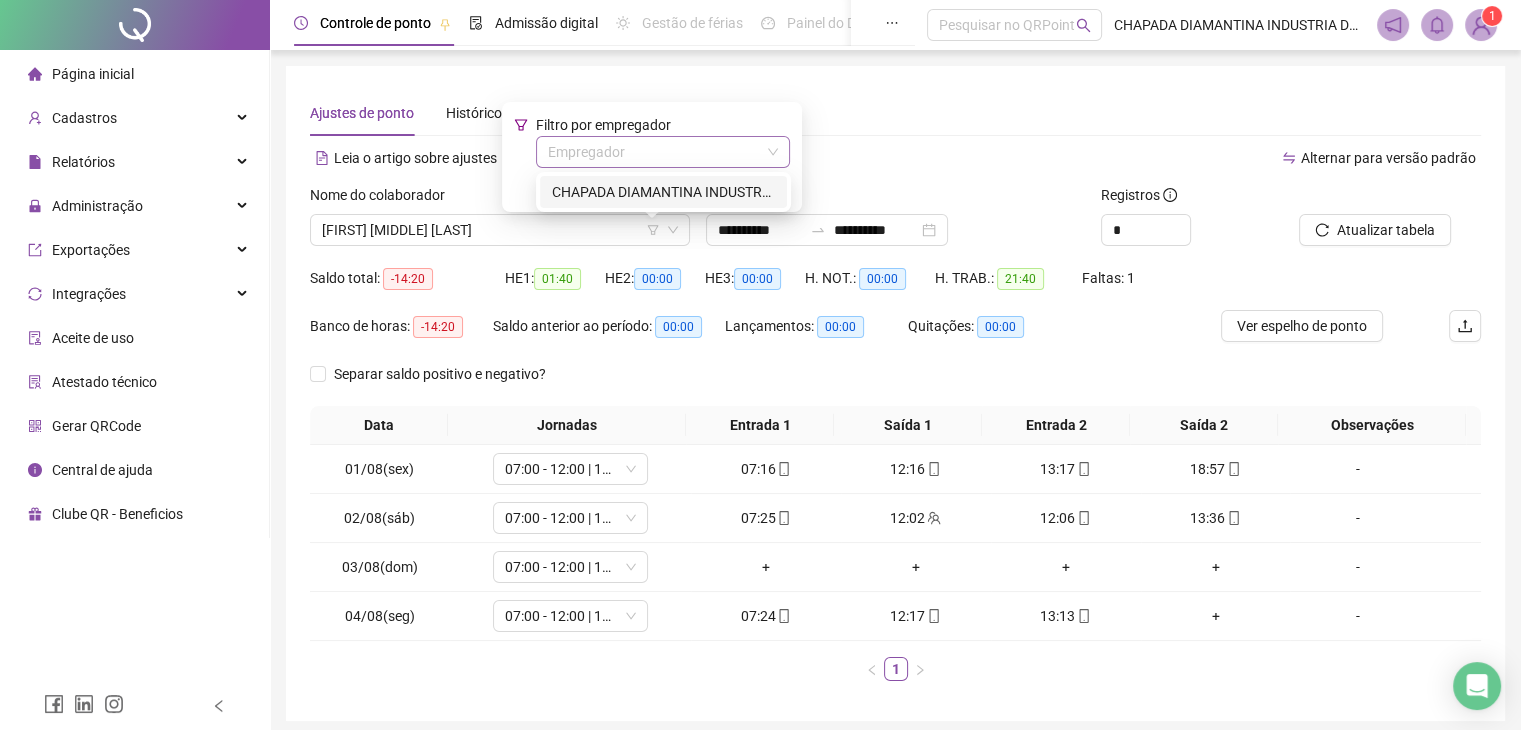 click on "Empregador" at bounding box center [663, 152] 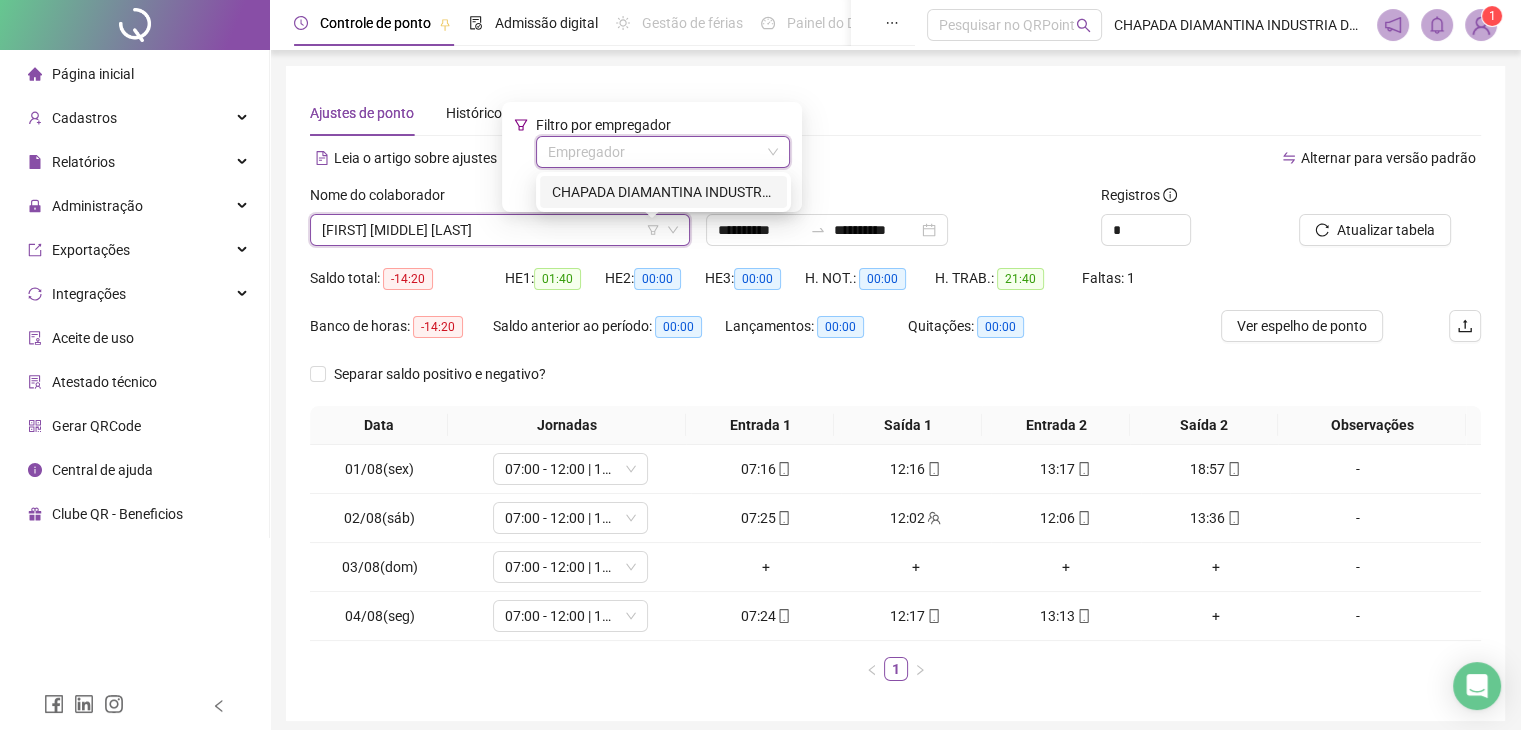 click on "CHAPADA DIAMANTINA INDUSTRIA DE LACTEOS, AGROPECUARIA E CIA LTDA" at bounding box center [663, 192] 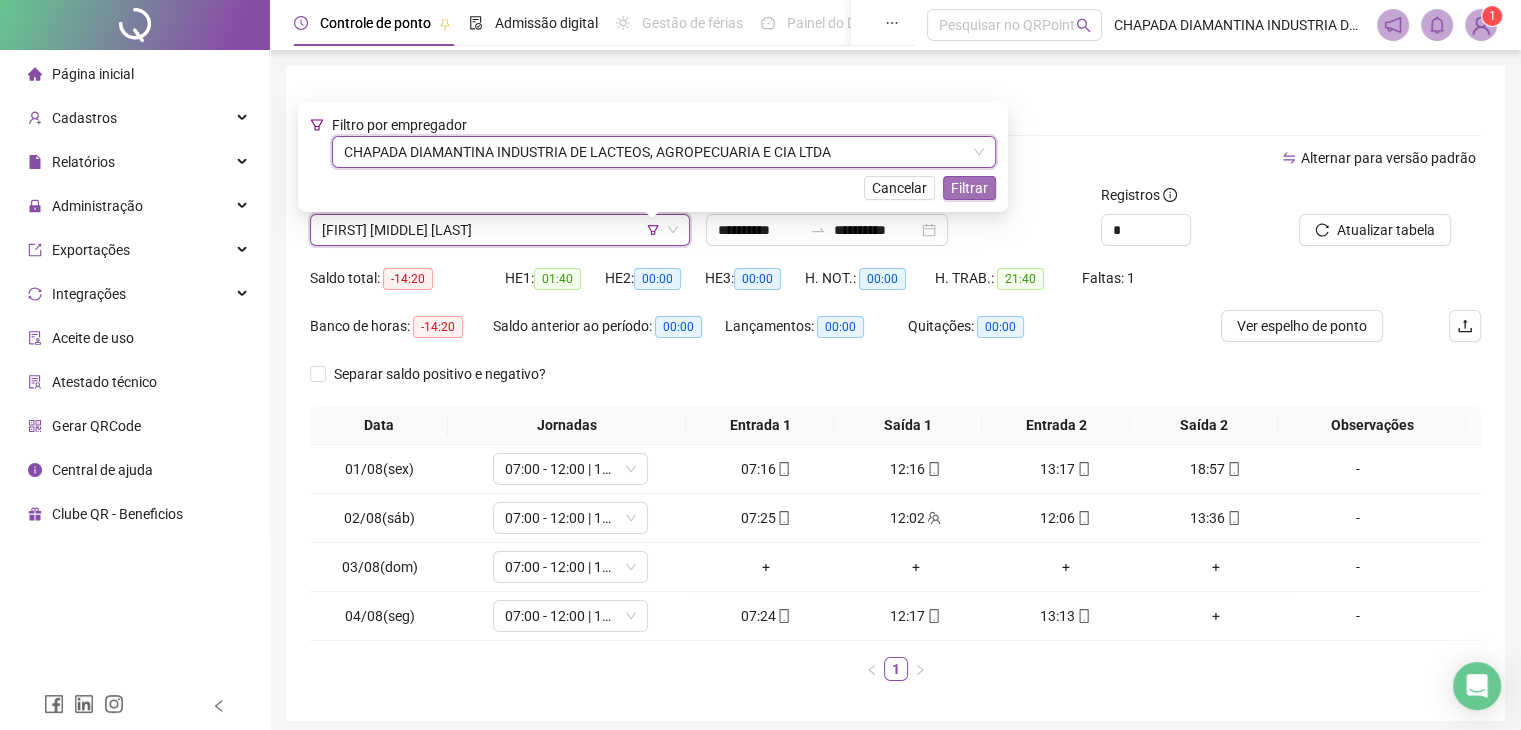 click on "Filtrar" at bounding box center [969, 188] 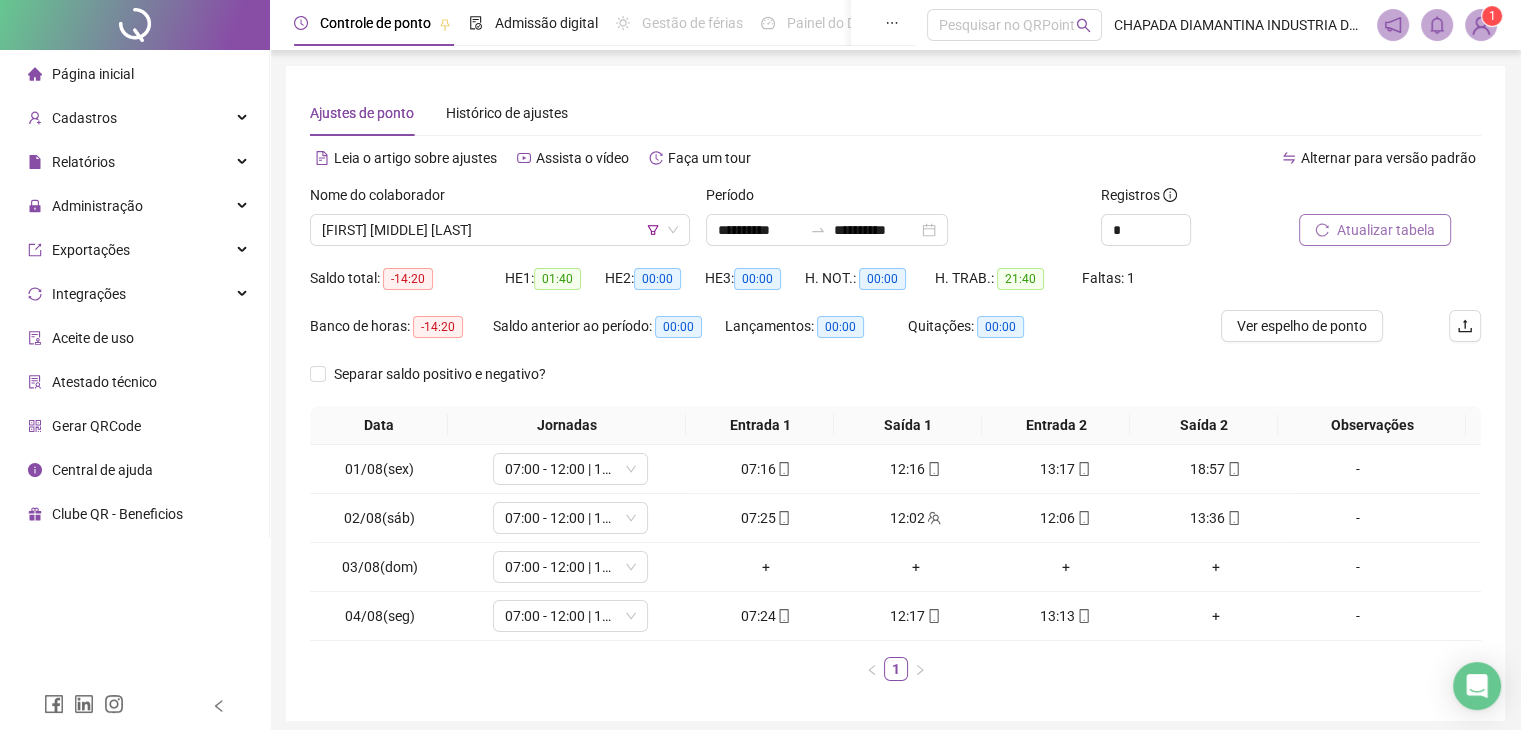 click on "Atualizar tabela" at bounding box center (1386, 230) 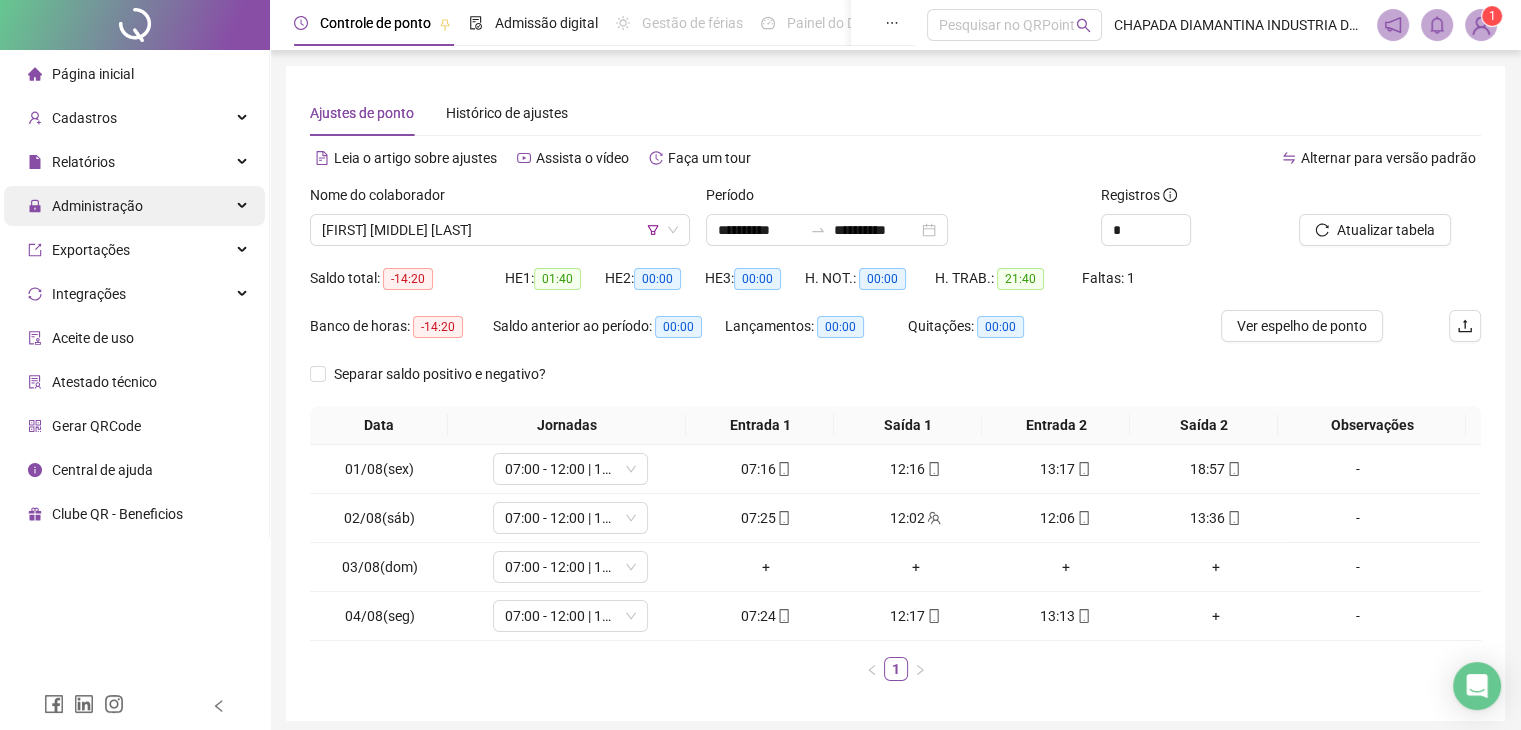 click on "Administração" at bounding box center (134, 206) 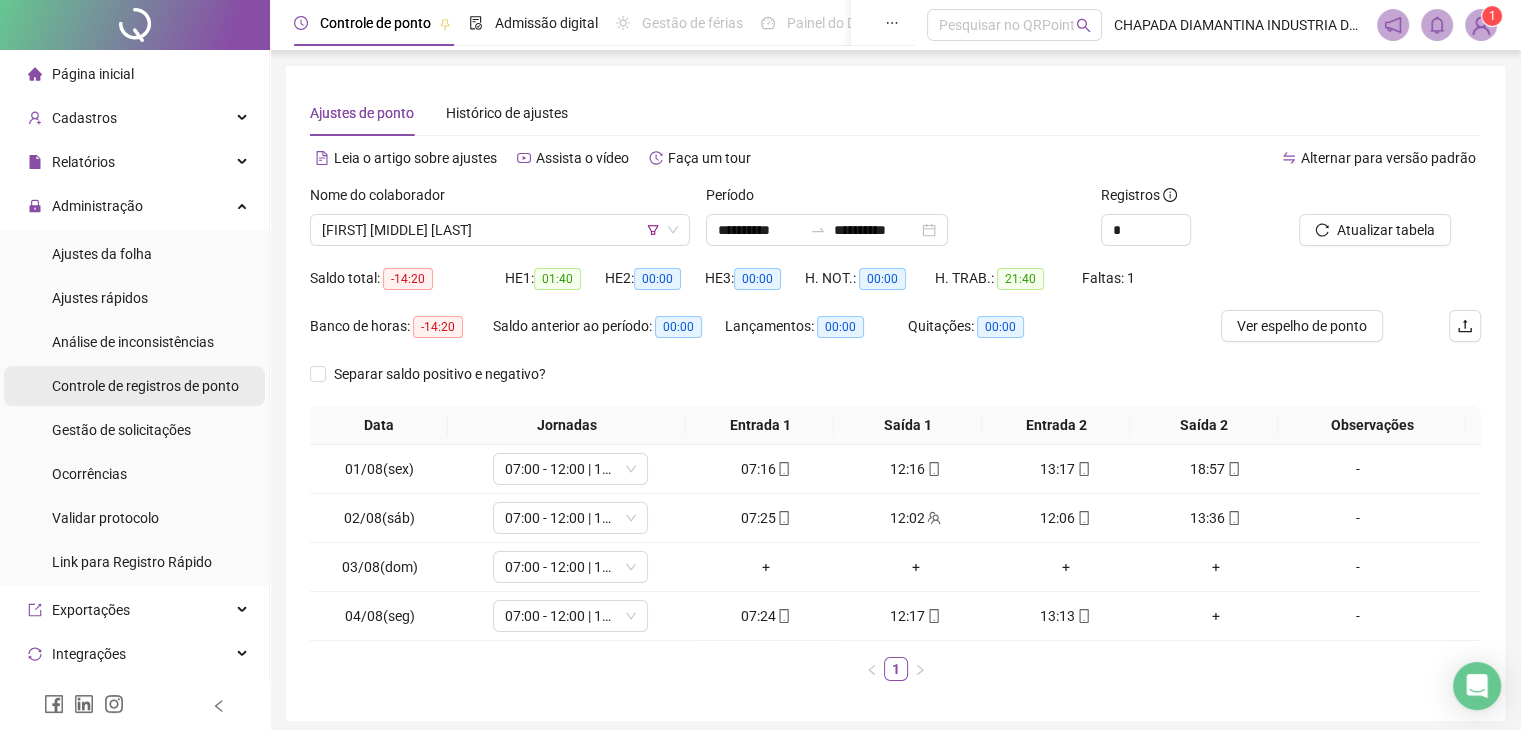 click on "Controle de registros de ponto" at bounding box center [145, 386] 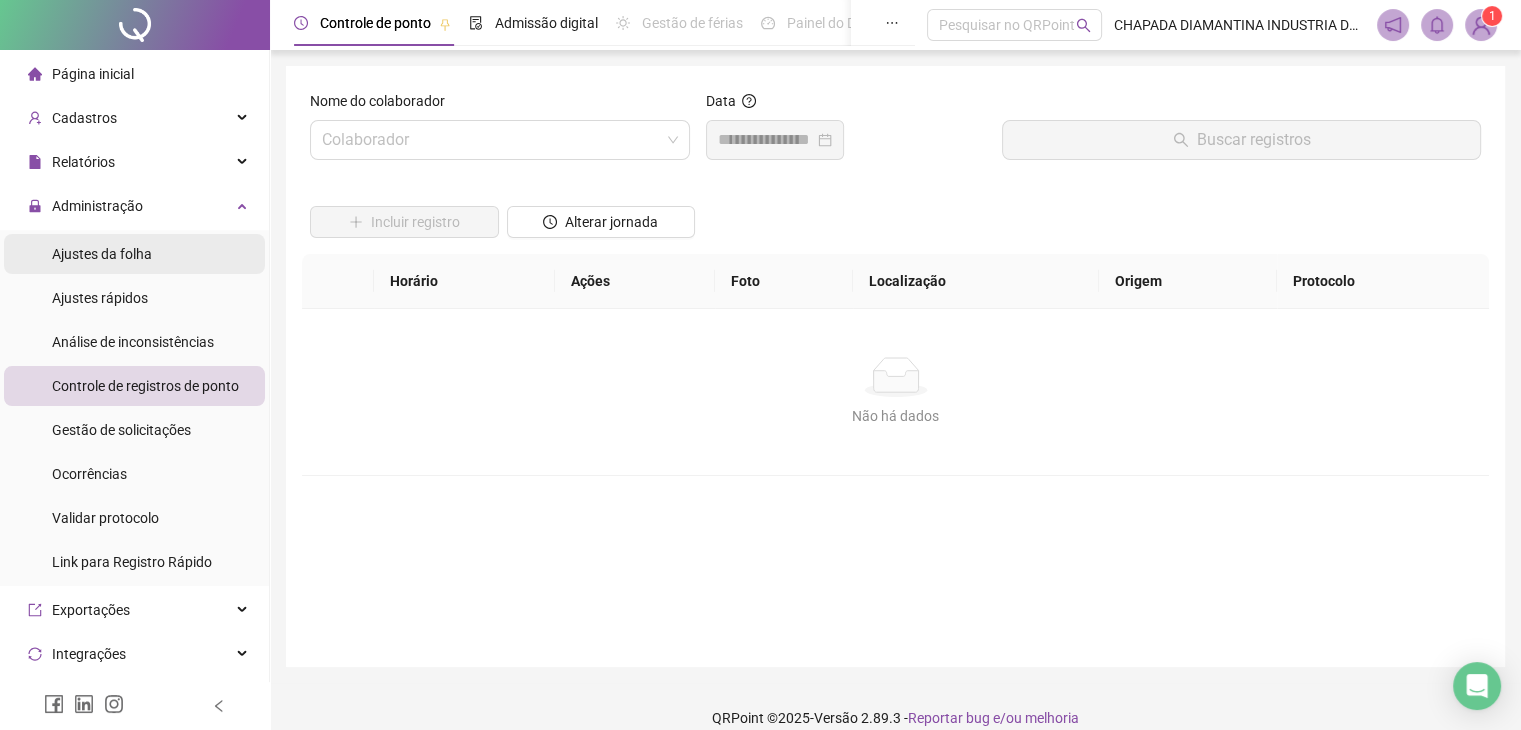 drag, startPoint x: 129, startPoint y: 253, endPoint x: 141, endPoint y: 251, distance: 12.165525 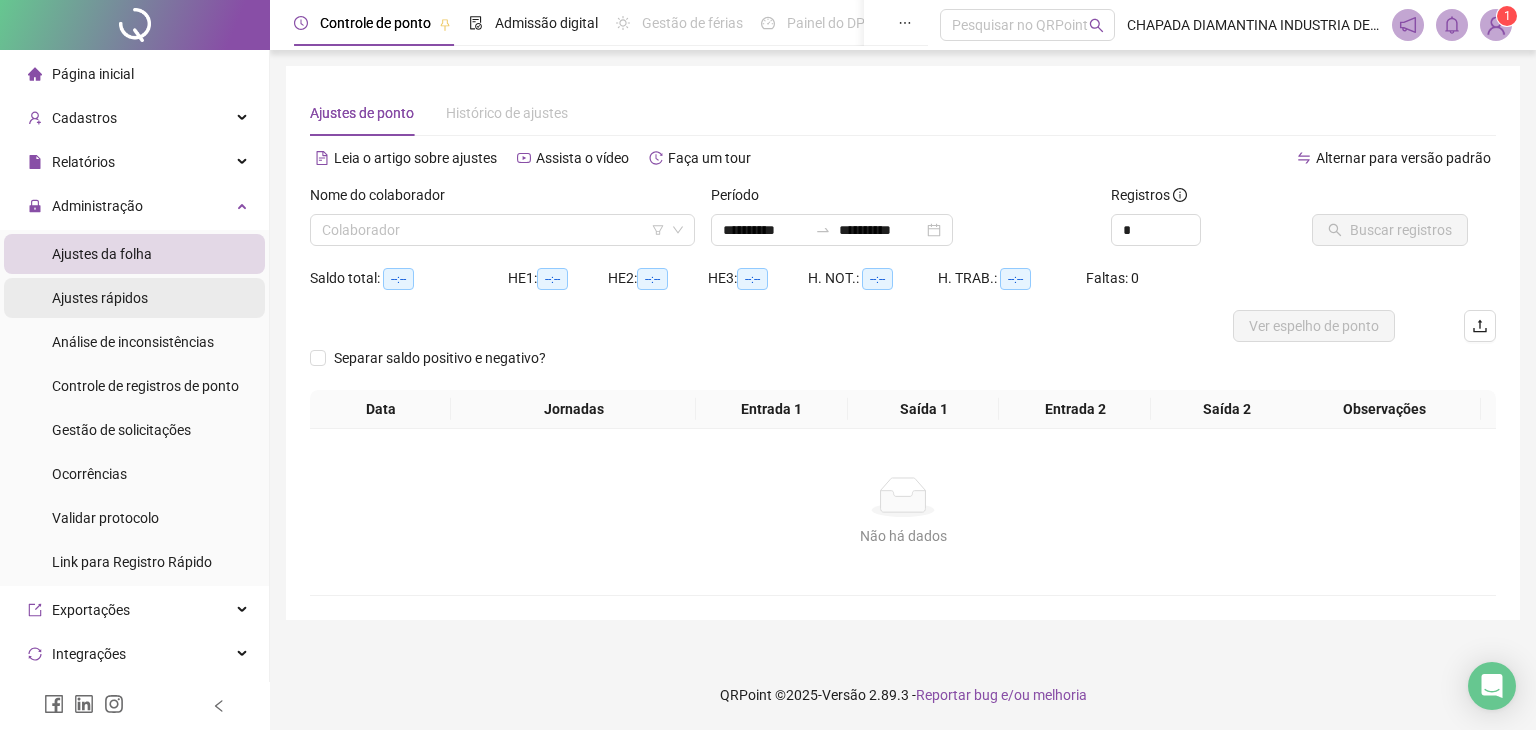 click on "Ajustes rápidos" at bounding box center [134, 298] 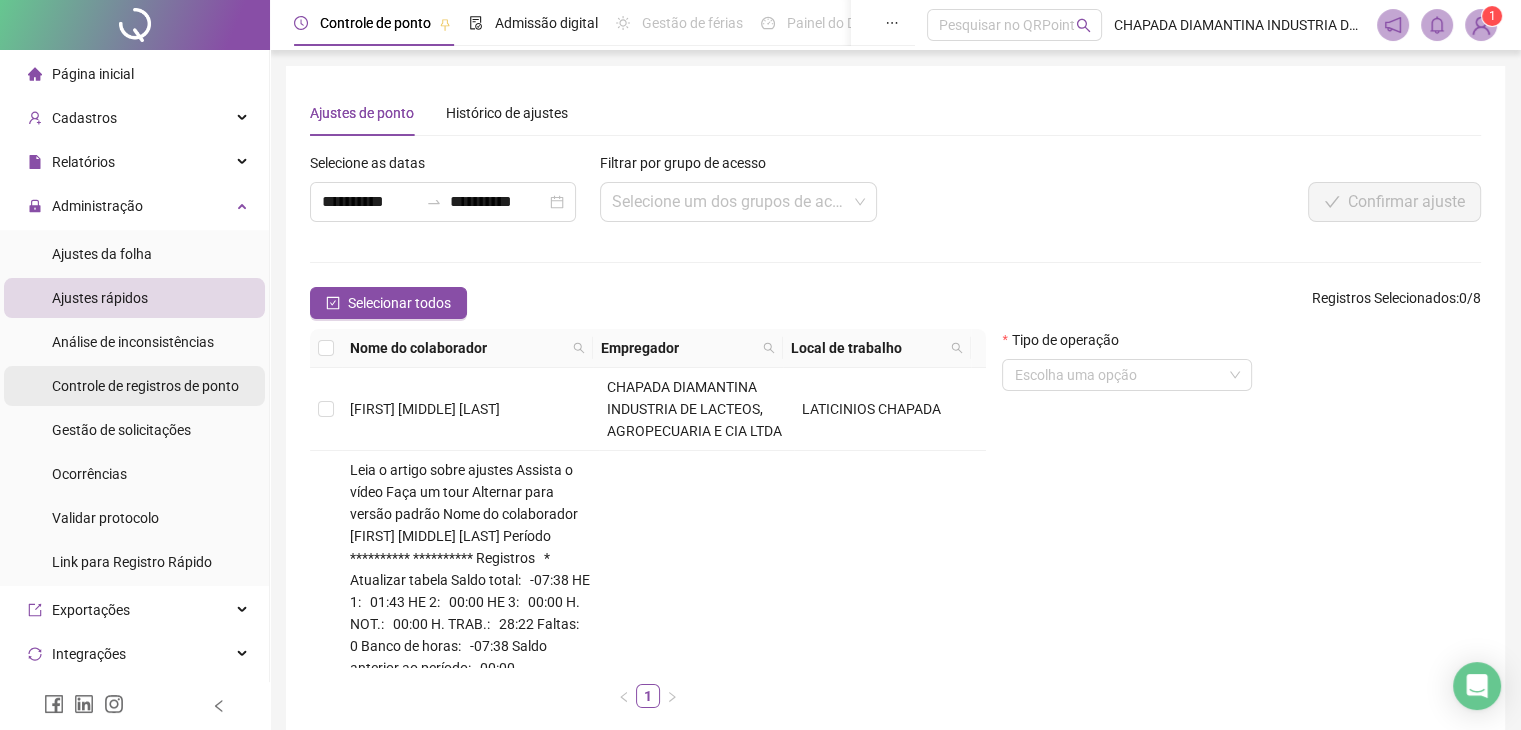click on "Controle de registros de ponto" at bounding box center (145, 386) 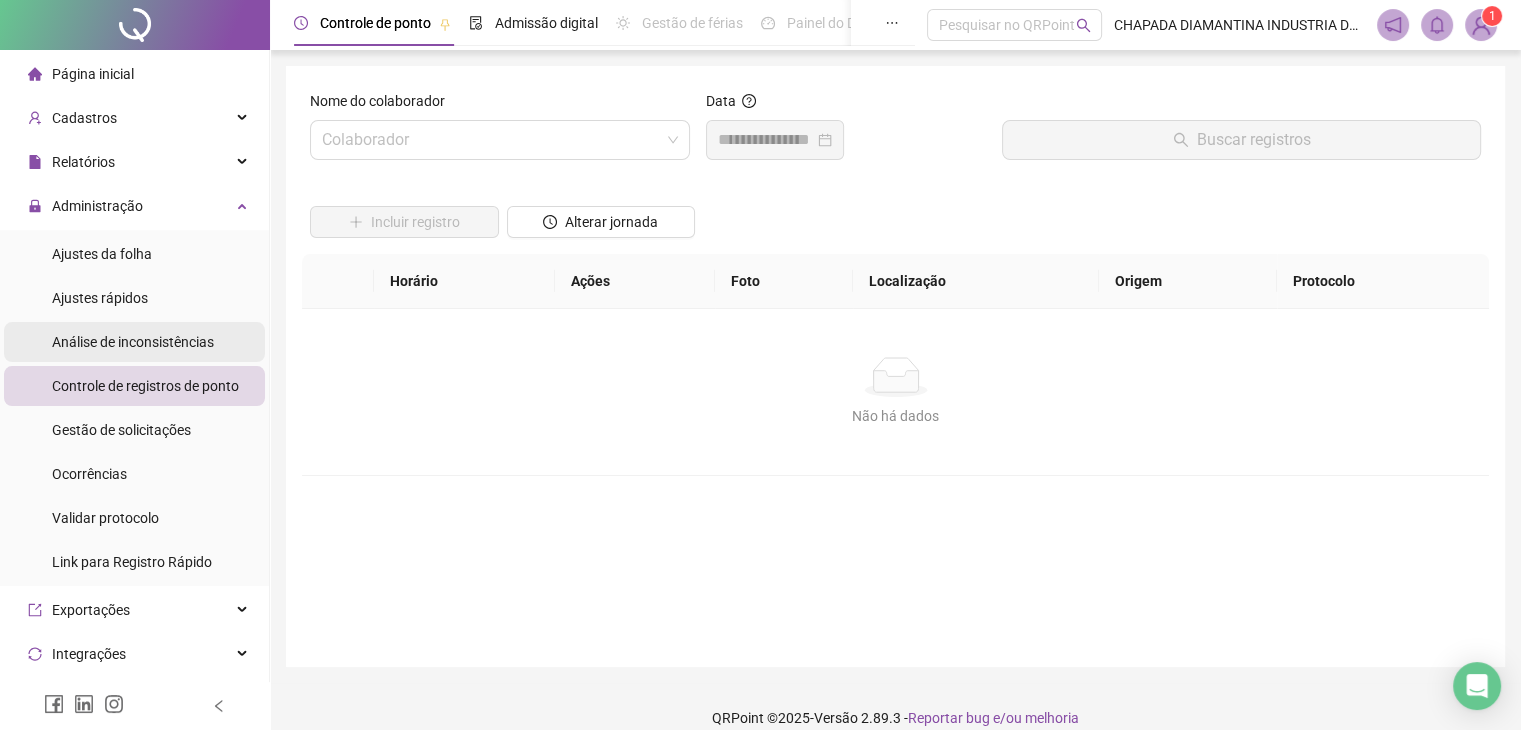click on "Análise de inconsistências" at bounding box center [133, 342] 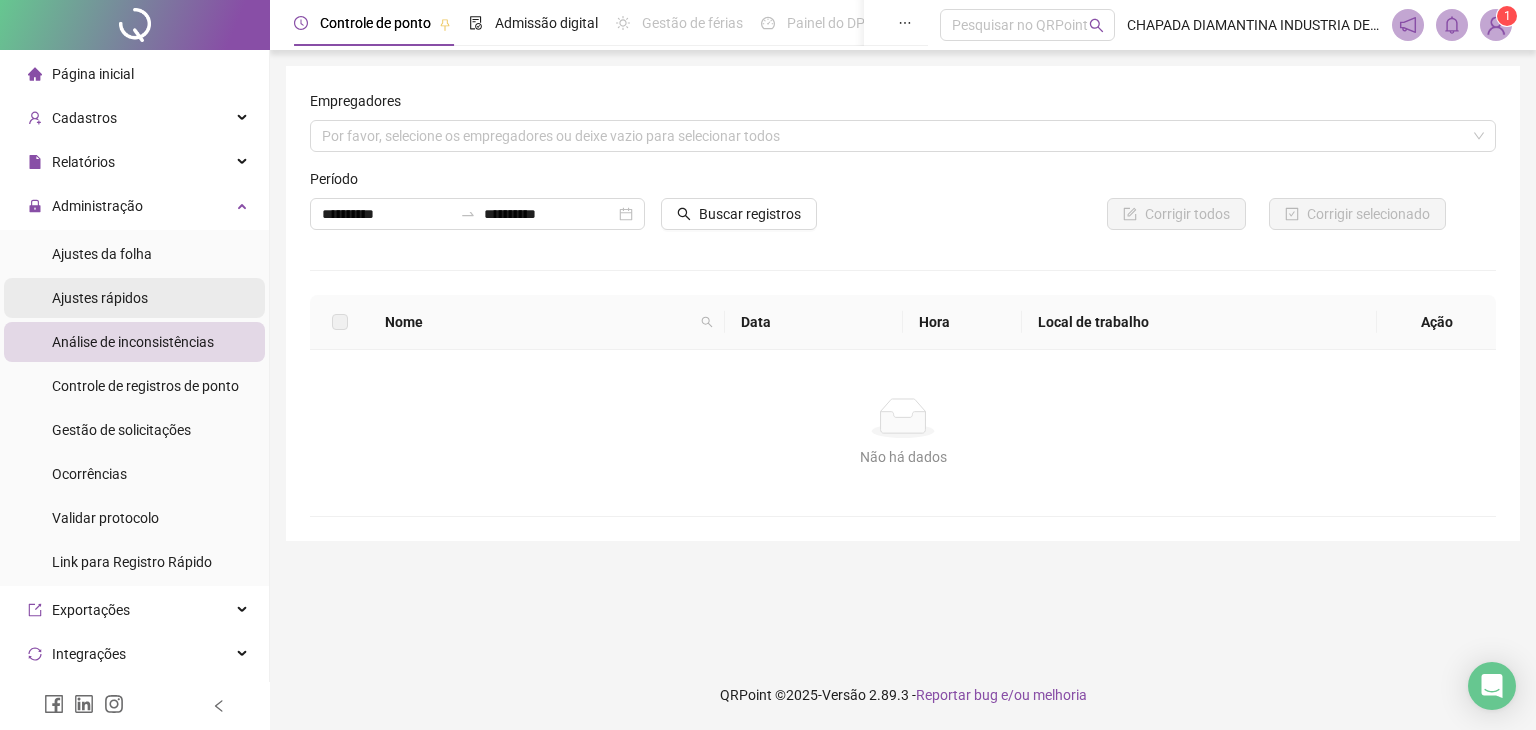 click on "Ajustes rápidos" at bounding box center (134, 298) 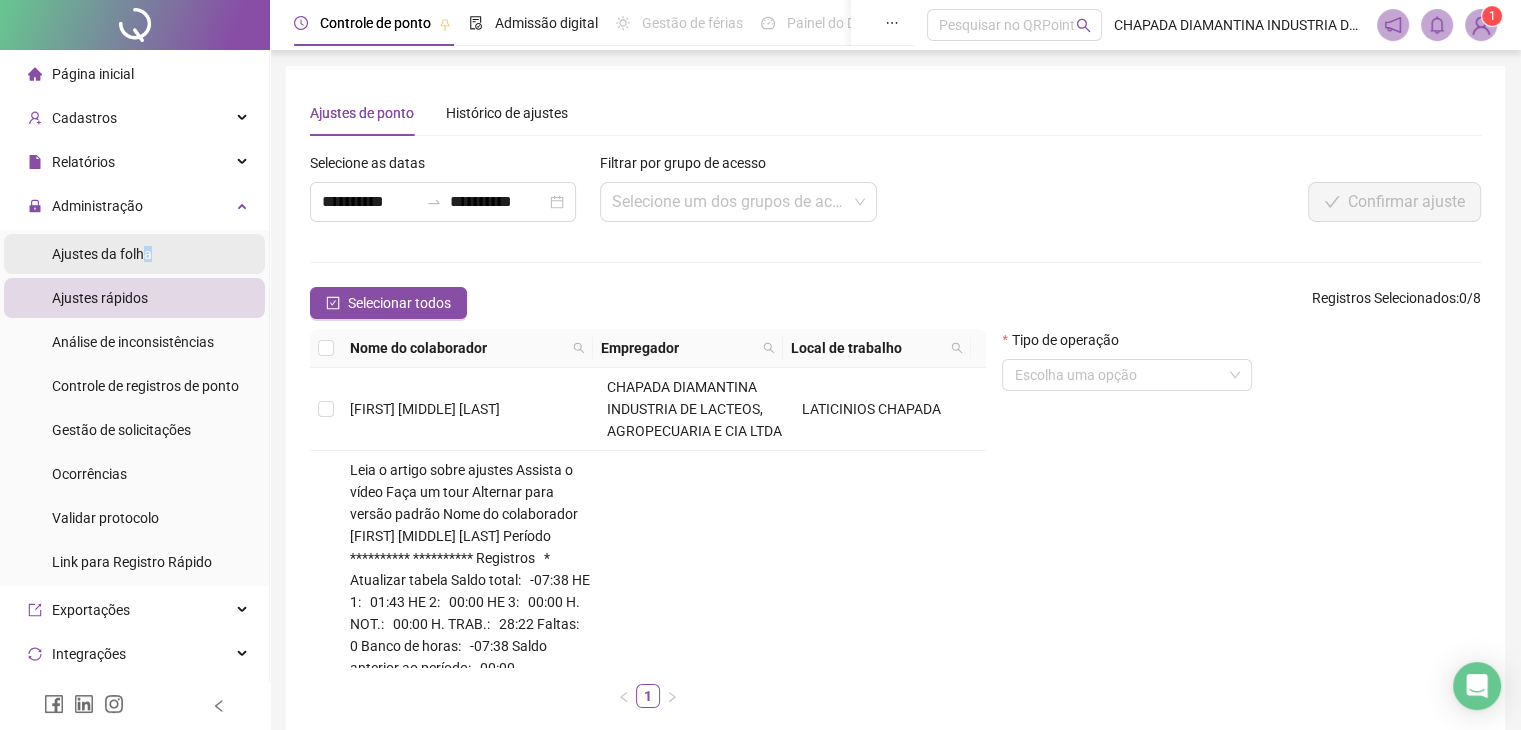 click on "Ajustes da folha" at bounding box center [102, 254] 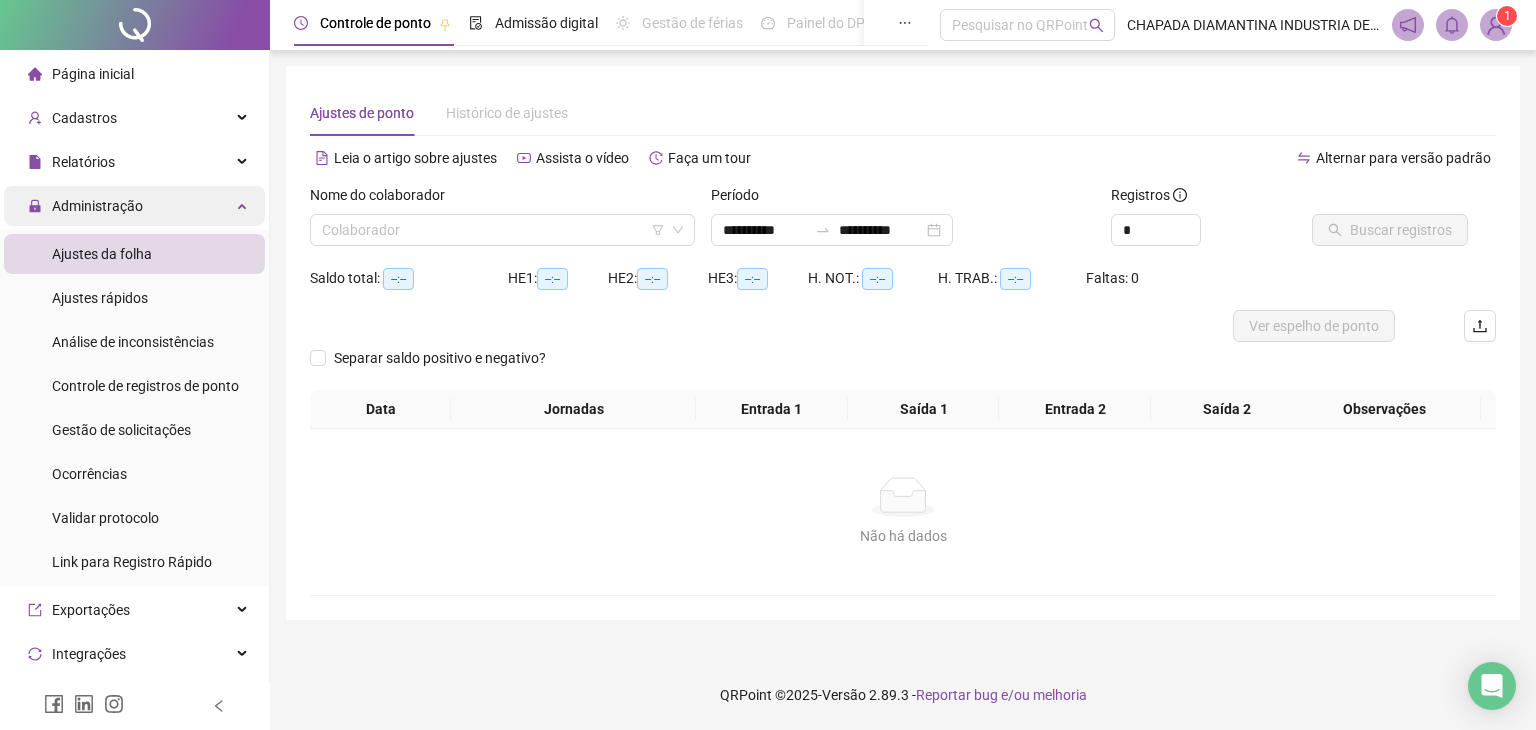 click on "Administração" at bounding box center (134, 206) 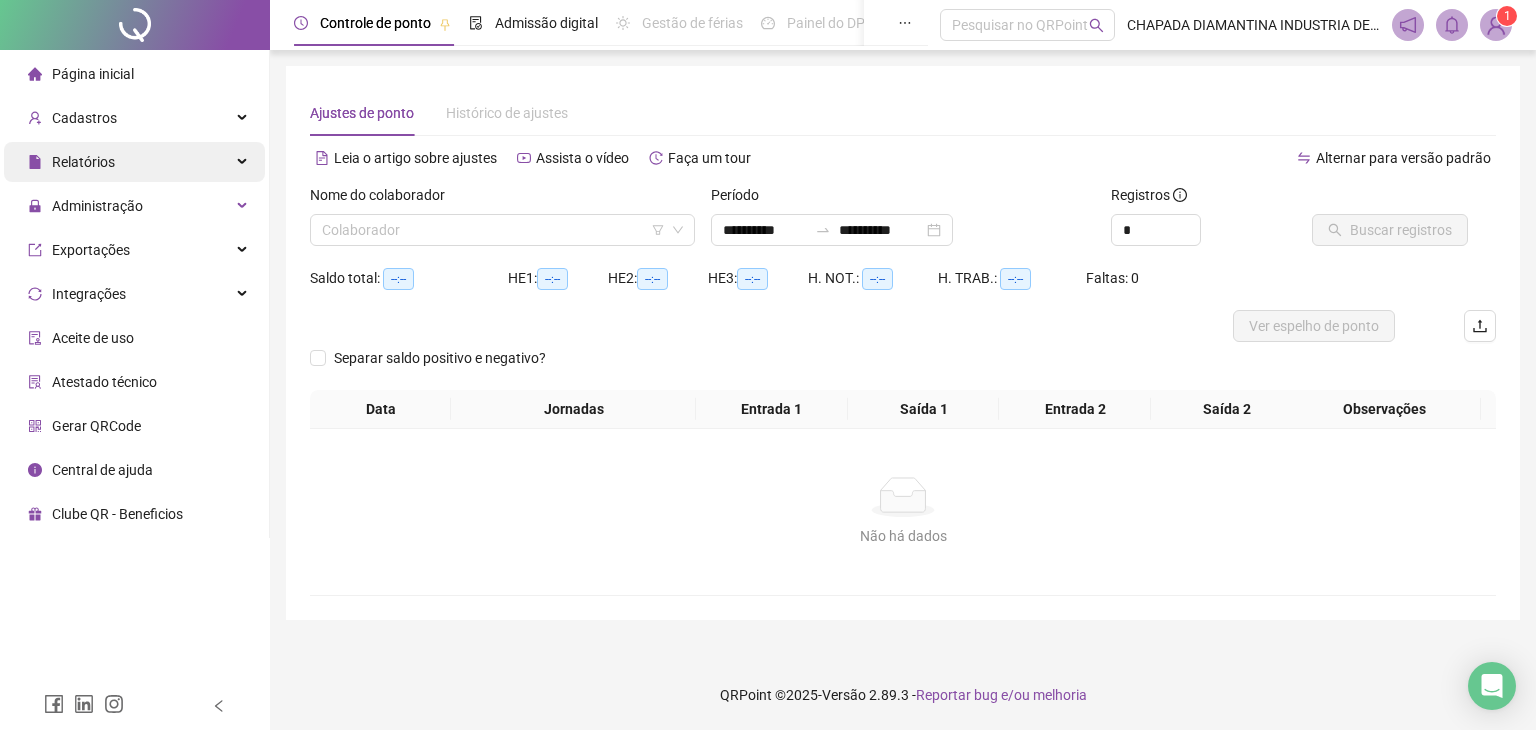 click on "Relatórios" at bounding box center (134, 162) 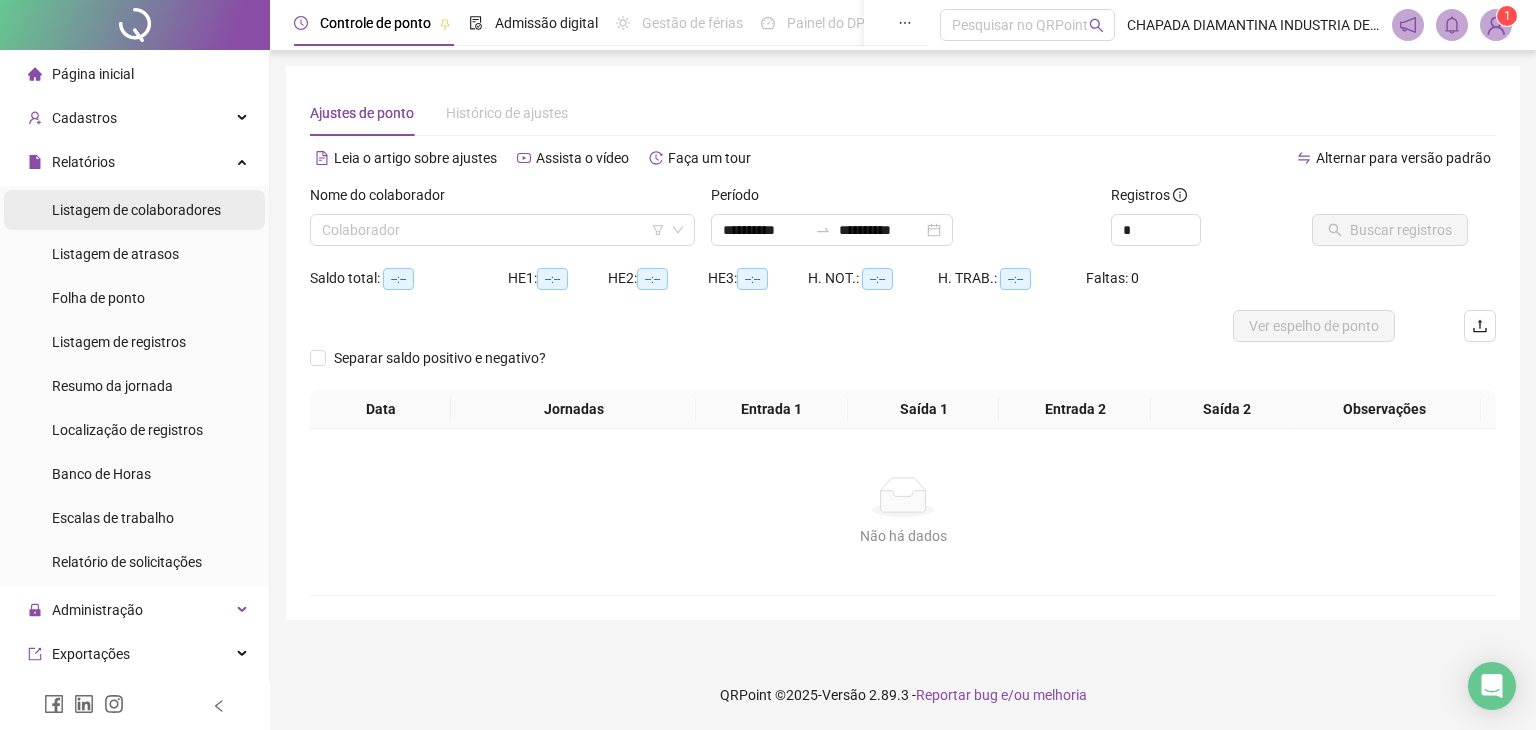 click on "Listagem de colaboradores Listagem de atrasos Folha de ponto Listagem de registros Resumo da jornada Localização de registros Banco de Horas Escalas de trabalho Relatório de solicitações" at bounding box center (134, 386) 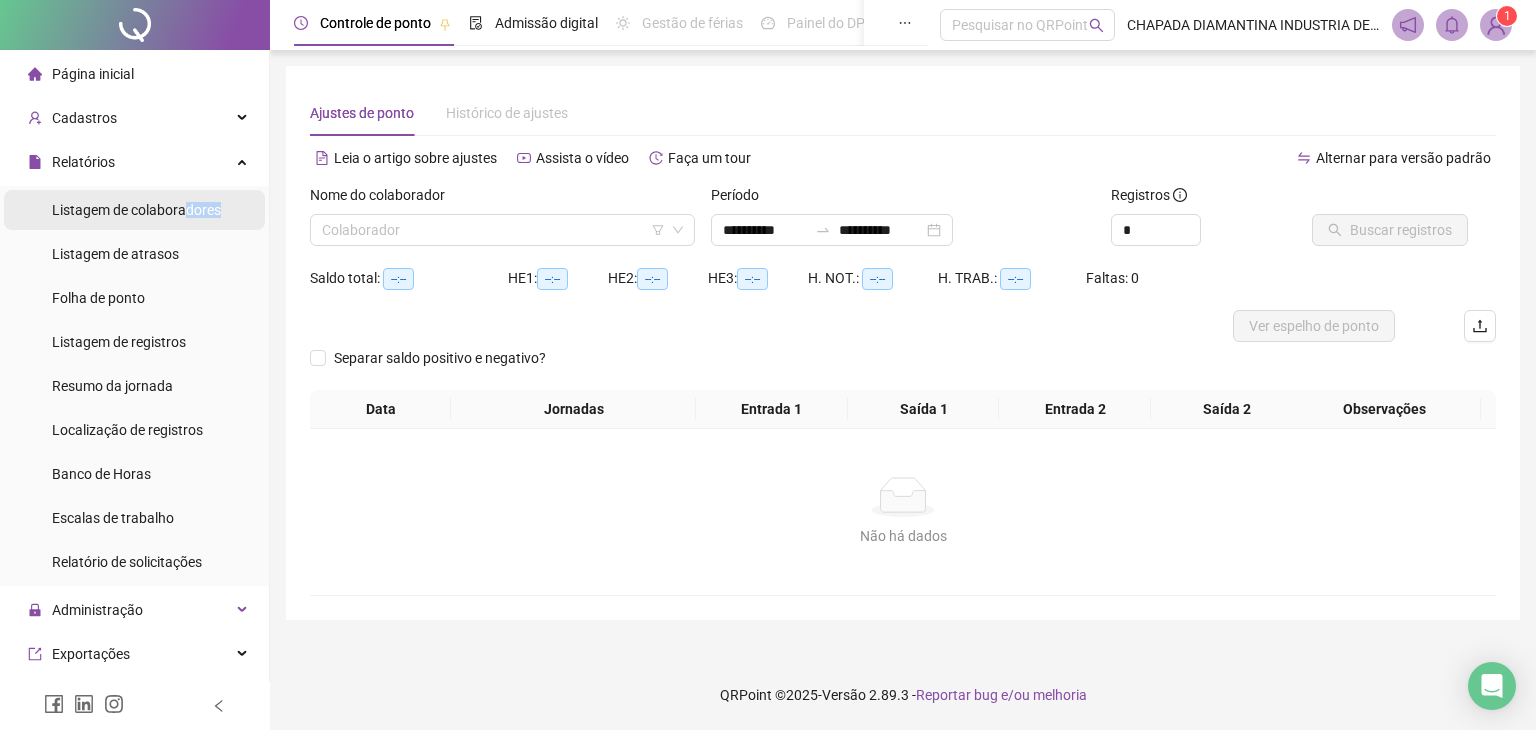 click on "Listagem de colaboradores" at bounding box center (136, 210) 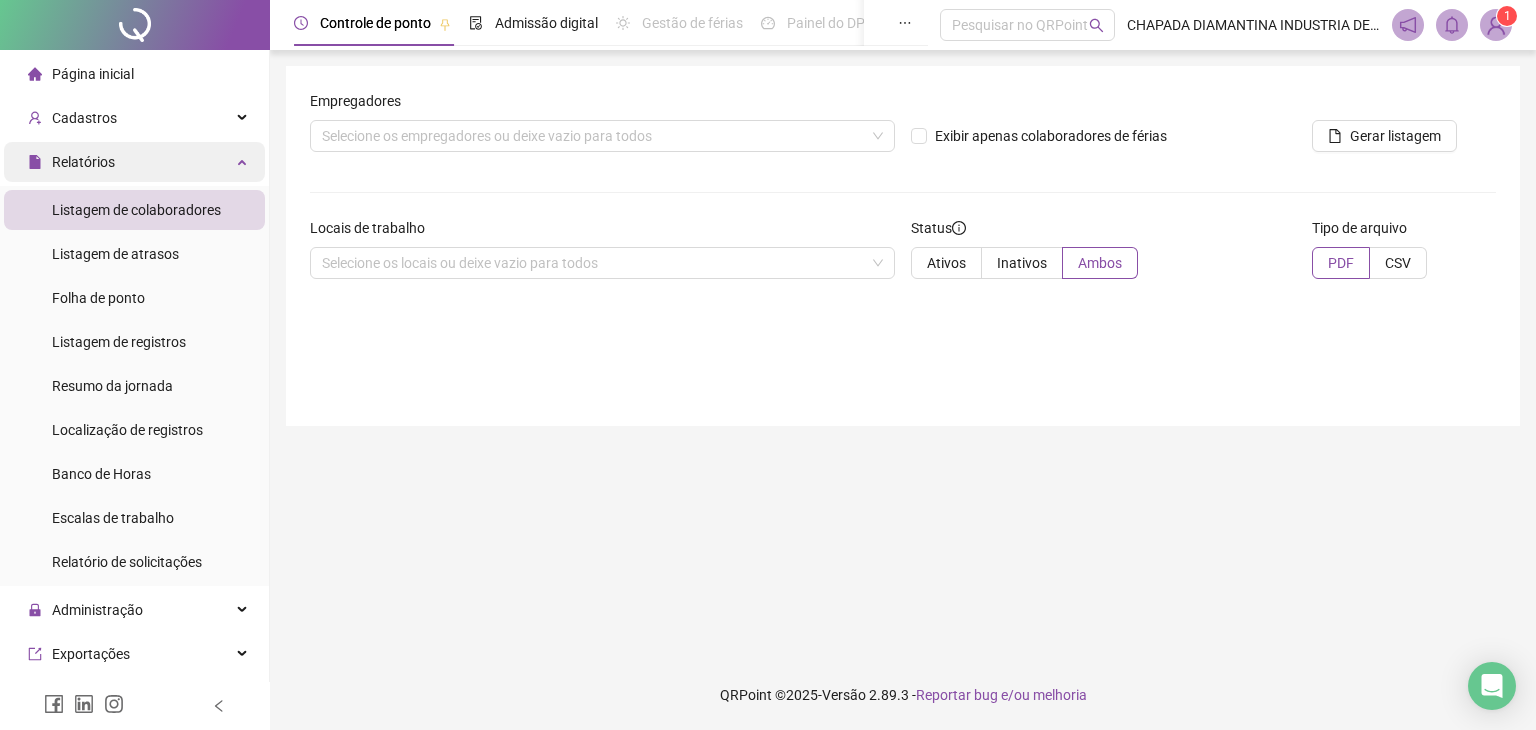 click on "Relatórios" at bounding box center (134, 162) 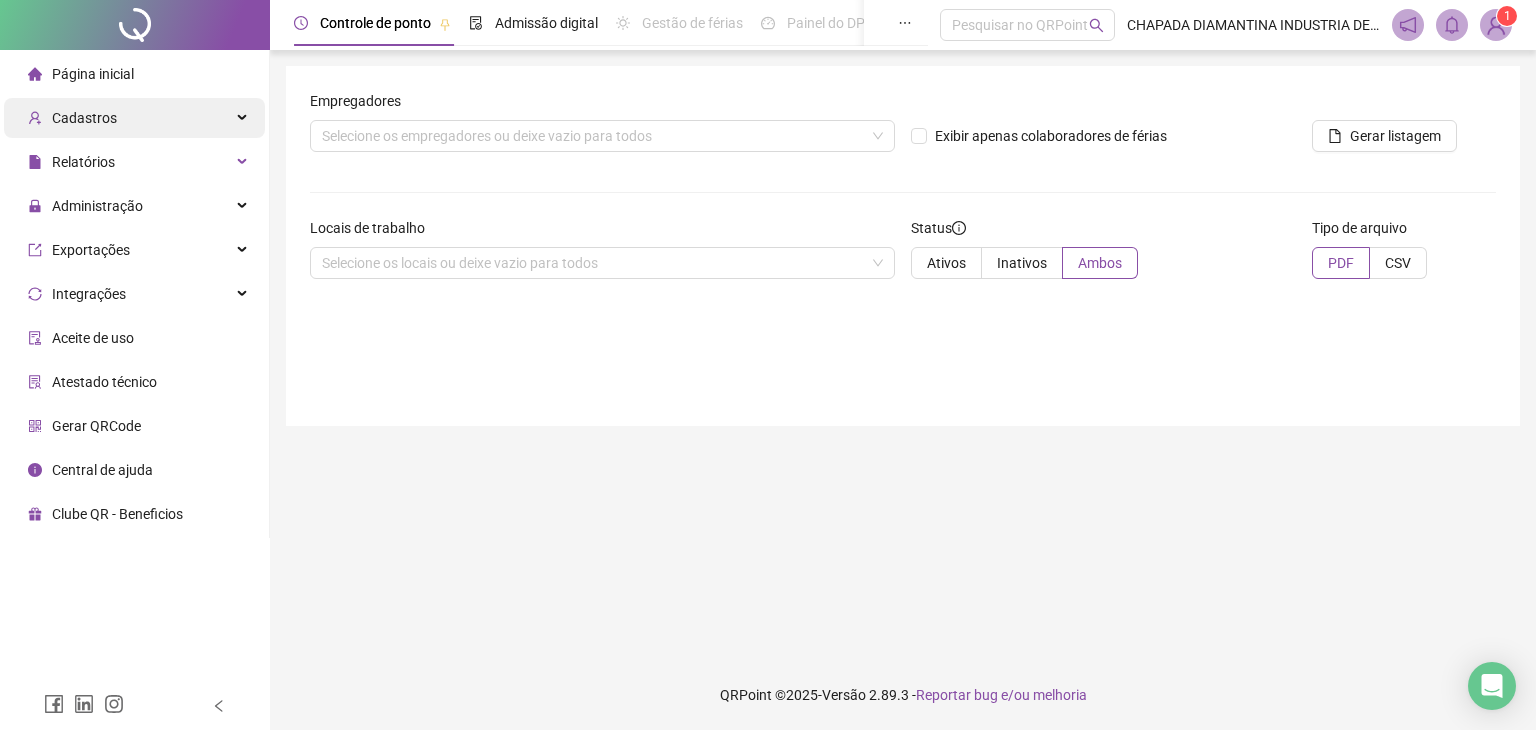 click on "Relatórios" at bounding box center (134, 162) 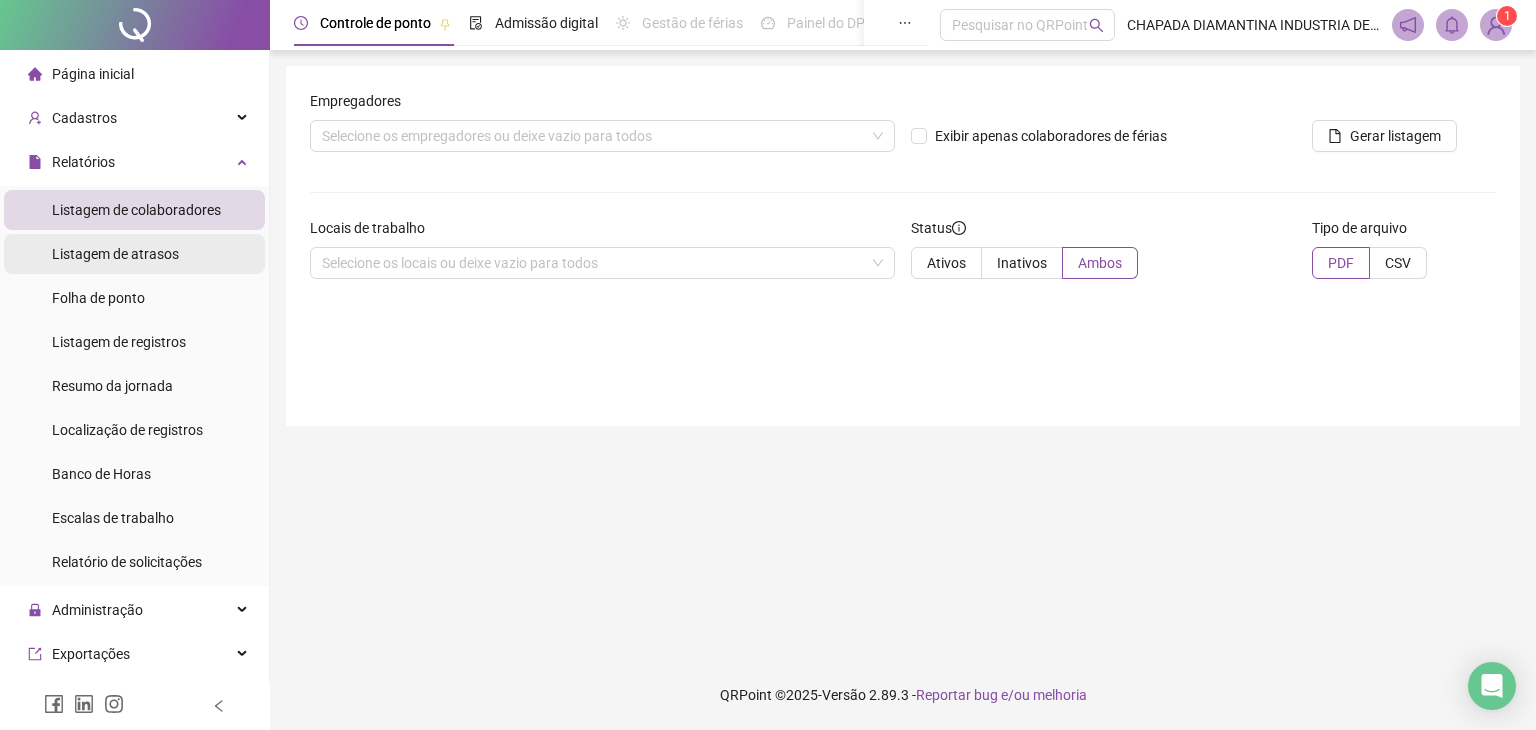 click on "Listagem de atrasos" at bounding box center (115, 254) 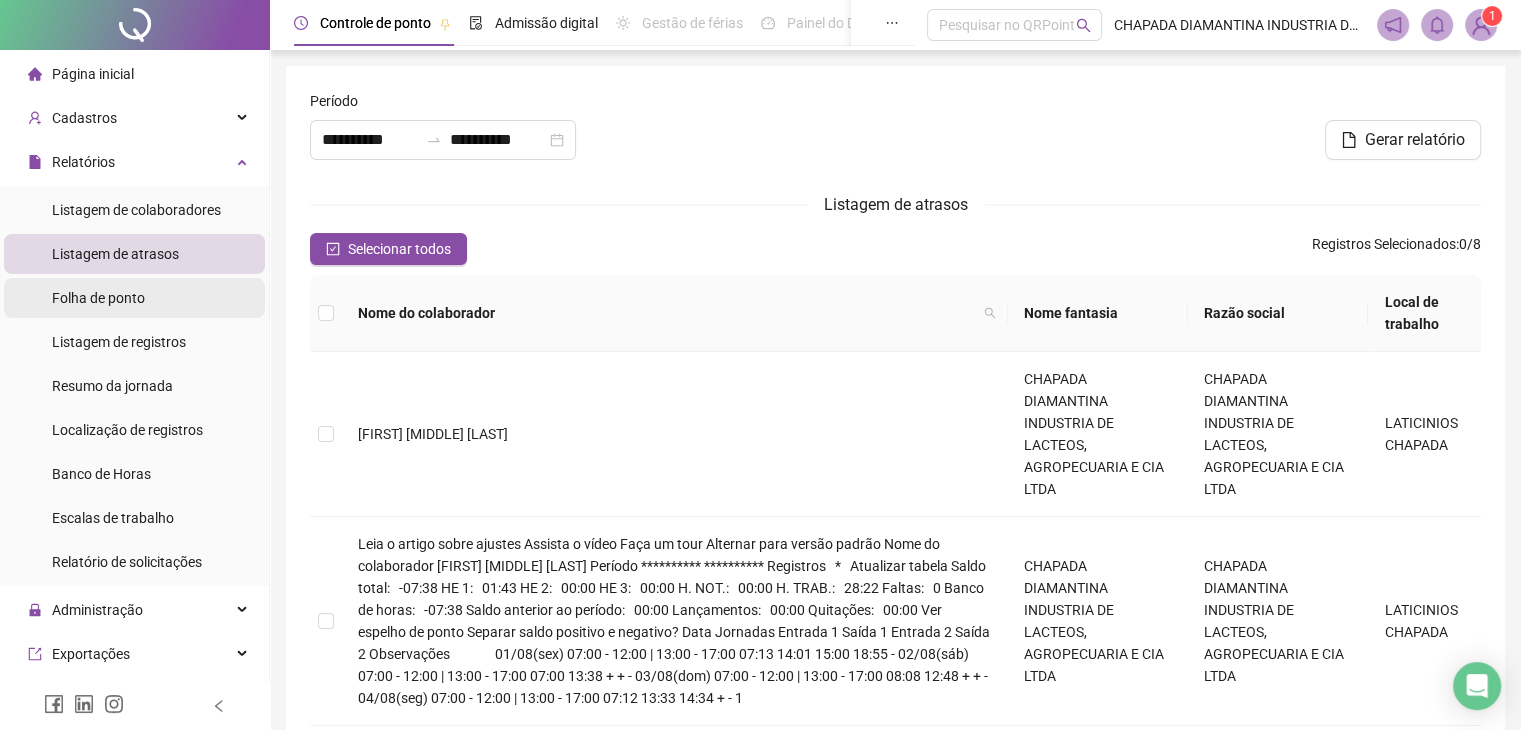 click on "Folha de ponto" at bounding box center [134, 298] 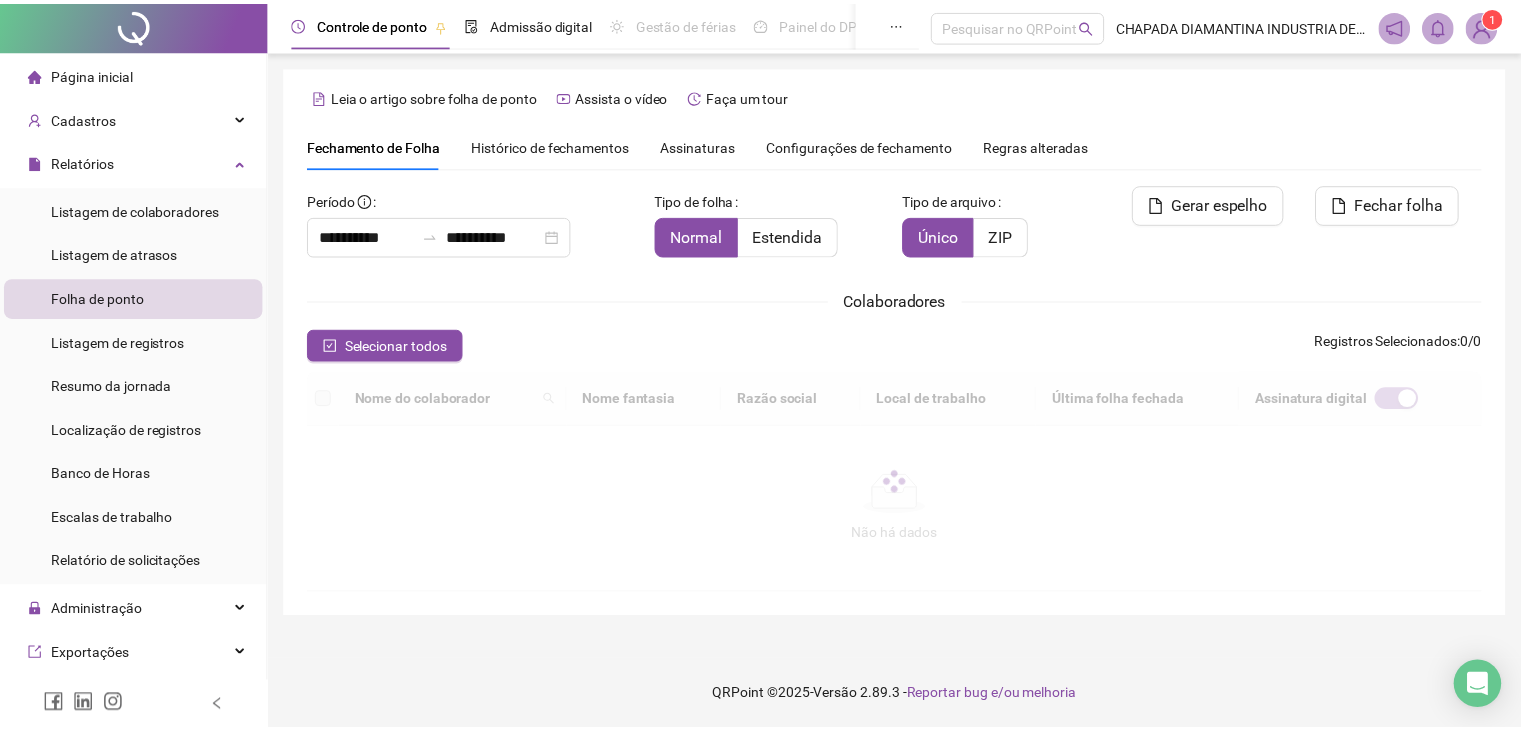 scroll, scrollTop: 44, scrollLeft: 0, axis: vertical 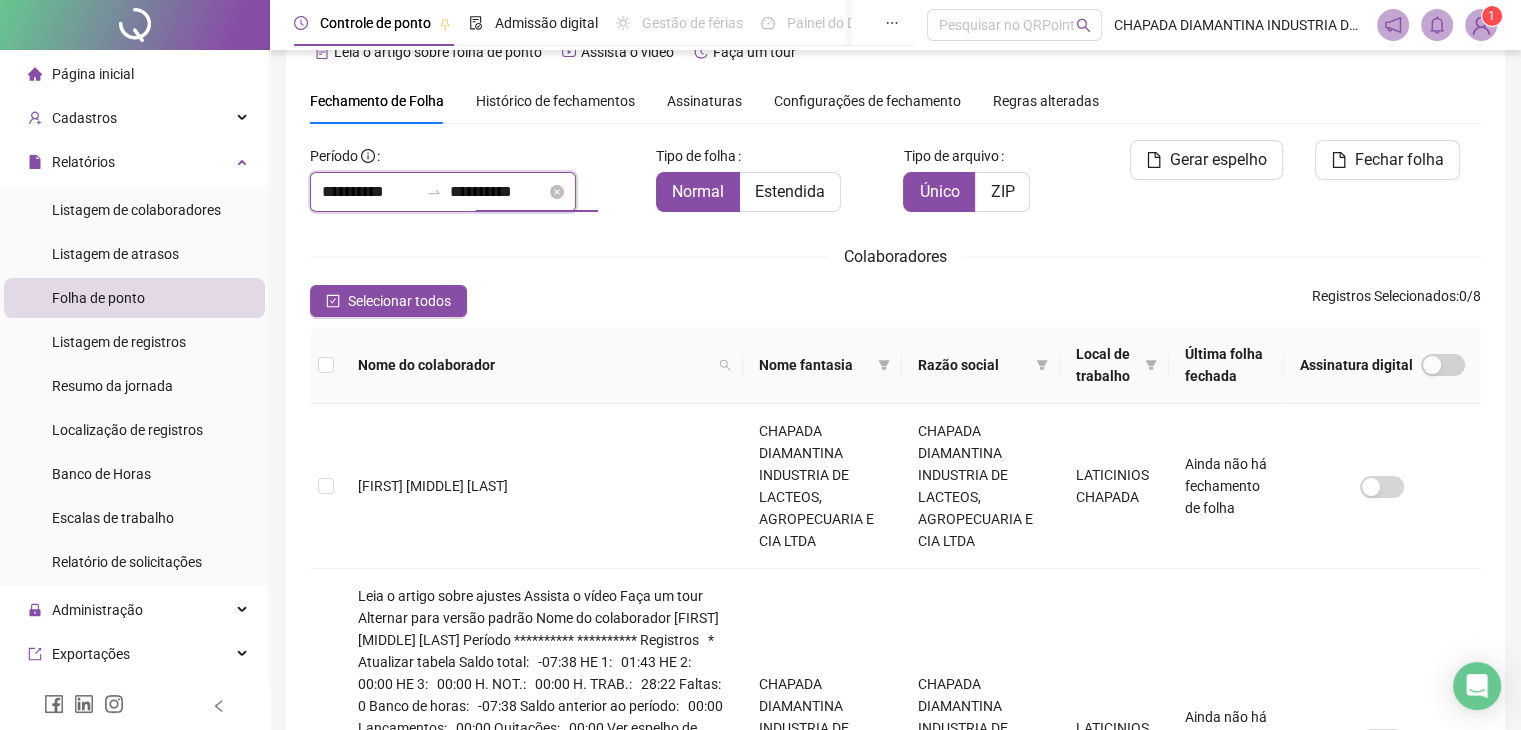 drag, startPoint x: 516, startPoint y: 194, endPoint x: 500, endPoint y: 196, distance: 16.124516 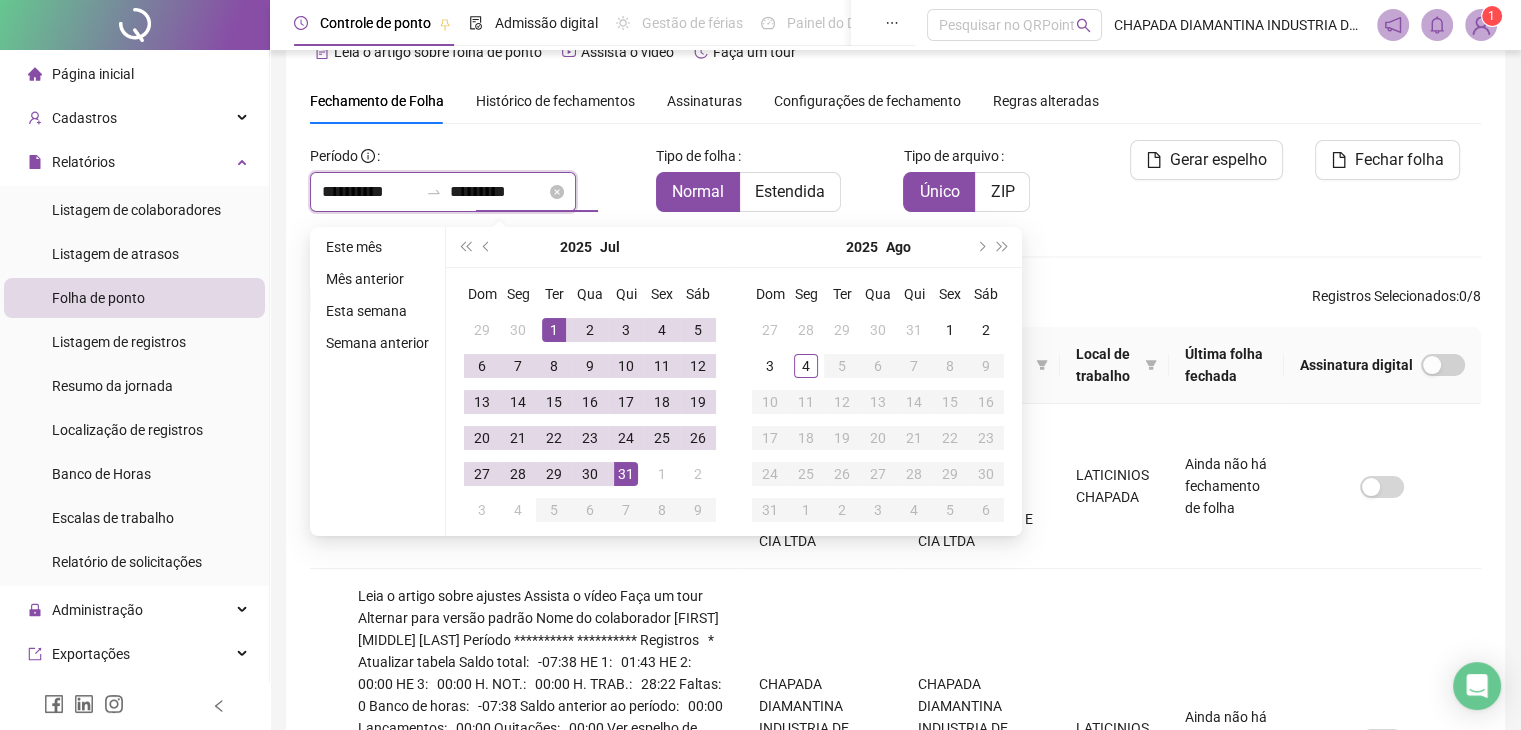 drag, startPoint x: 490, startPoint y: 192, endPoint x: 452, endPoint y: 198, distance: 38.470768 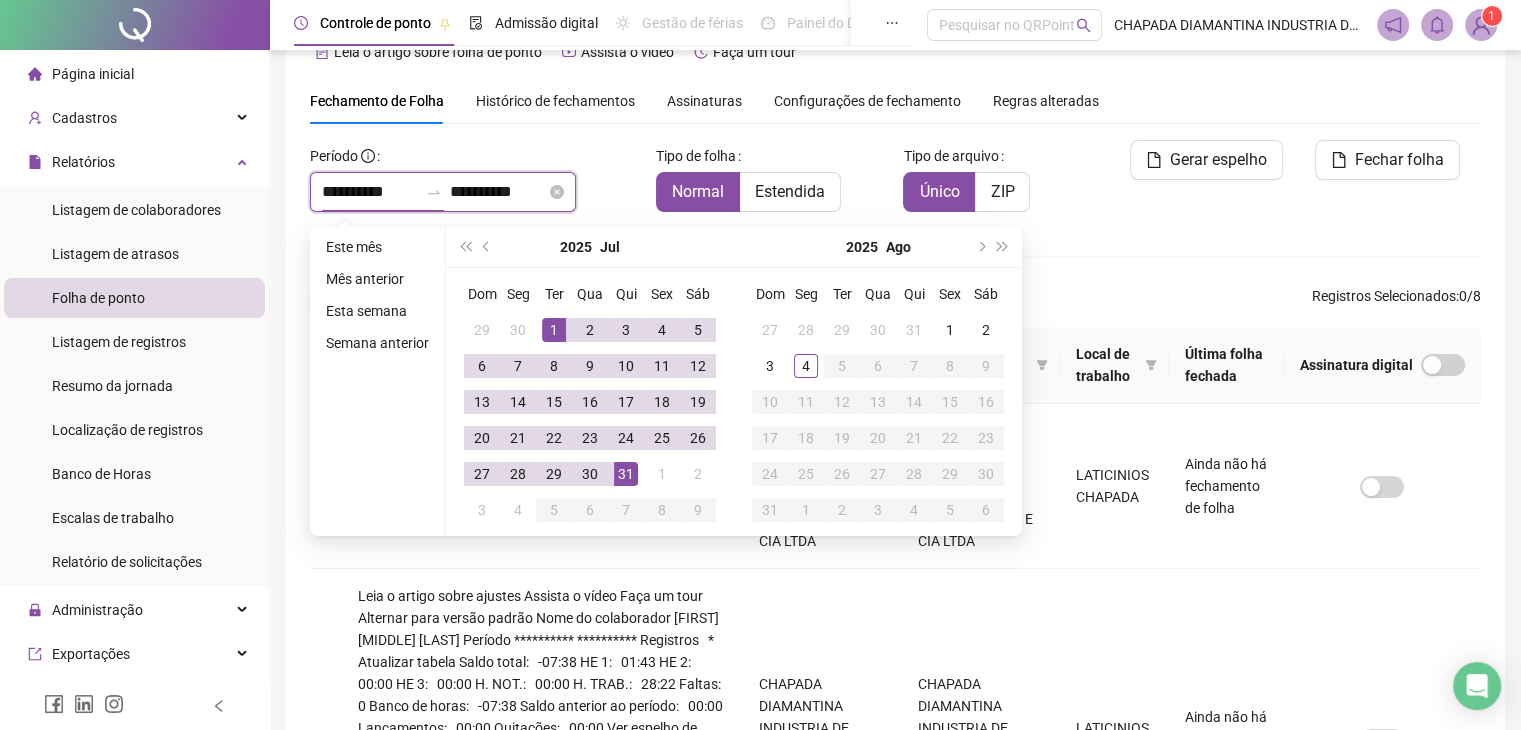 click on "**********" at bounding box center (370, 192) 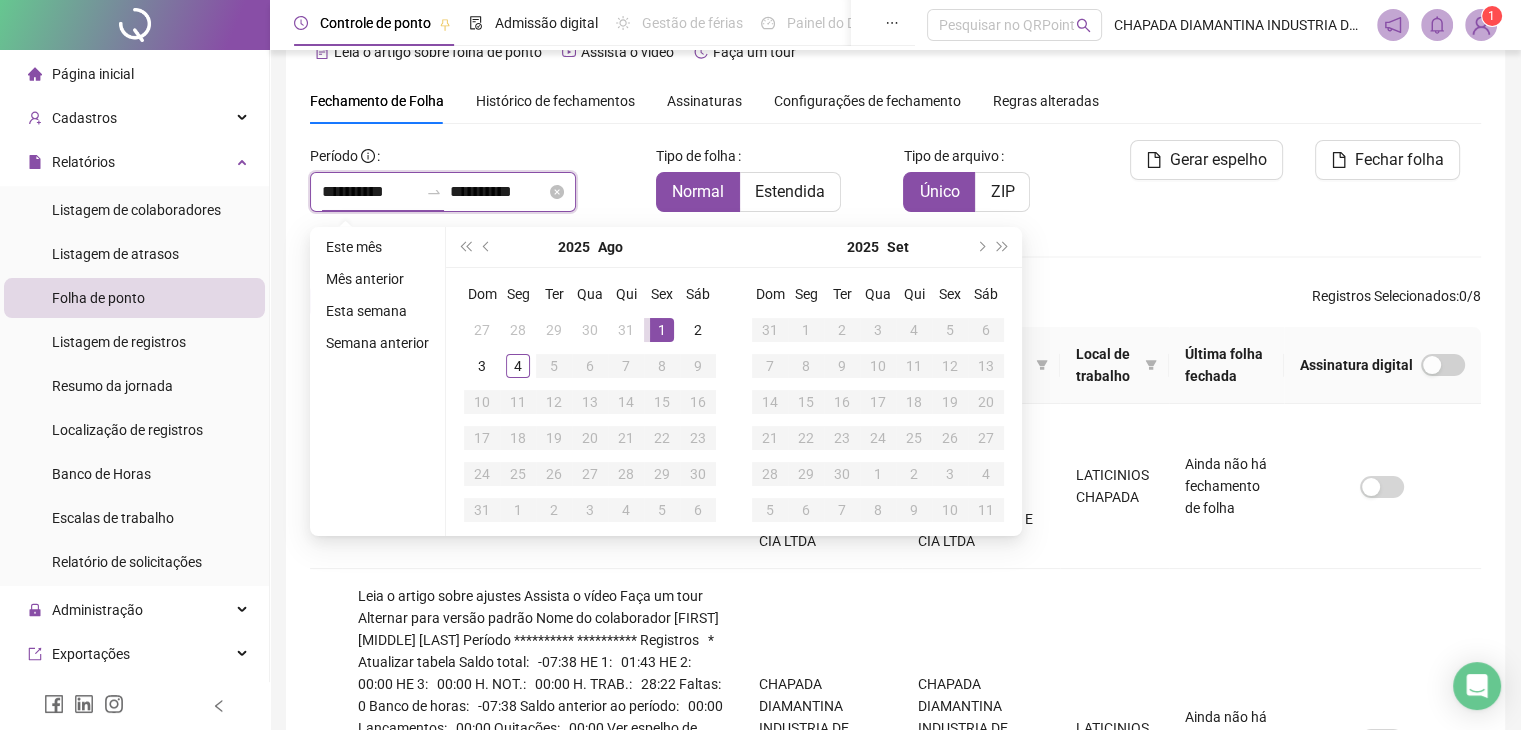 type on "**********" 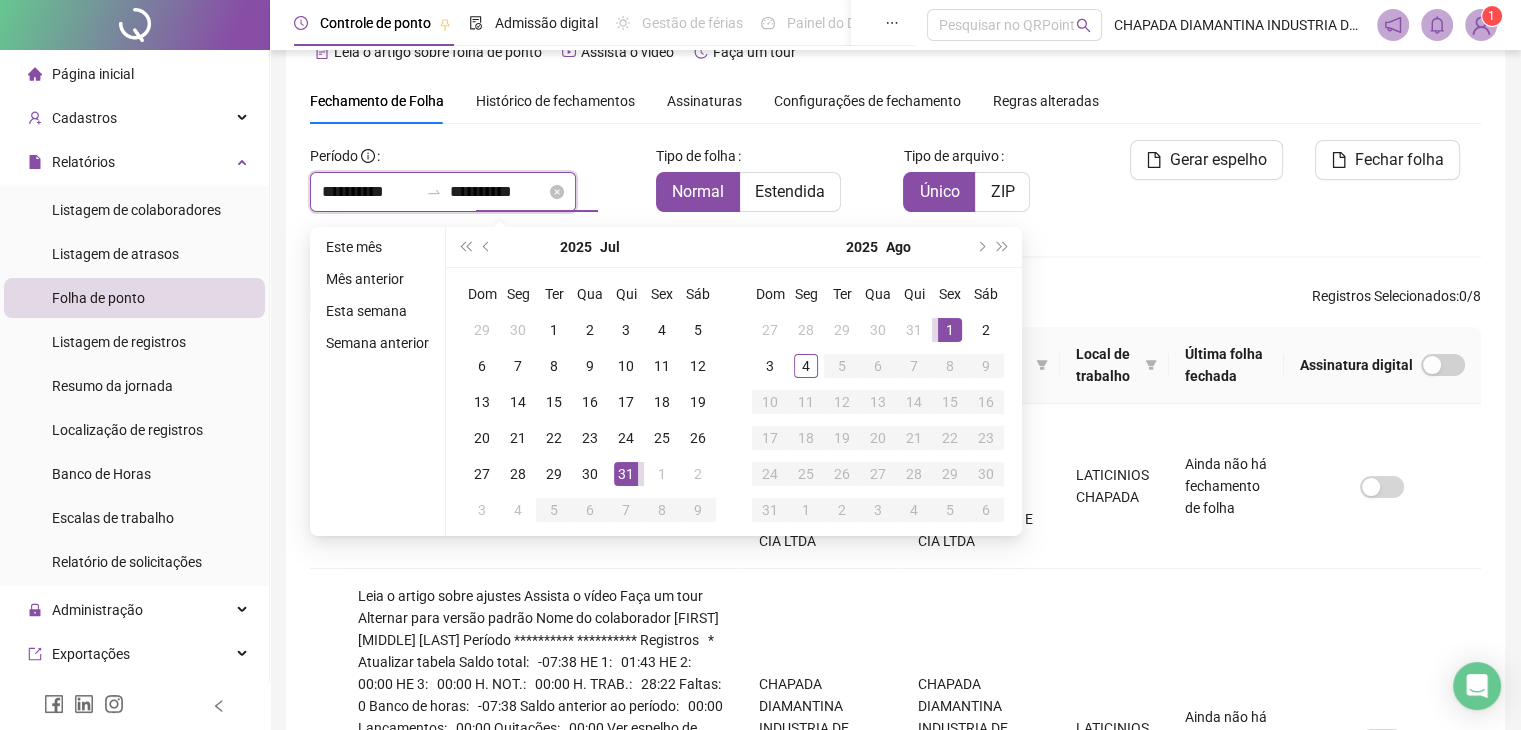 drag, startPoint x: 490, startPoint y: 188, endPoint x: 480, endPoint y: 192, distance: 10.770329 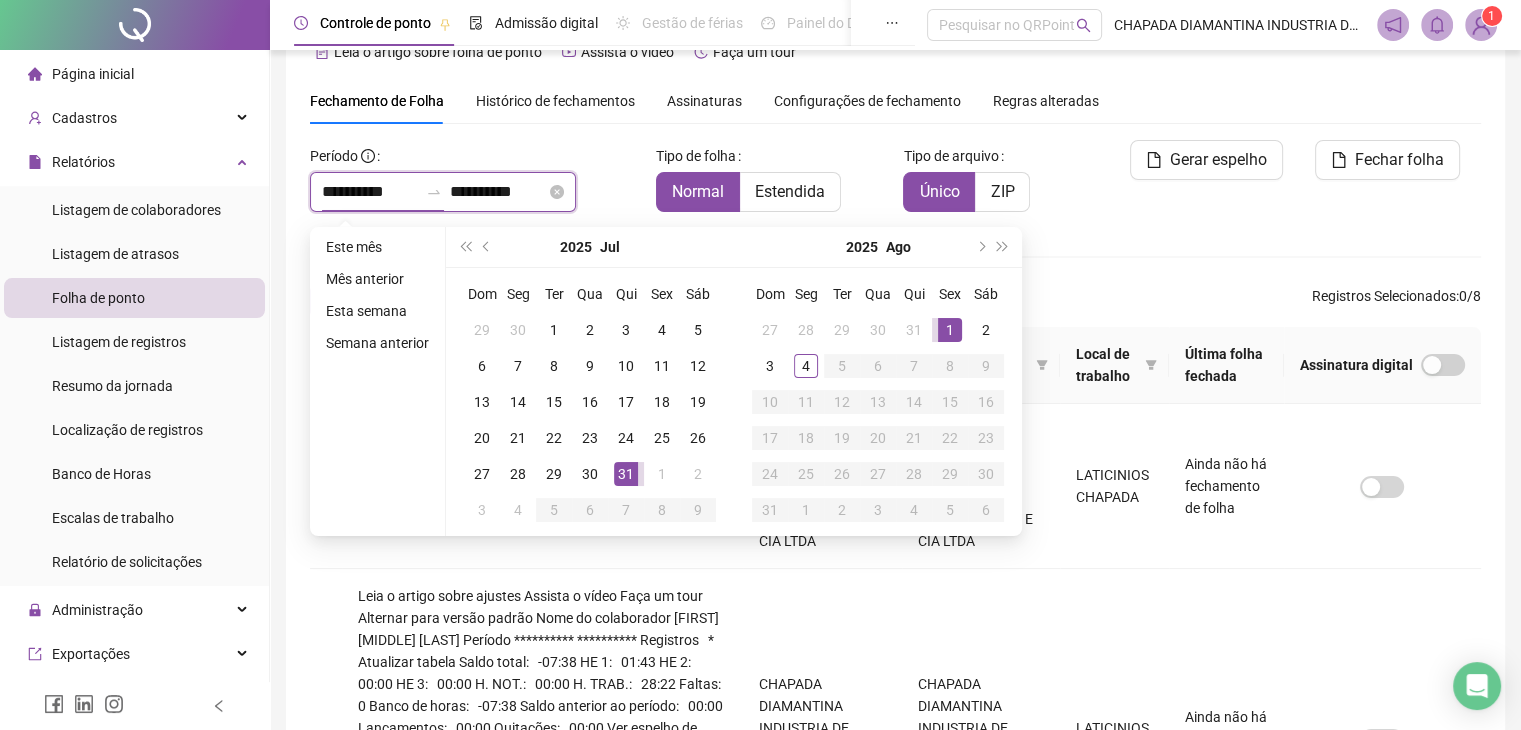 click on "**********" at bounding box center [370, 192] 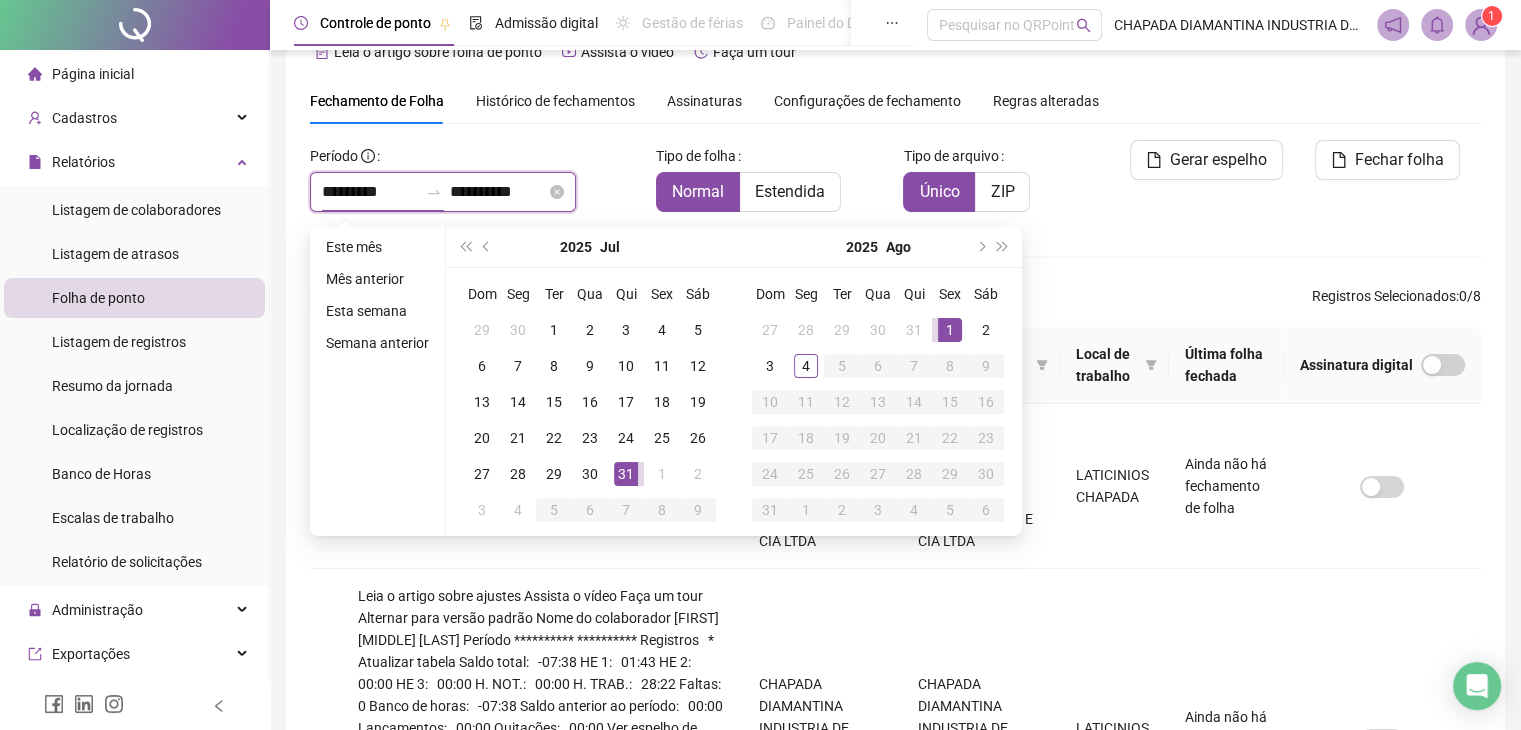 click on "*********" at bounding box center (370, 192) 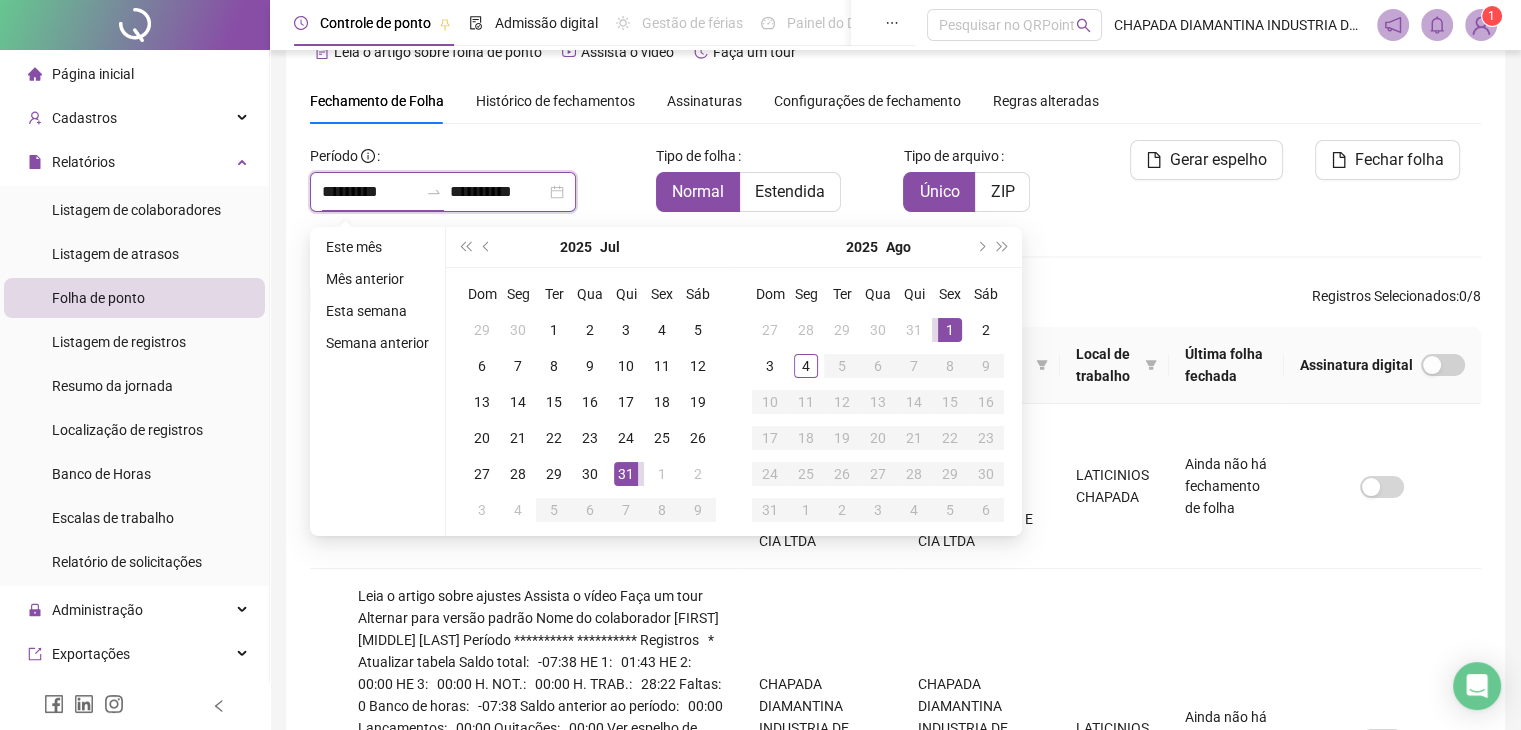 drag, startPoint x: 338, startPoint y: 186, endPoint x: 308, endPoint y: 192, distance: 30.594116 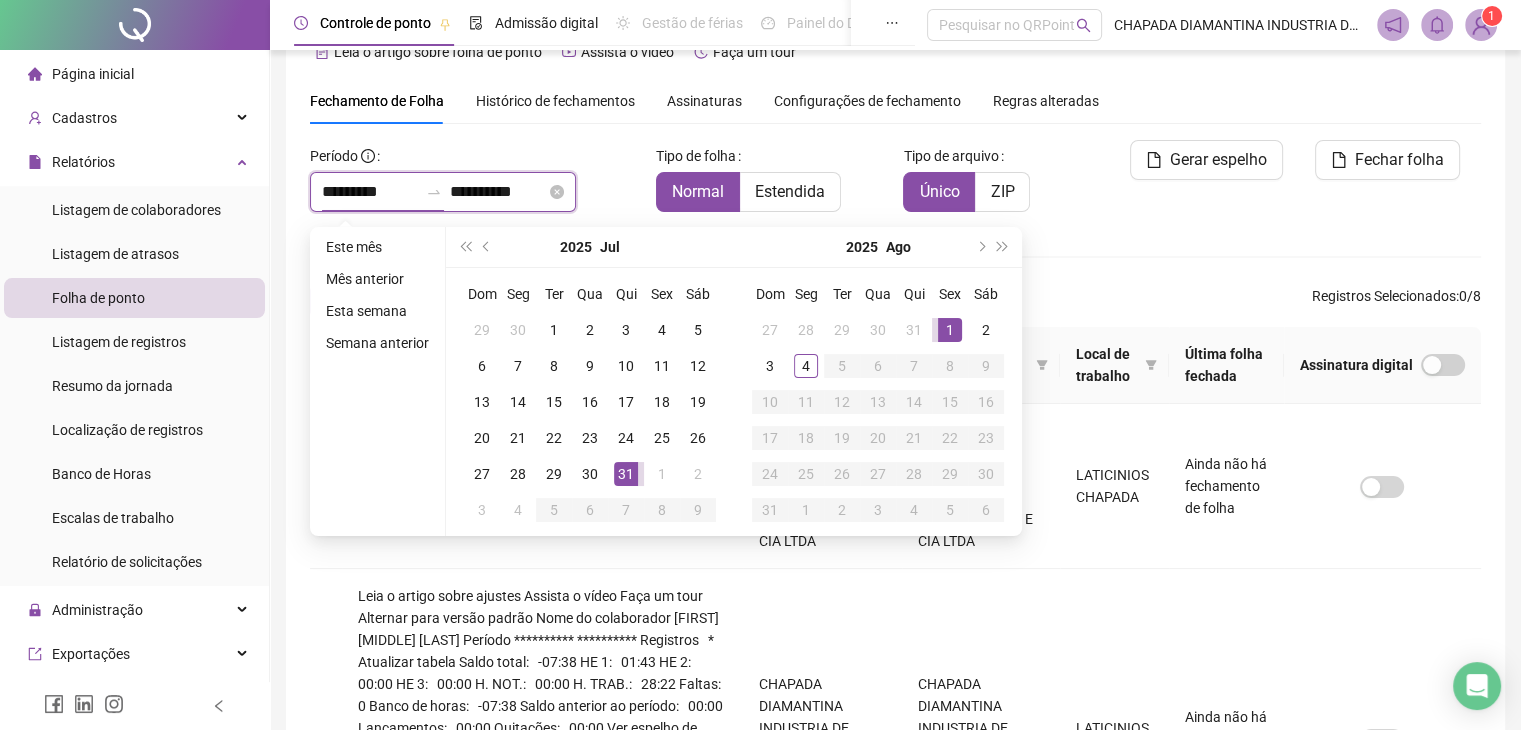 click on "*********" at bounding box center [370, 192] 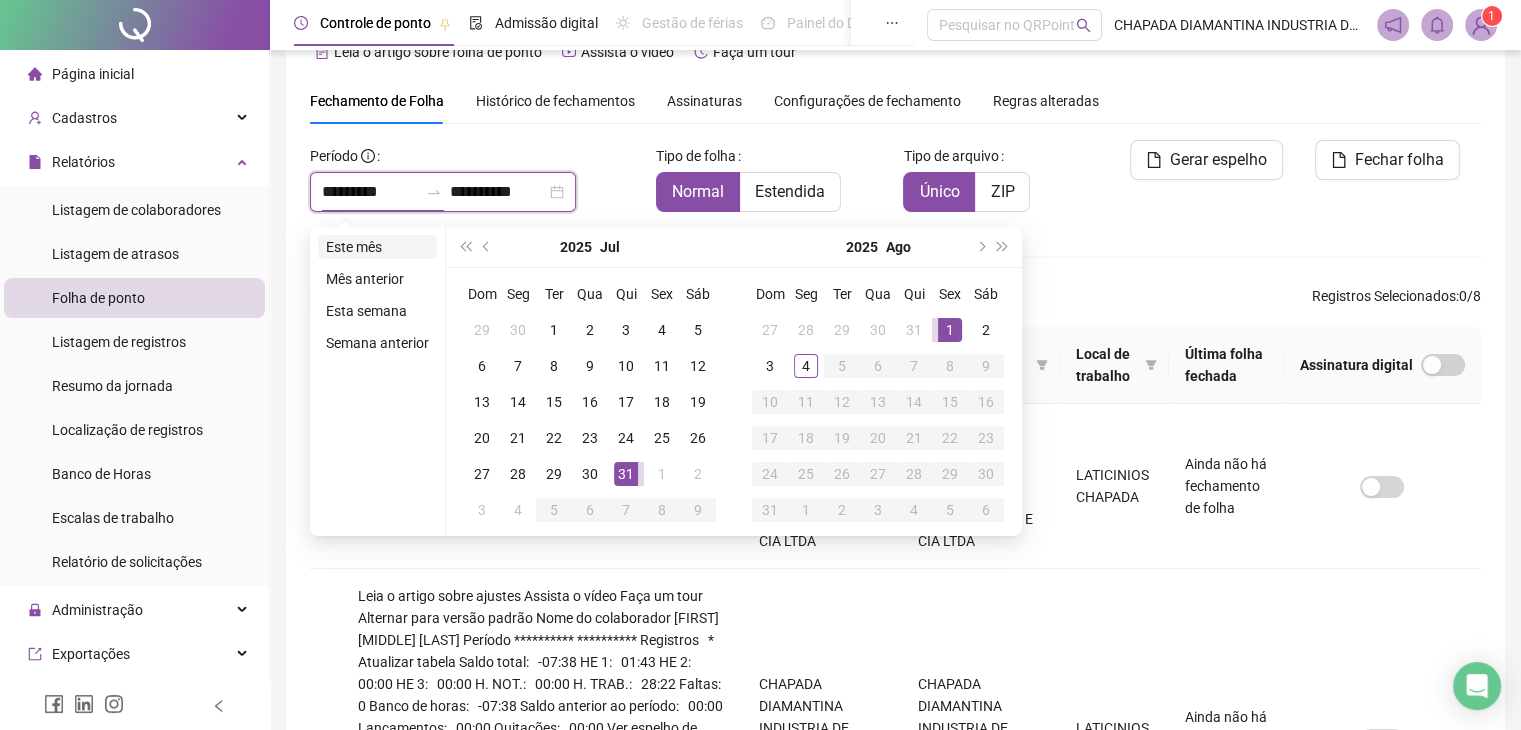 type on "**********" 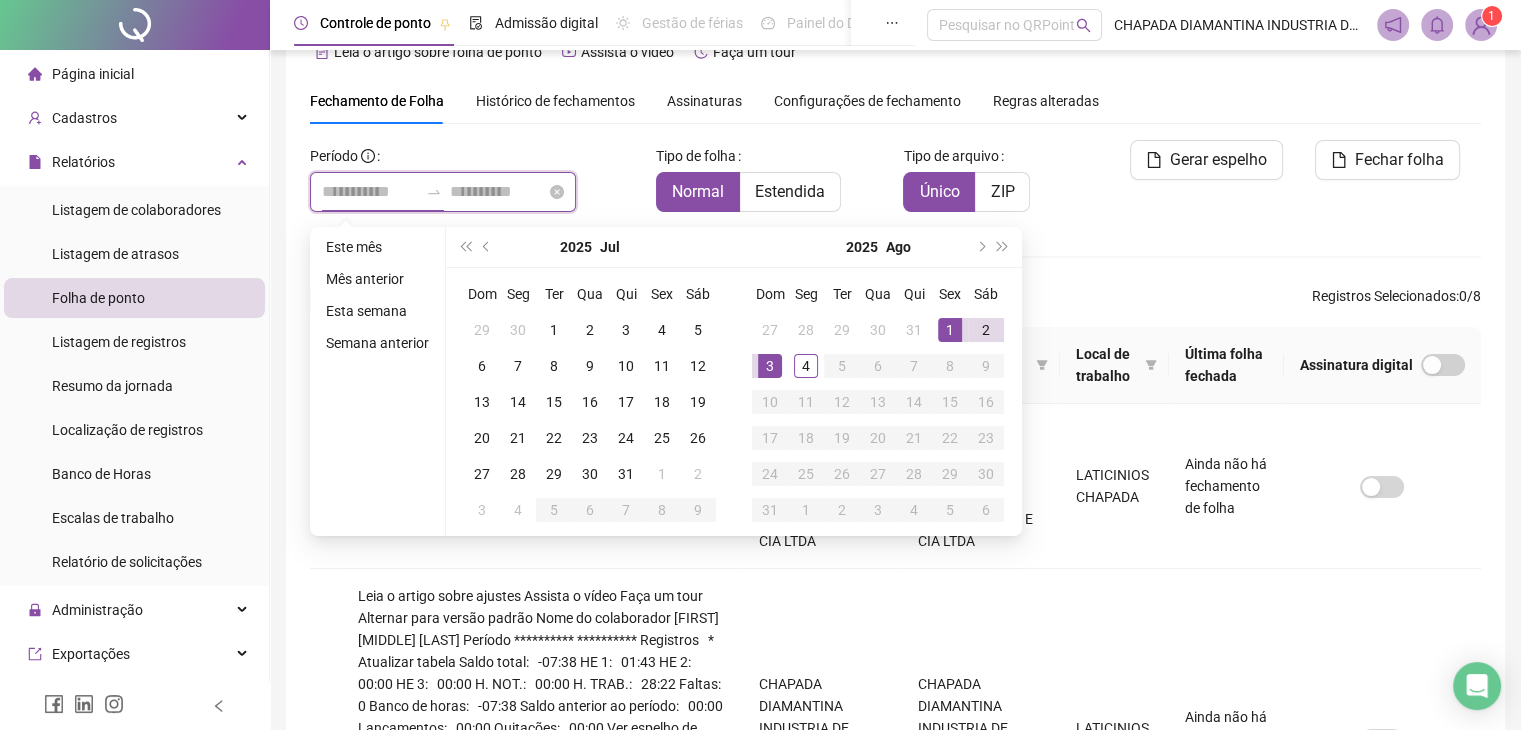 type on "**********" 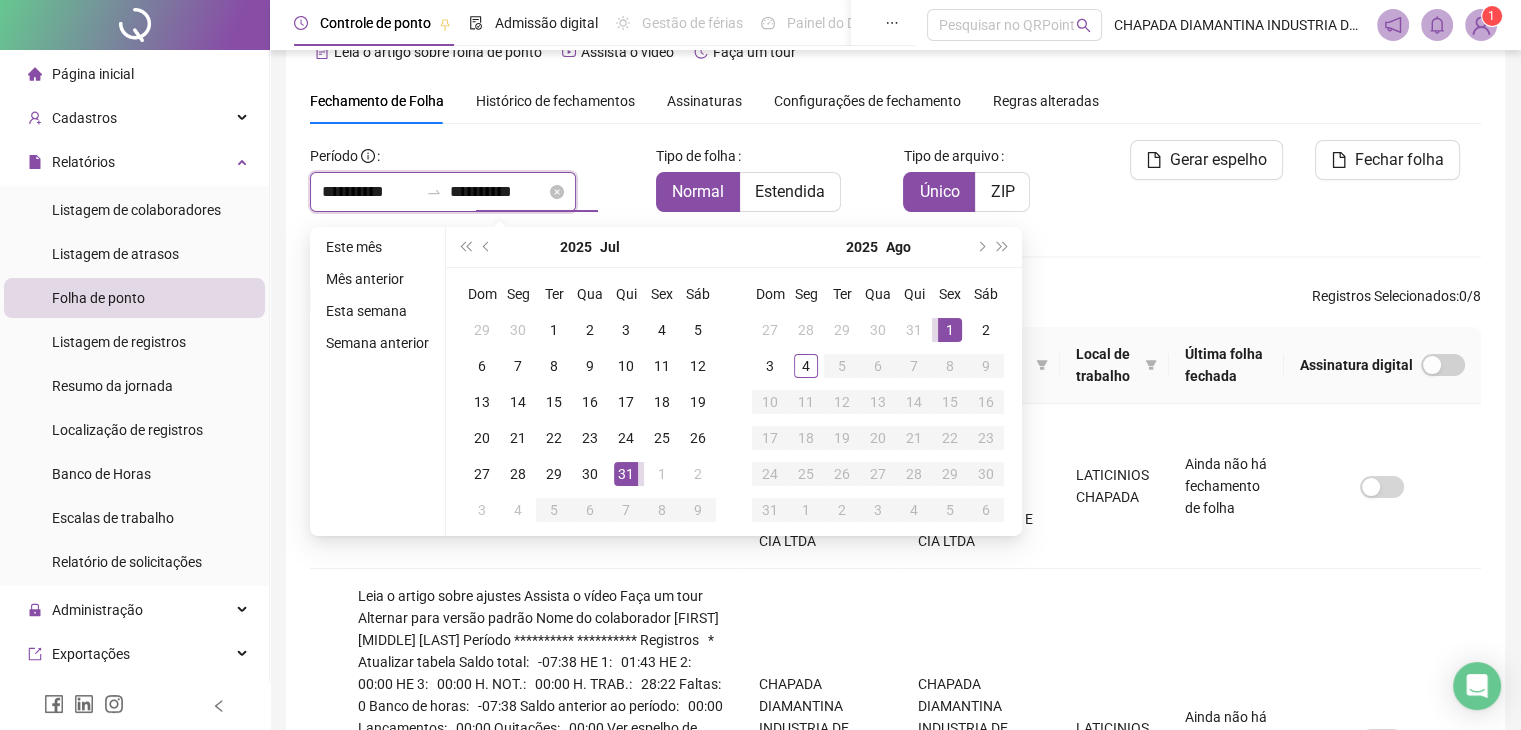 click on "**********" at bounding box center [498, 192] 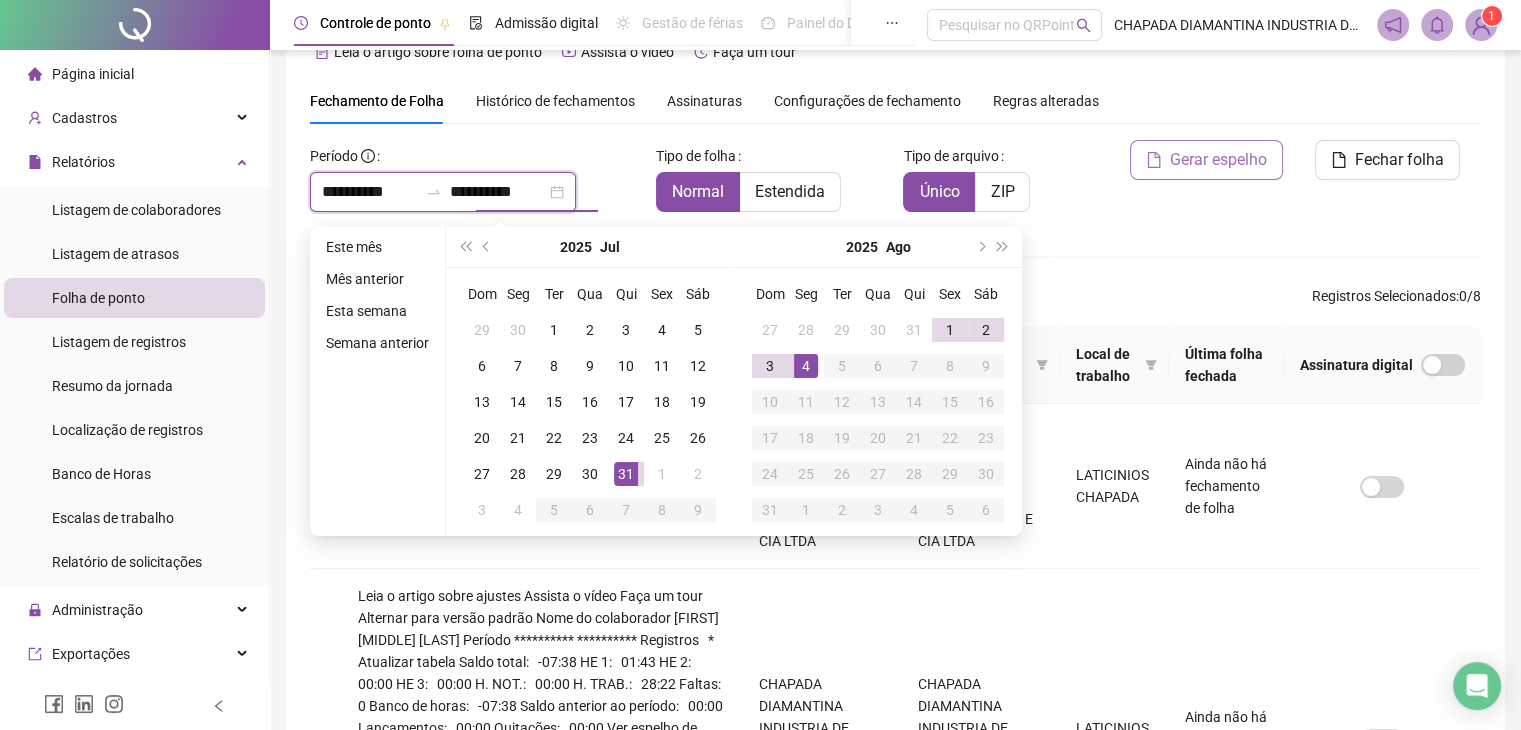 type on "**********" 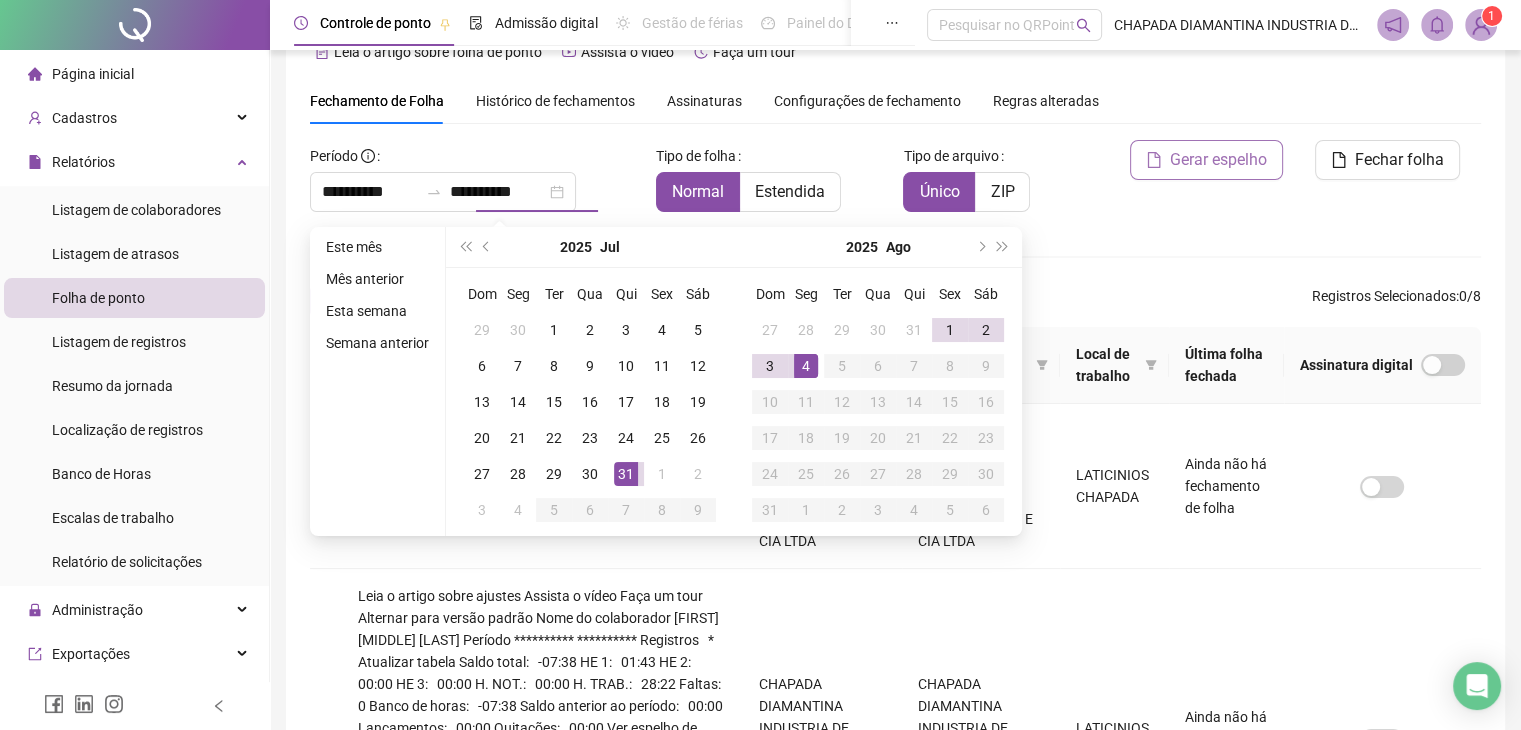 click on "Gerar espelho" at bounding box center (1218, 160) 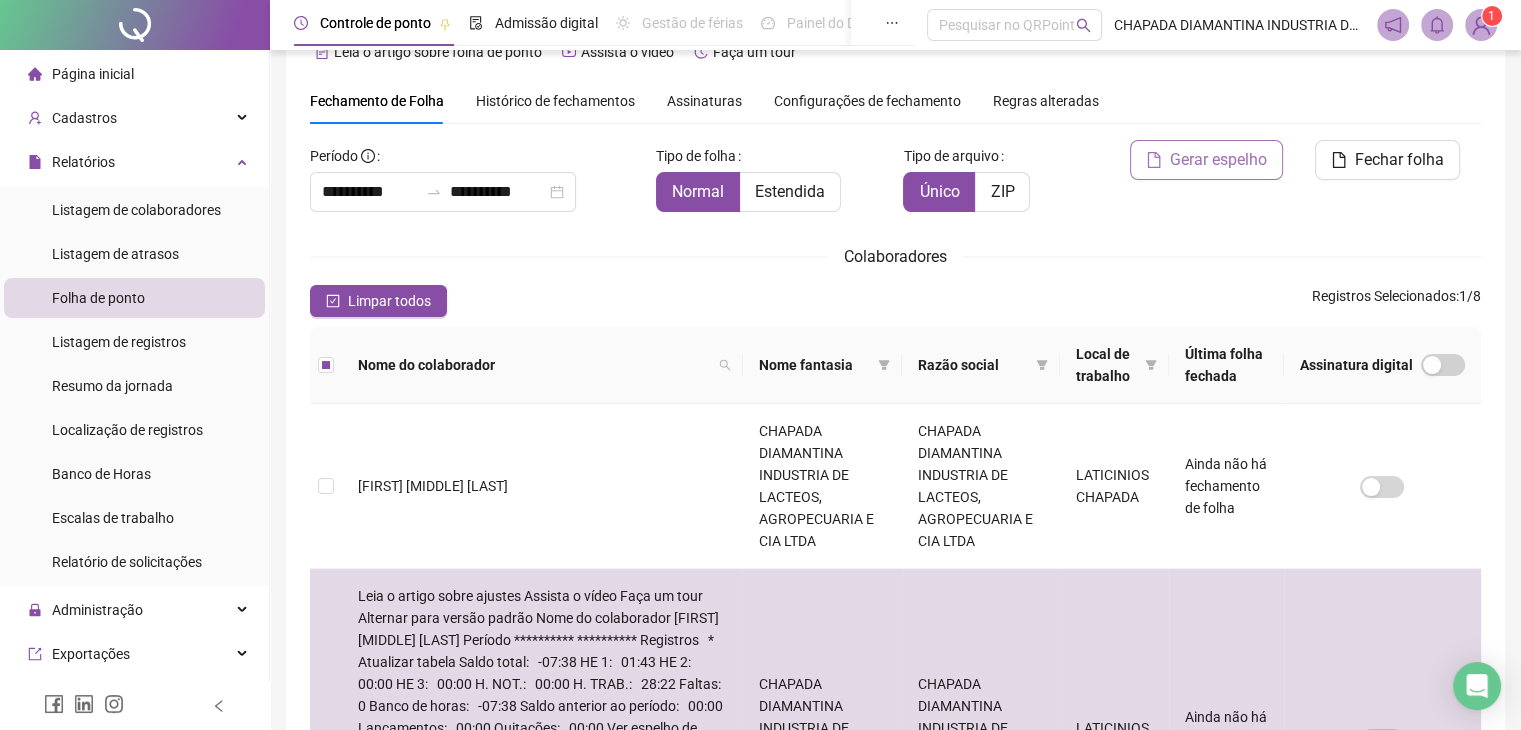 click on "Gerar espelho" at bounding box center [1206, 160] 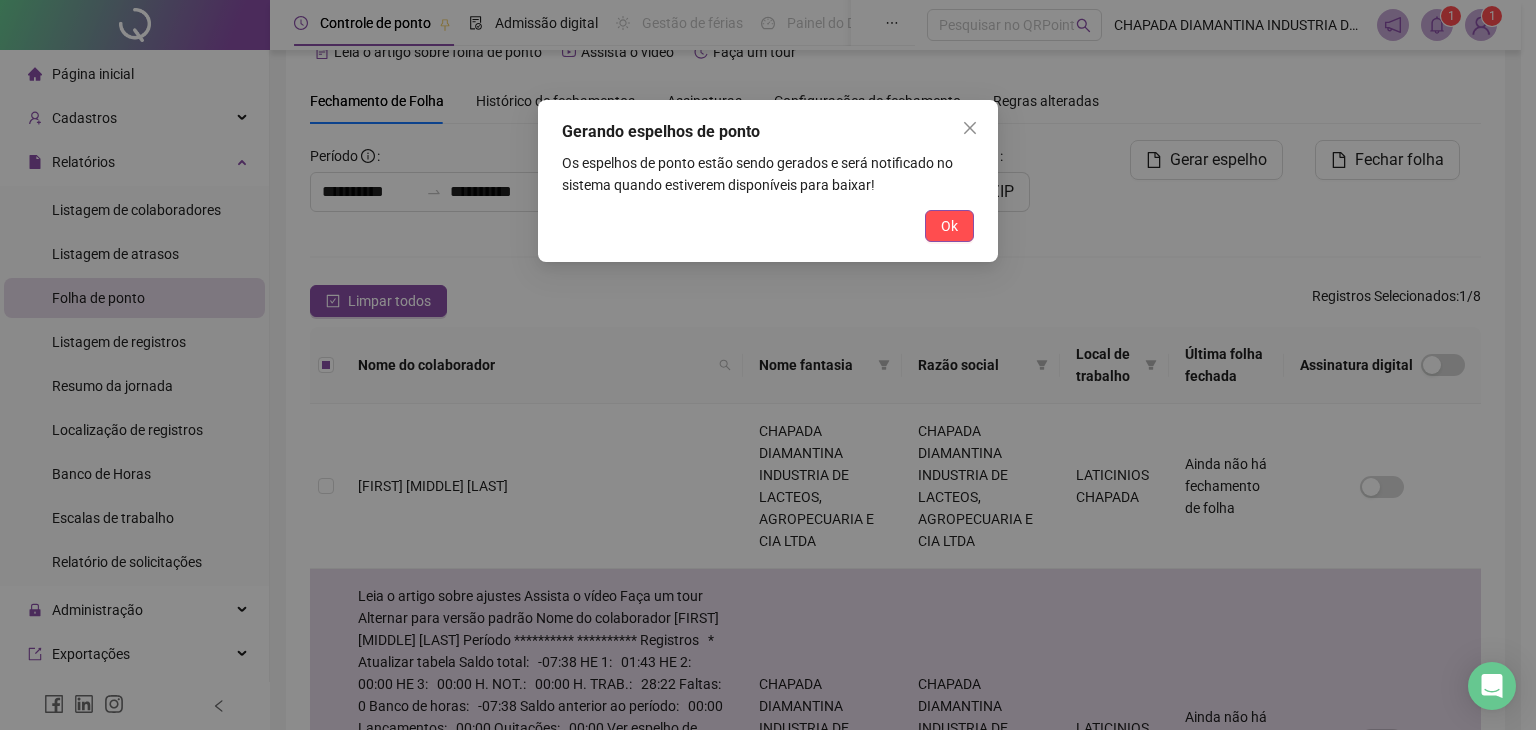 drag, startPoint x: 946, startPoint y: 228, endPoint x: 1133, endPoint y: 401, distance: 254.75085 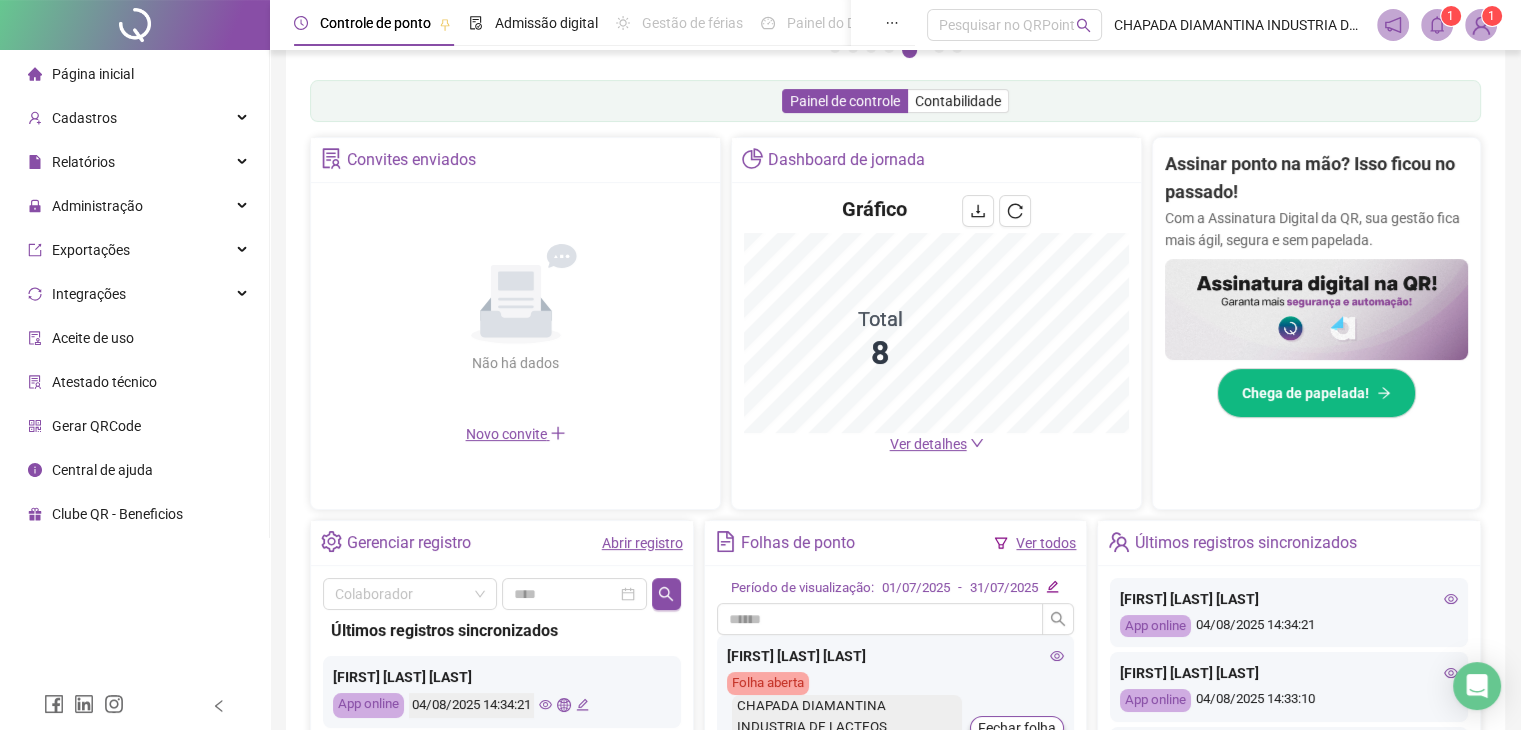 scroll, scrollTop: 400, scrollLeft: 0, axis: vertical 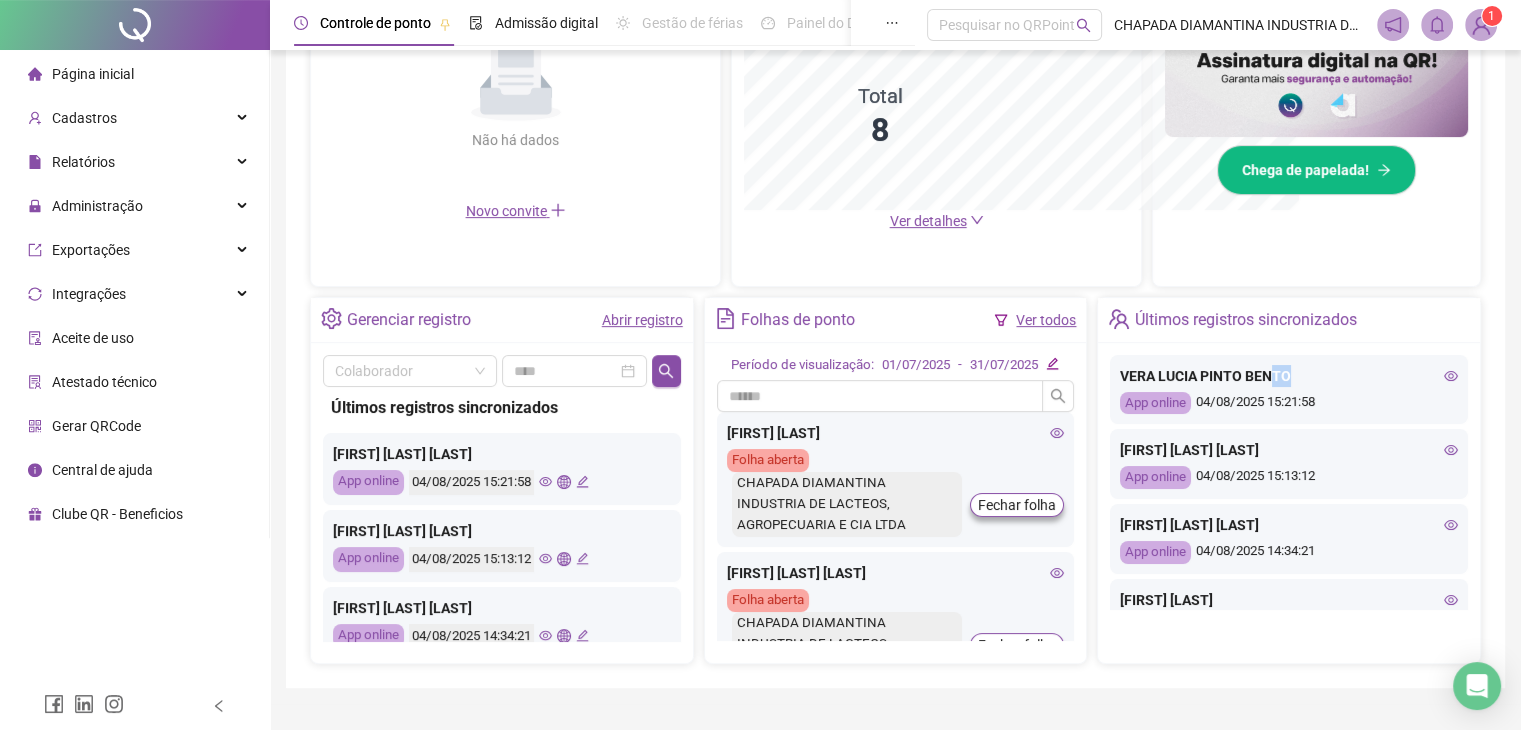 drag, startPoint x: 1280, startPoint y: 353, endPoint x: 1354, endPoint y: 366, distance: 75.13322 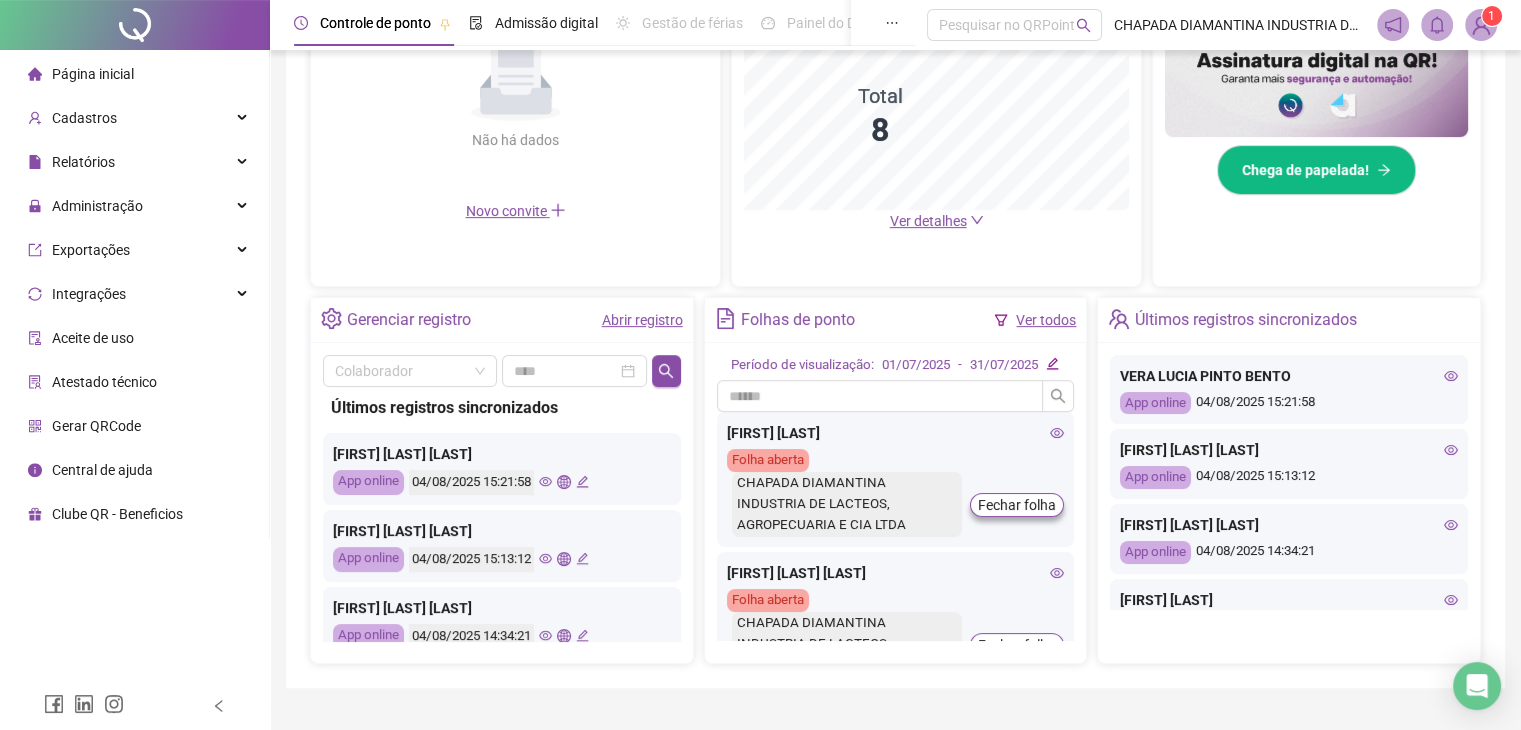 click on "App online [DATE] [TIME]" at bounding box center [1289, 403] 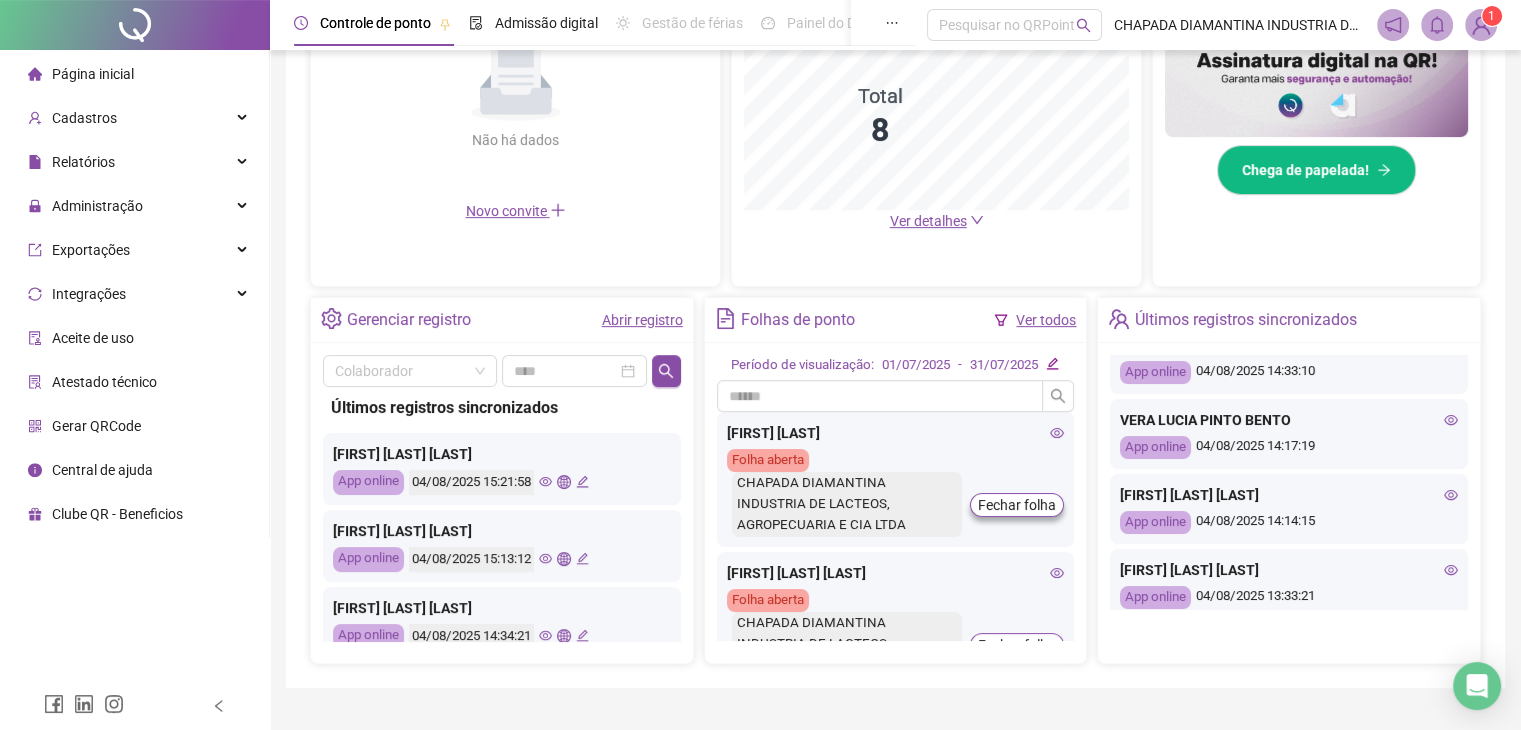 scroll, scrollTop: 300, scrollLeft: 0, axis: vertical 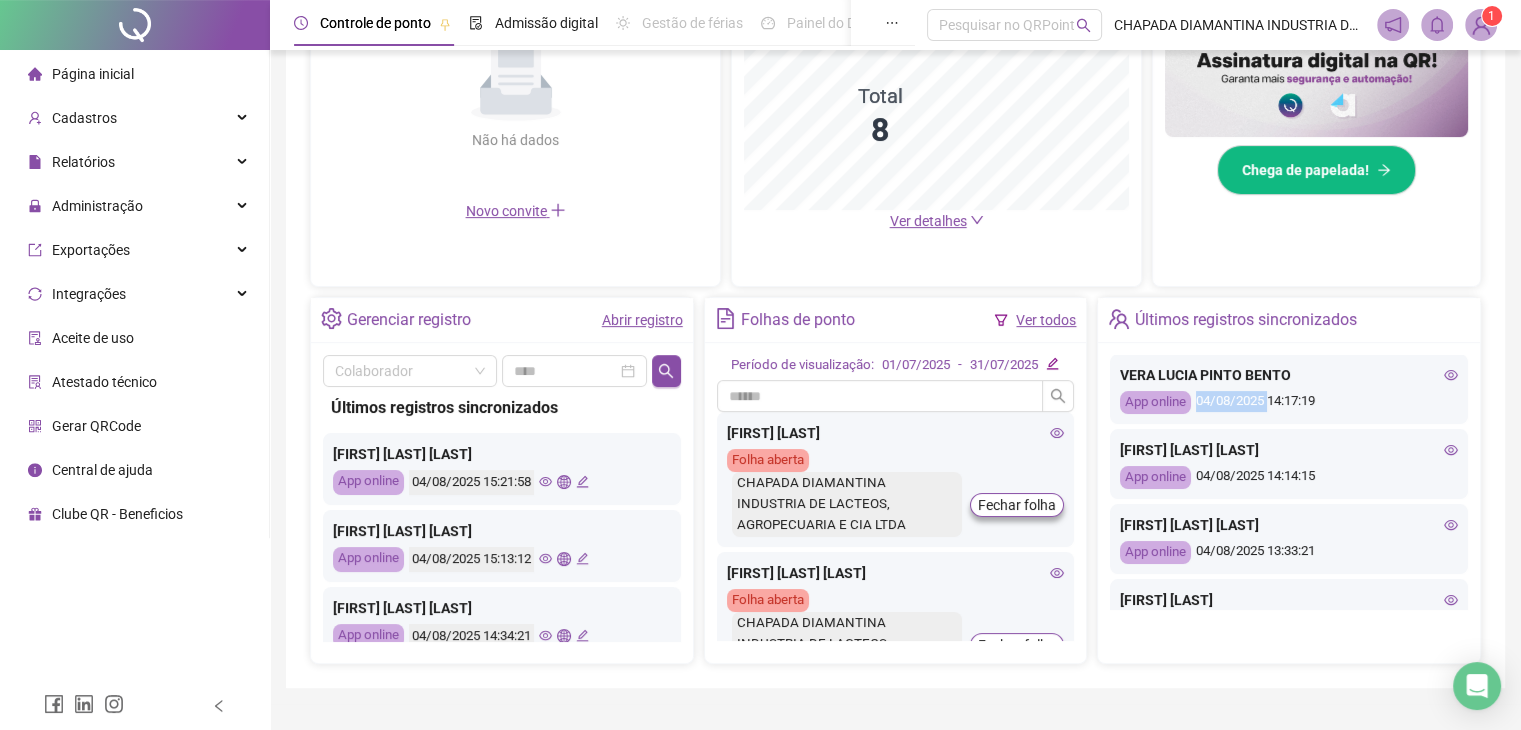 drag, startPoint x: 1273, startPoint y: 398, endPoint x: 1345, endPoint y: 402, distance: 72.11102 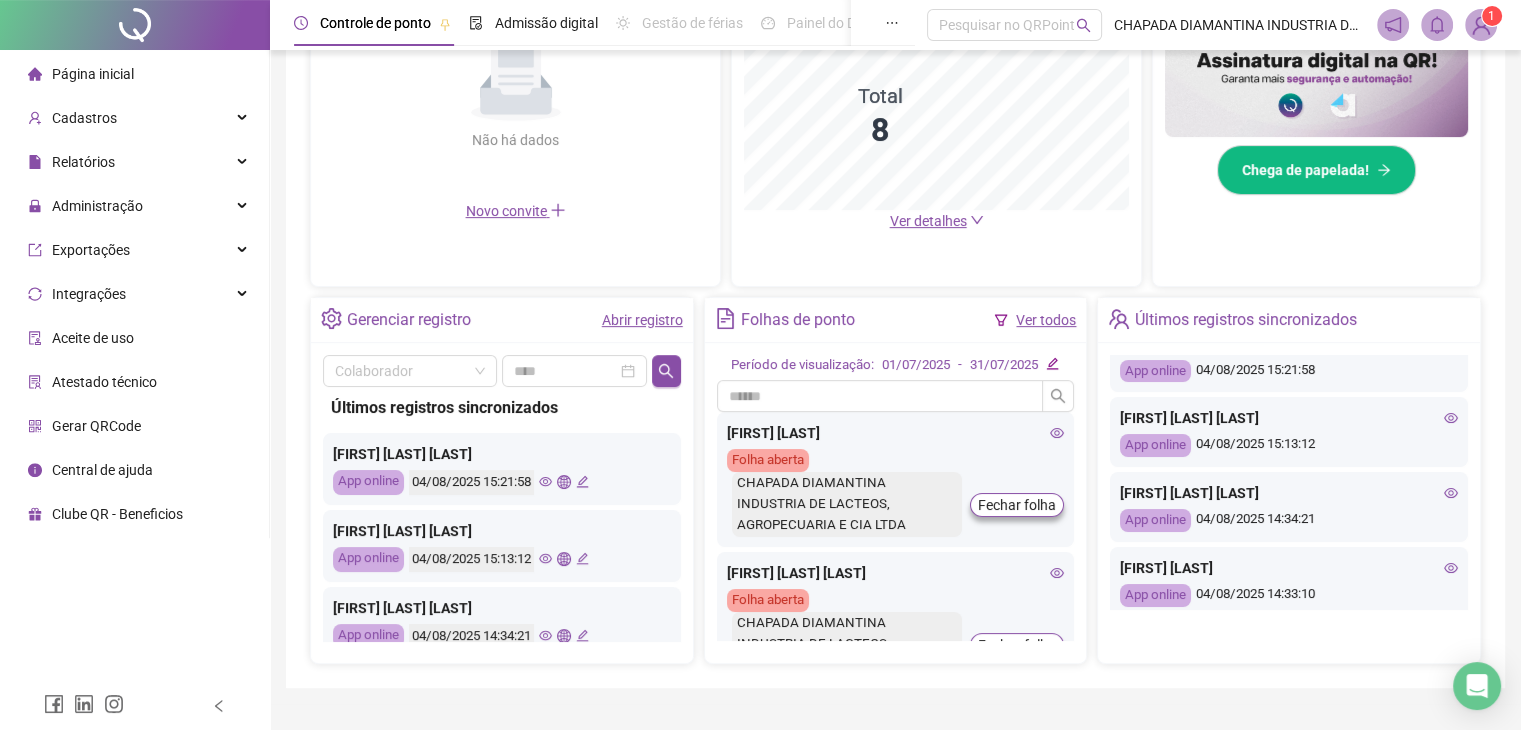 scroll, scrollTop: 0, scrollLeft: 0, axis: both 